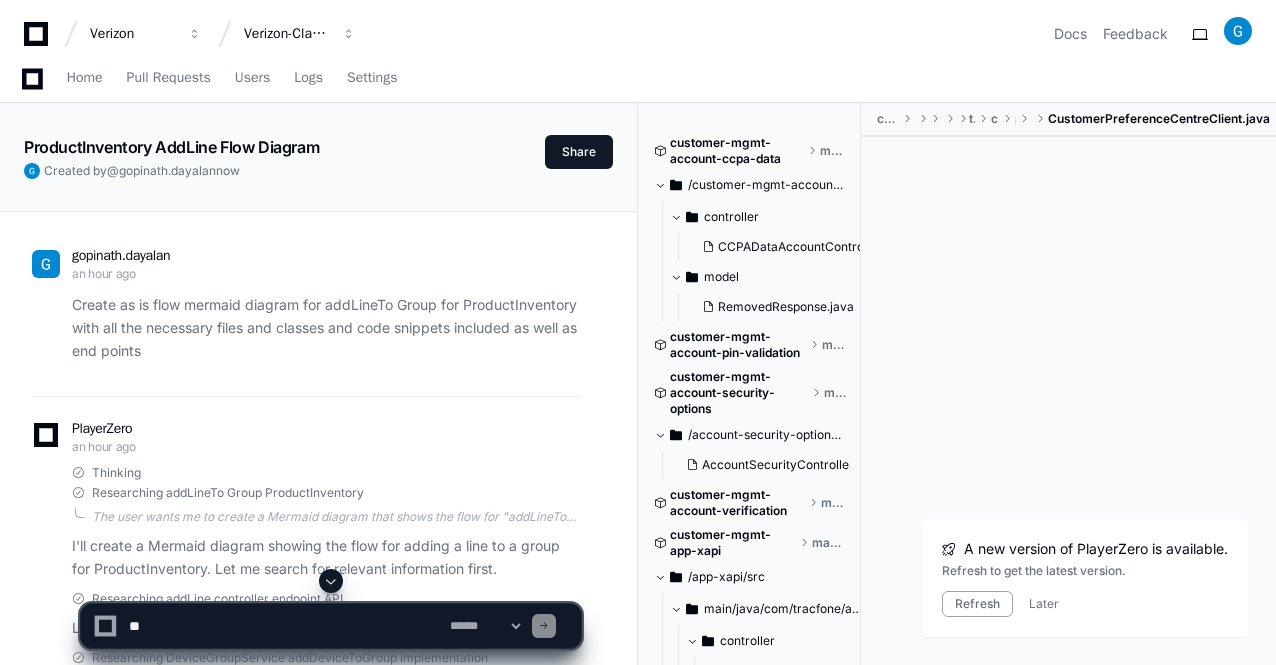 scroll, scrollTop: 9707, scrollLeft: 0, axis: vertical 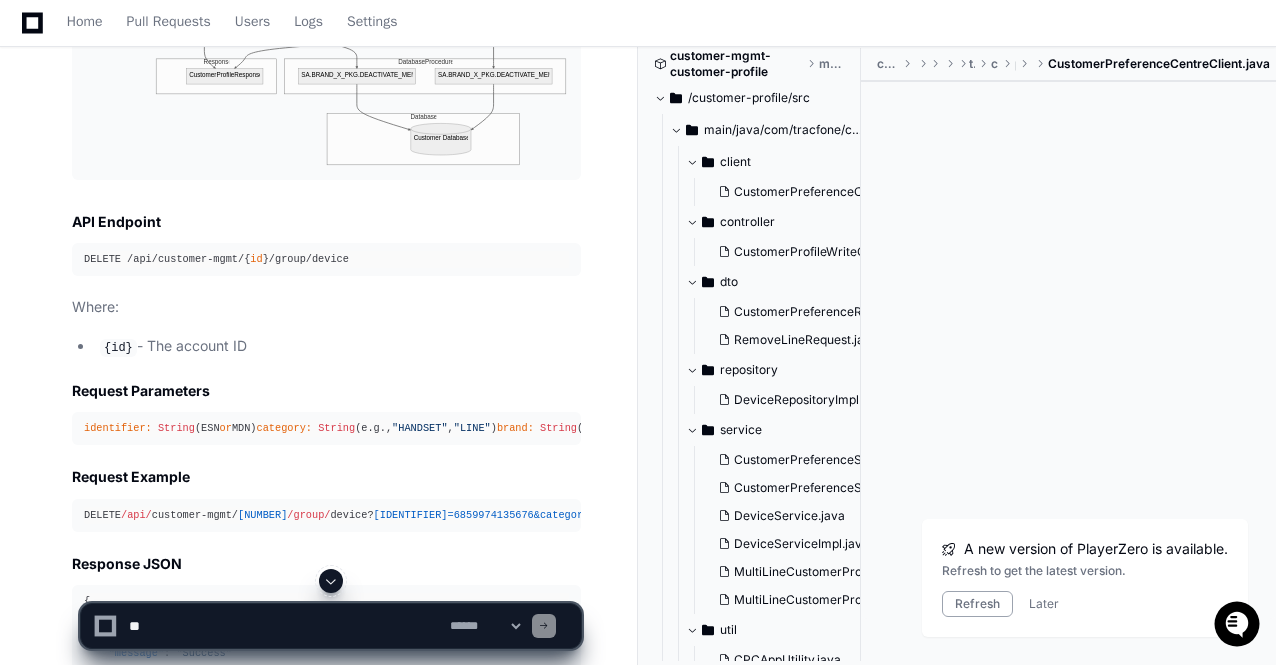 click 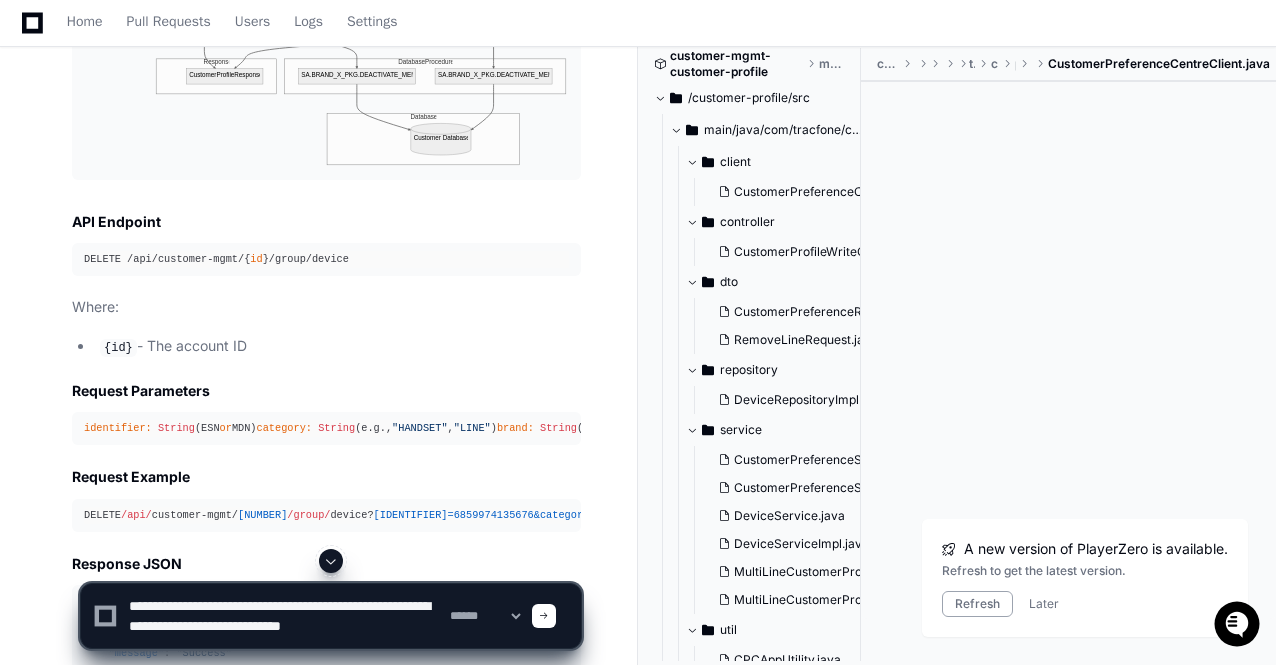 type on "**********" 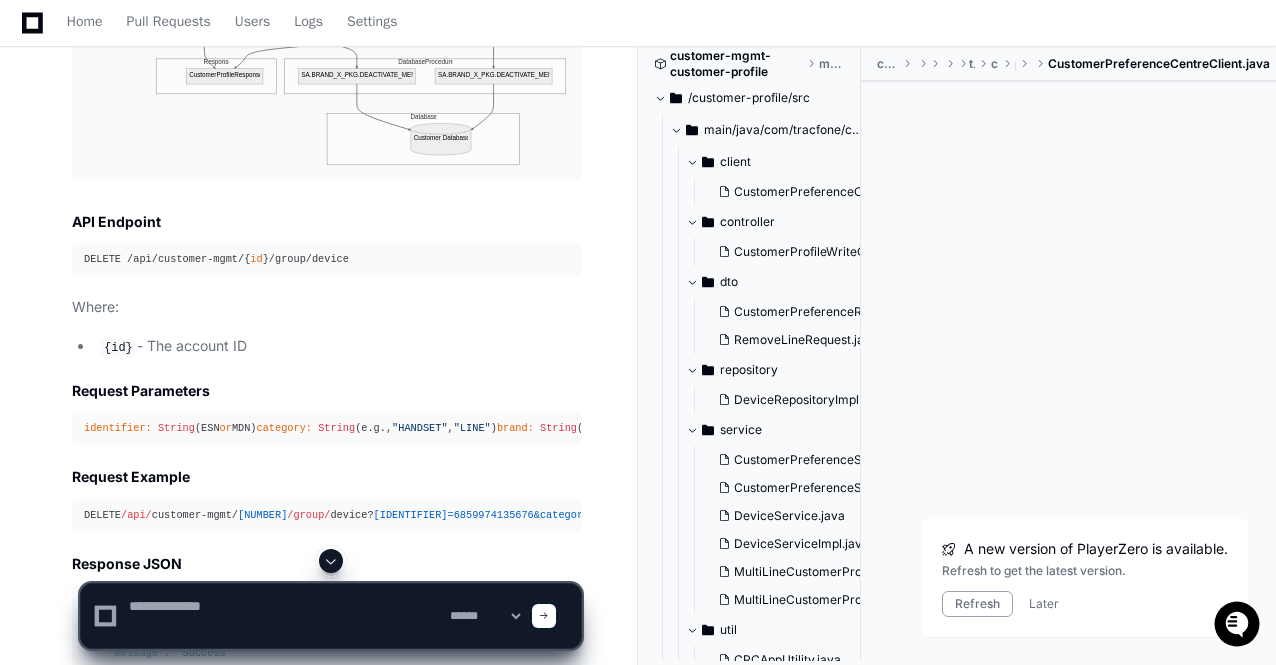 scroll, scrollTop: 0, scrollLeft: 0, axis: both 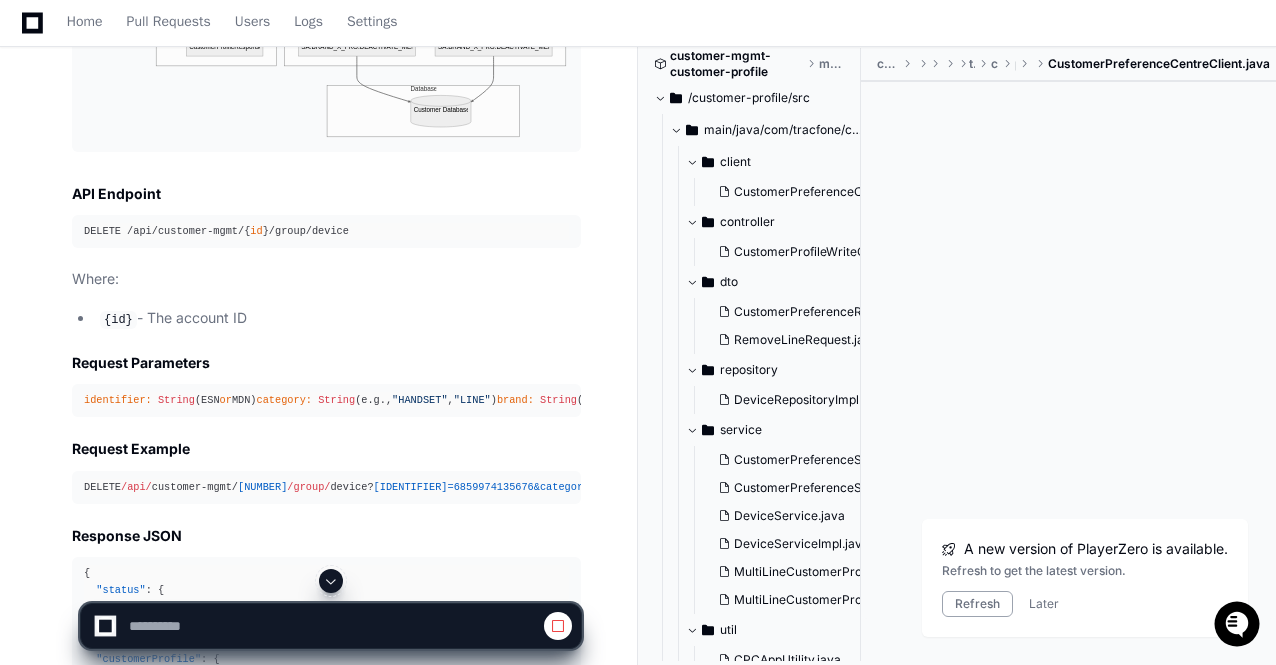 click 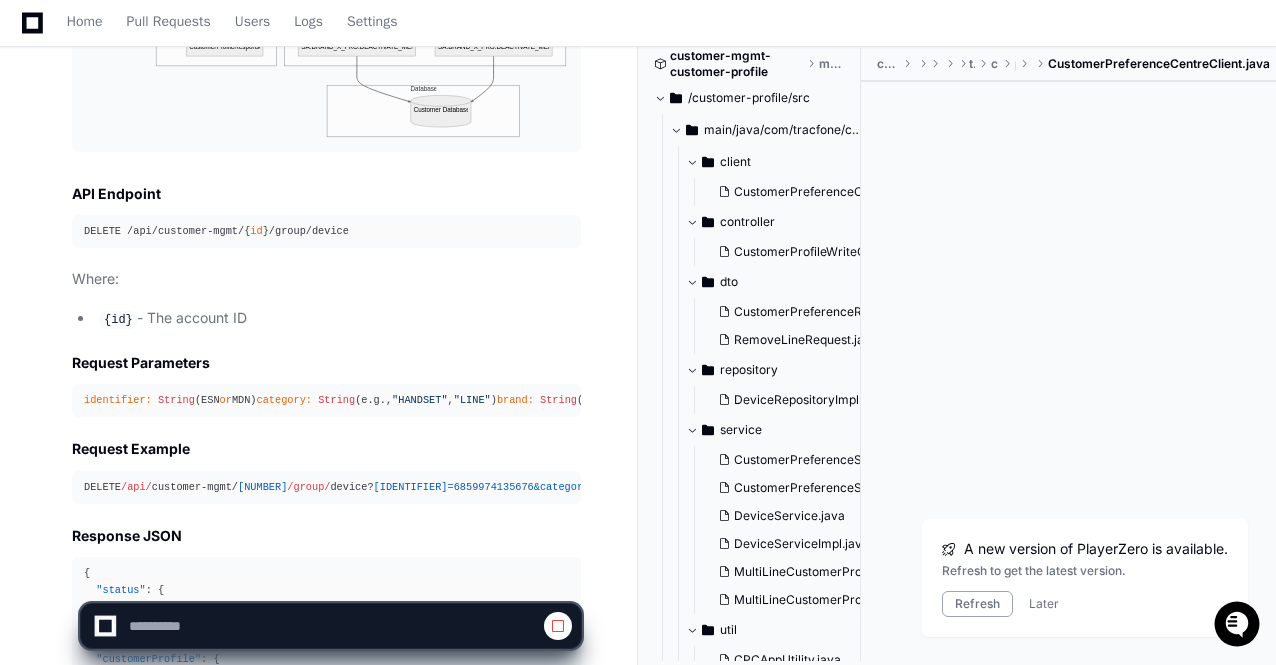 scroll, scrollTop: 12828, scrollLeft: 0, axis: vertical 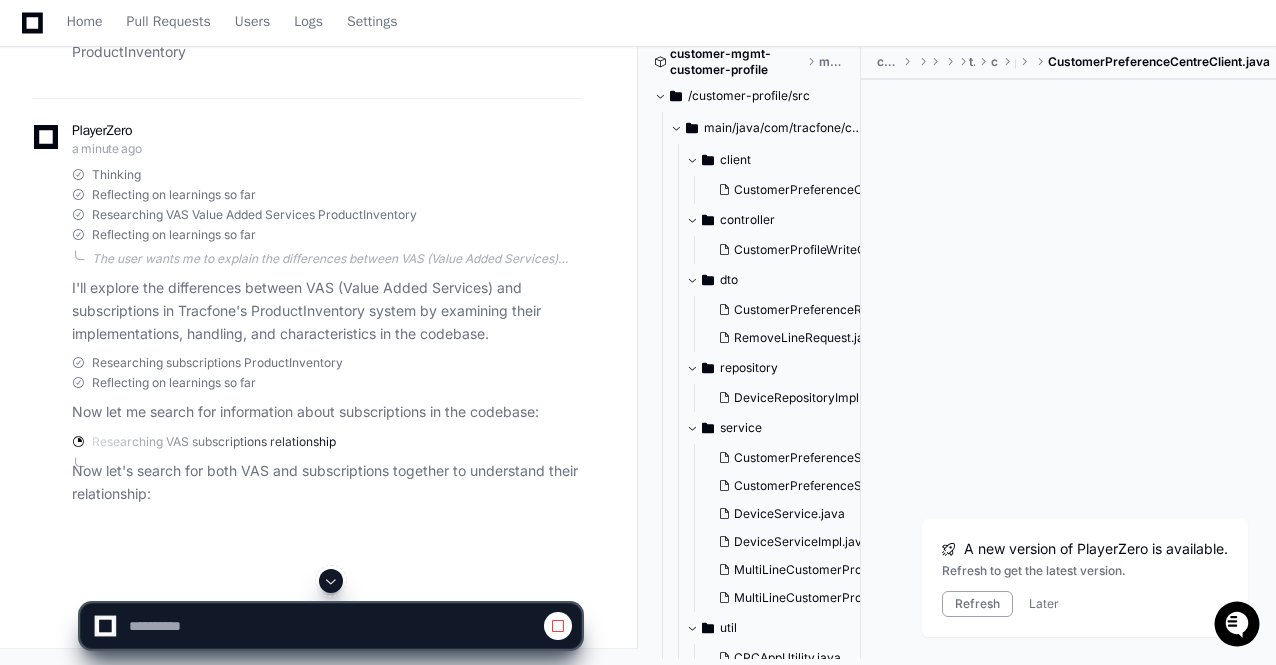 click 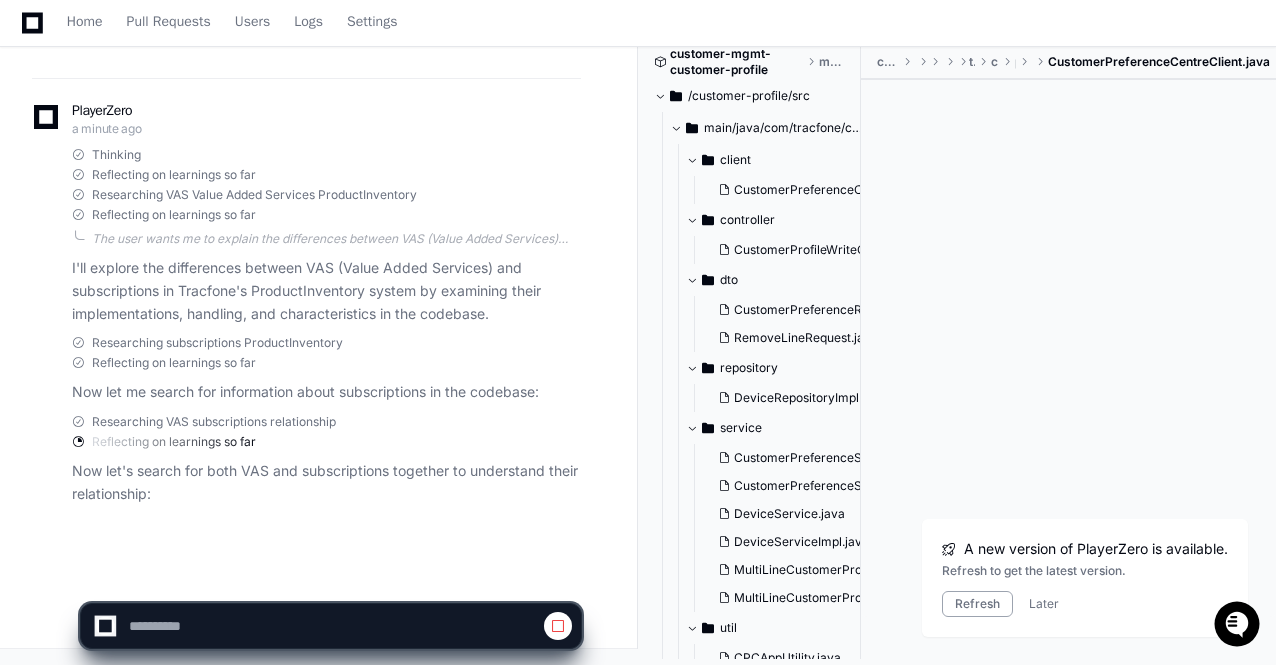 scroll, scrollTop: 12950, scrollLeft: 0, axis: vertical 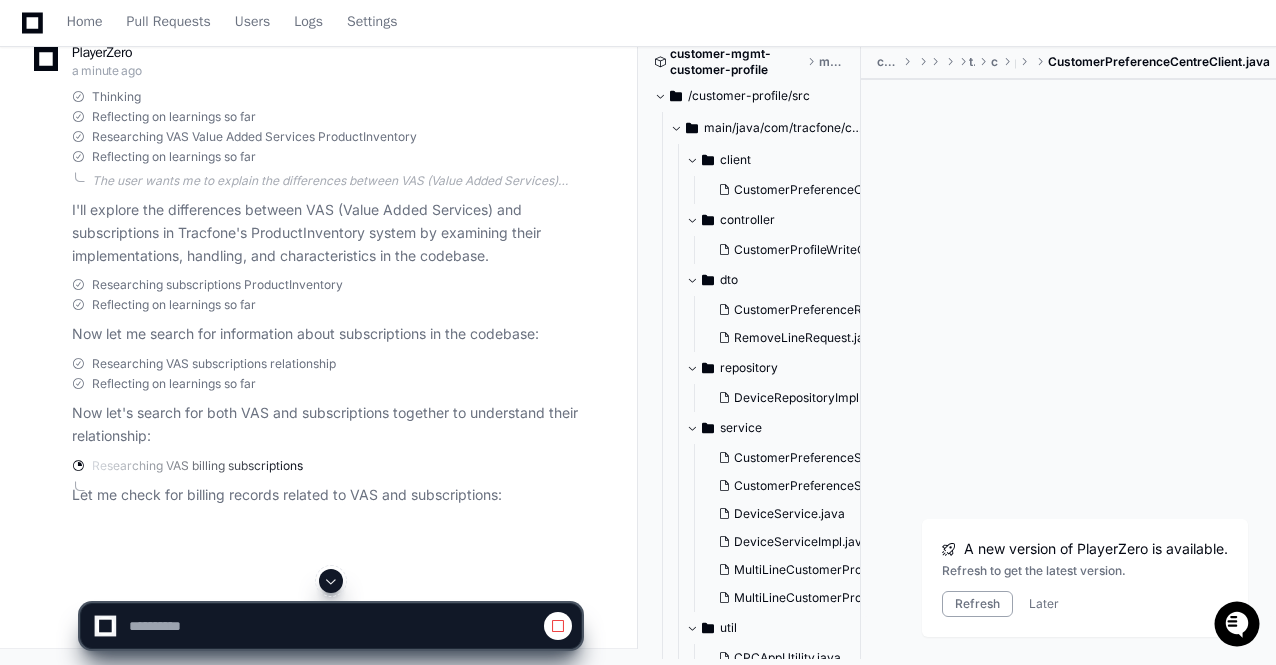click 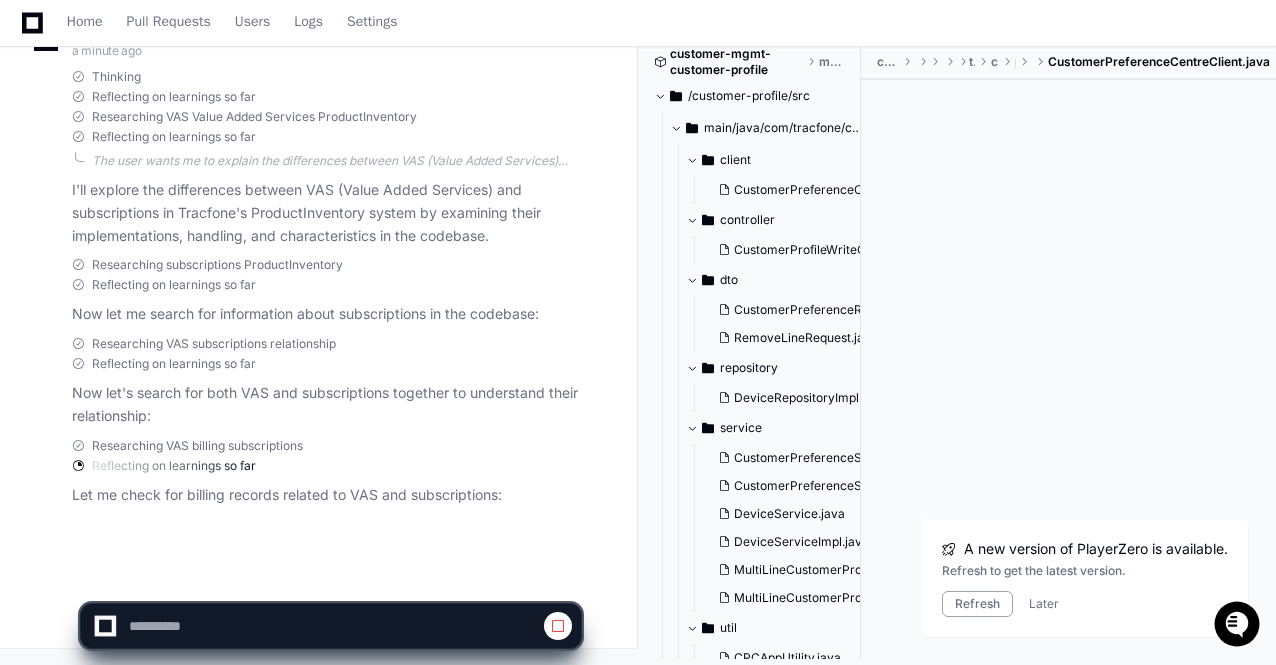 click 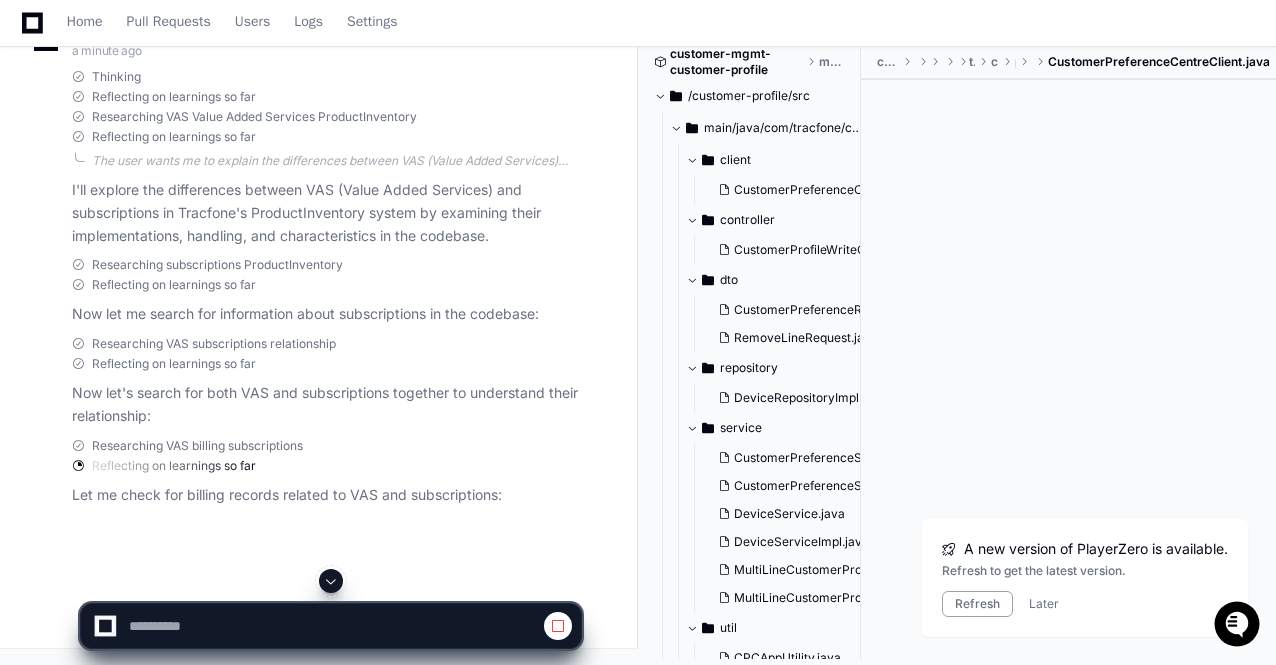 scroll, scrollTop: 13009, scrollLeft: 0, axis: vertical 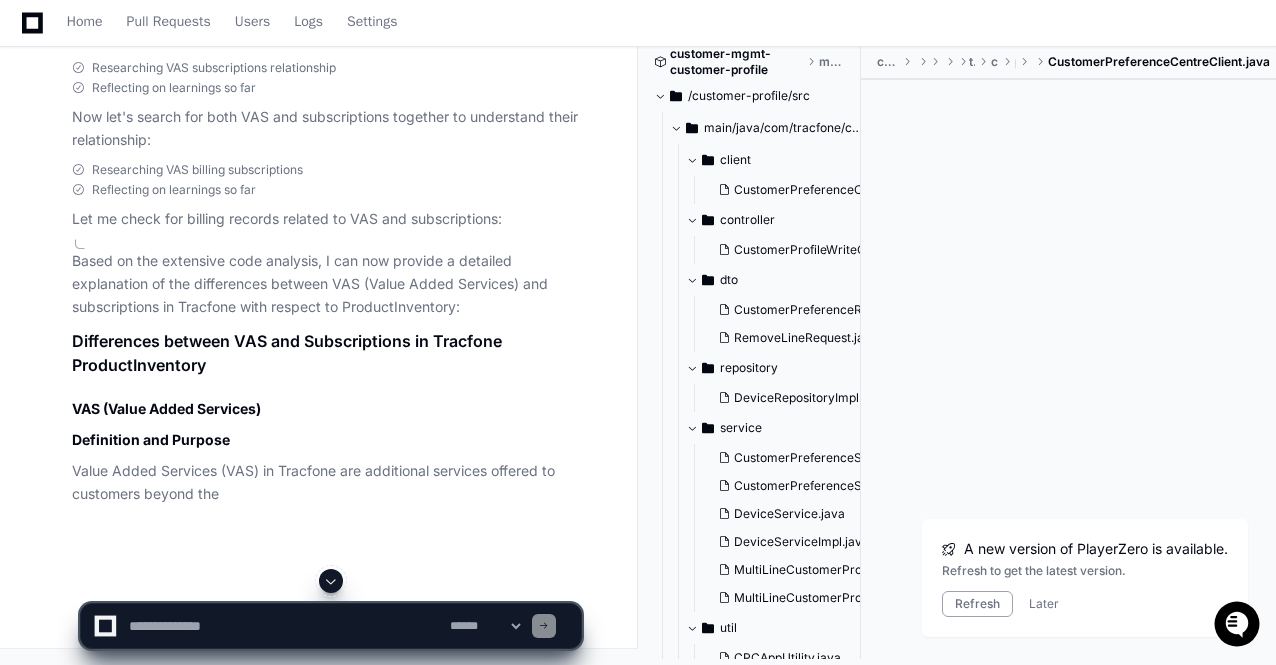 click 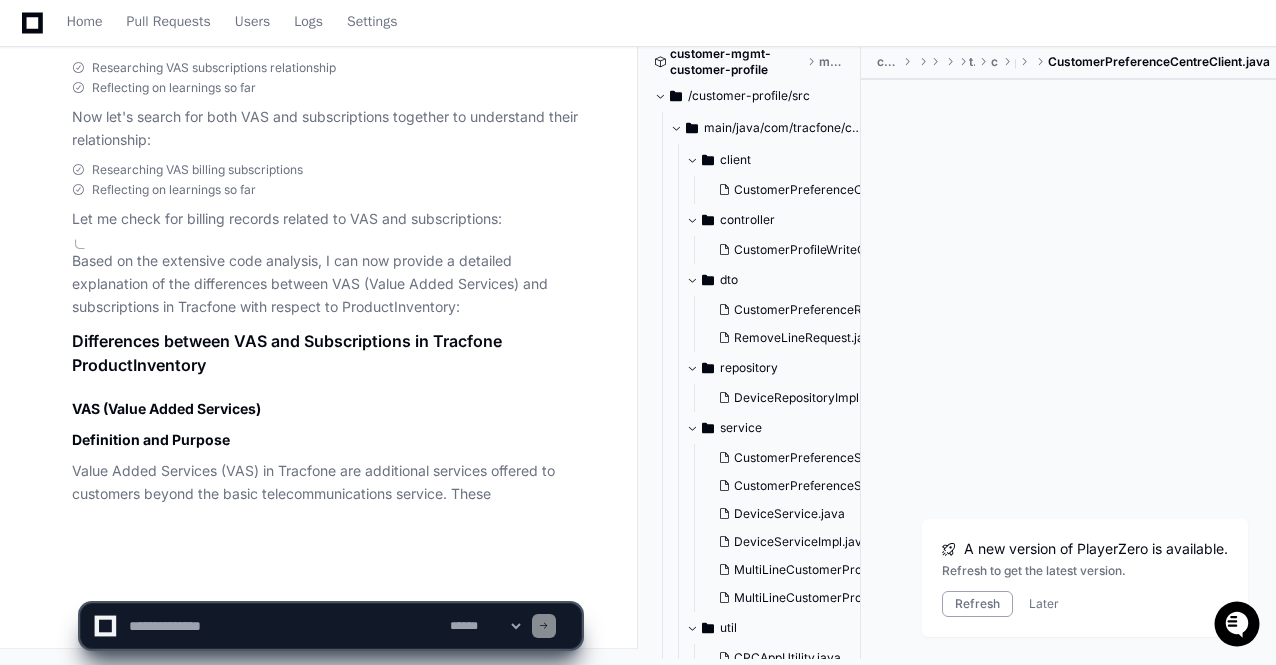 scroll, scrollTop: 13304, scrollLeft: 0, axis: vertical 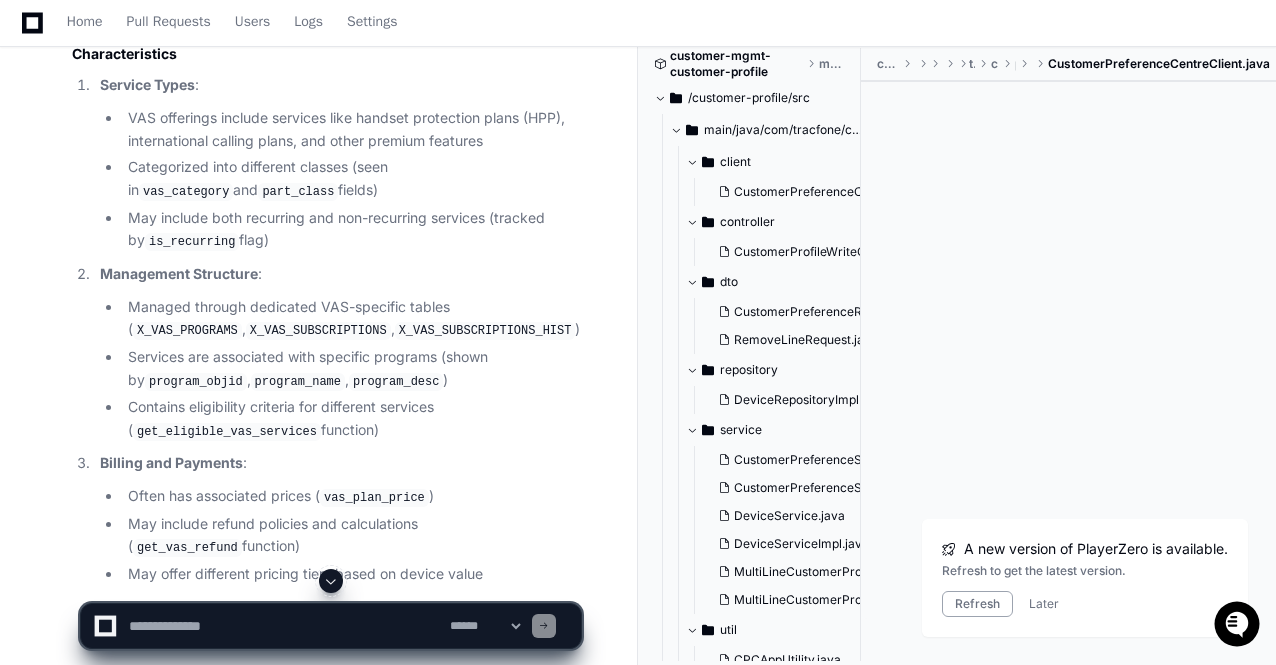 click 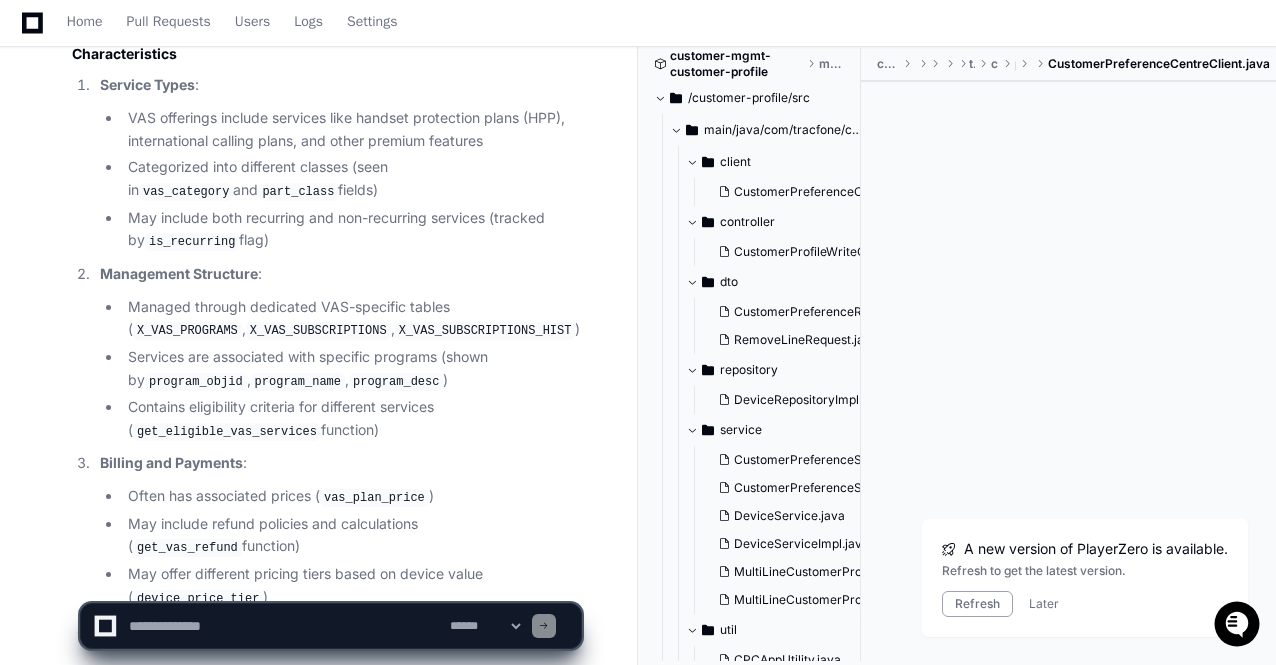 scroll, scrollTop: 13955, scrollLeft: 0, axis: vertical 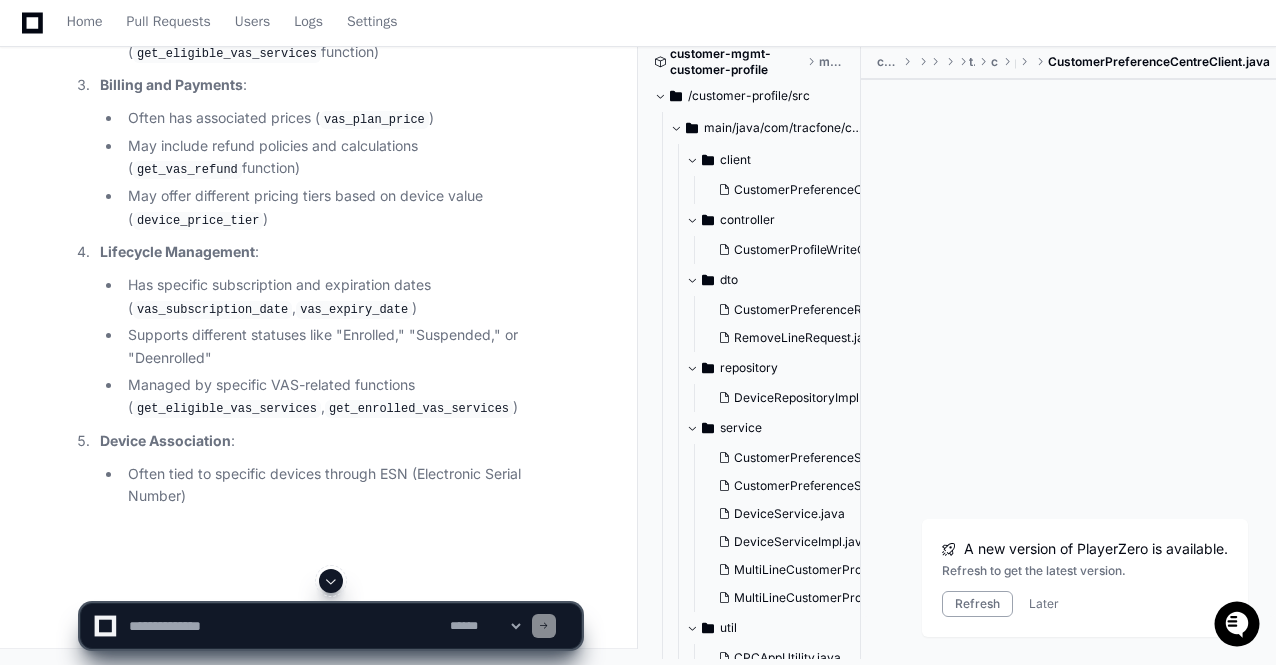 click 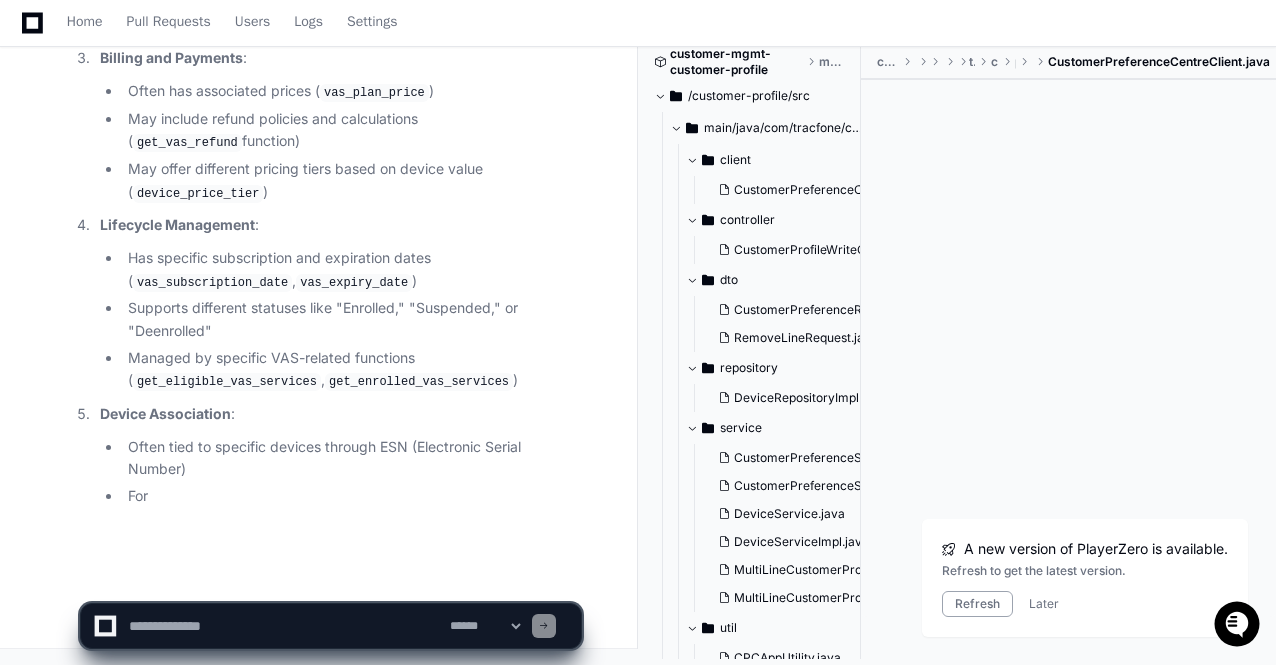 scroll, scrollTop: 14231, scrollLeft: 0, axis: vertical 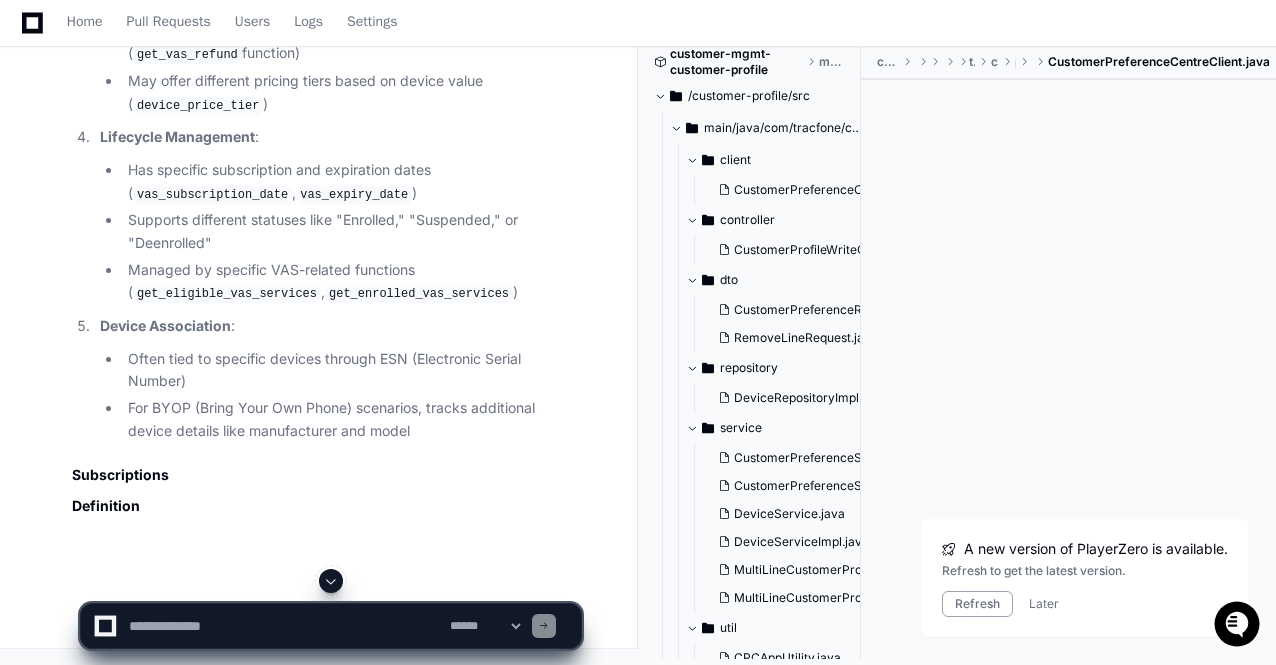 click 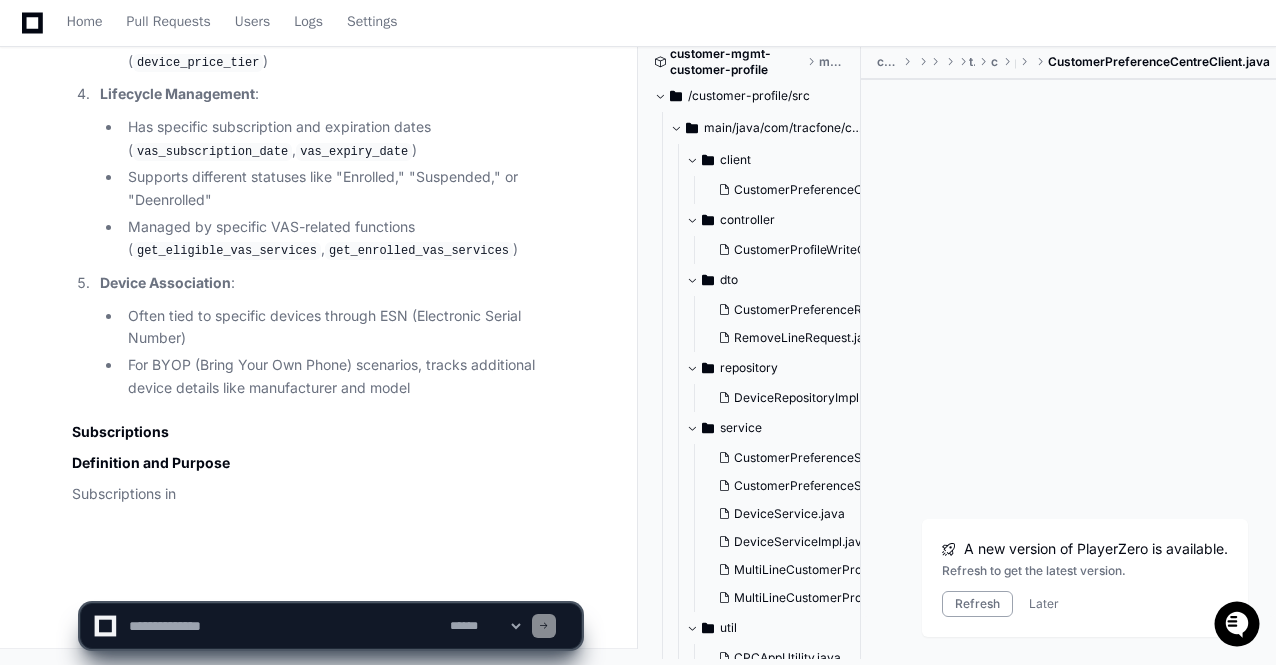 scroll, scrollTop: 14362, scrollLeft: 0, axis: vertical 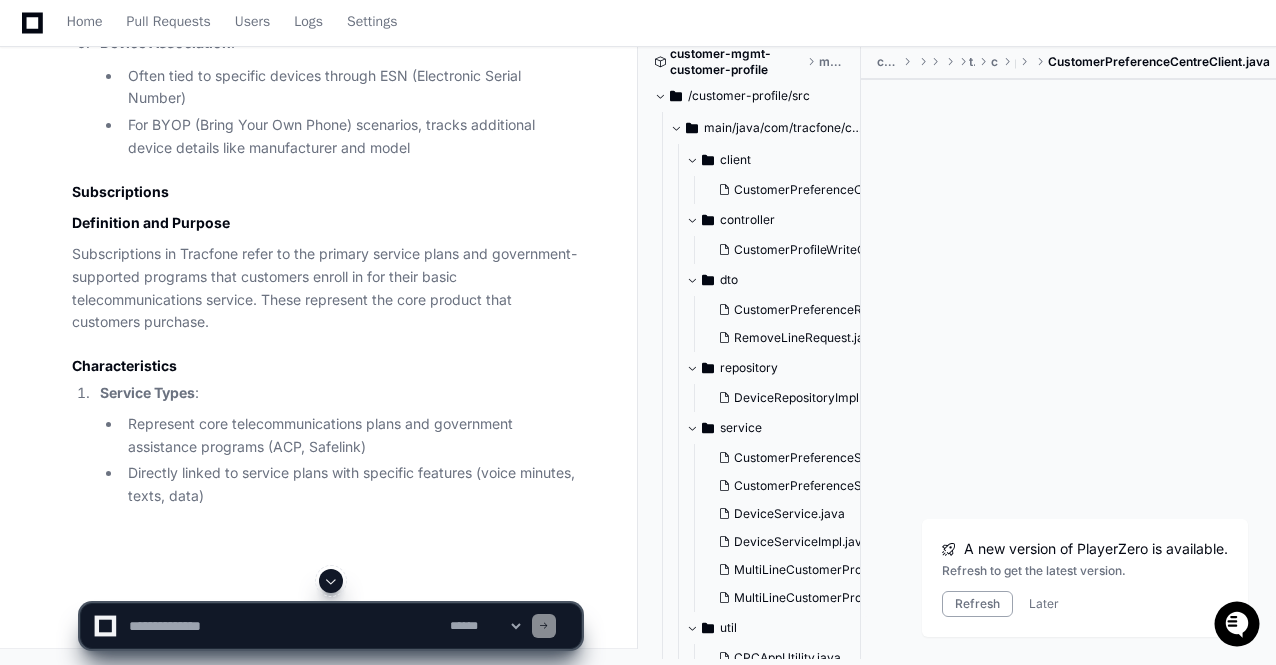 click 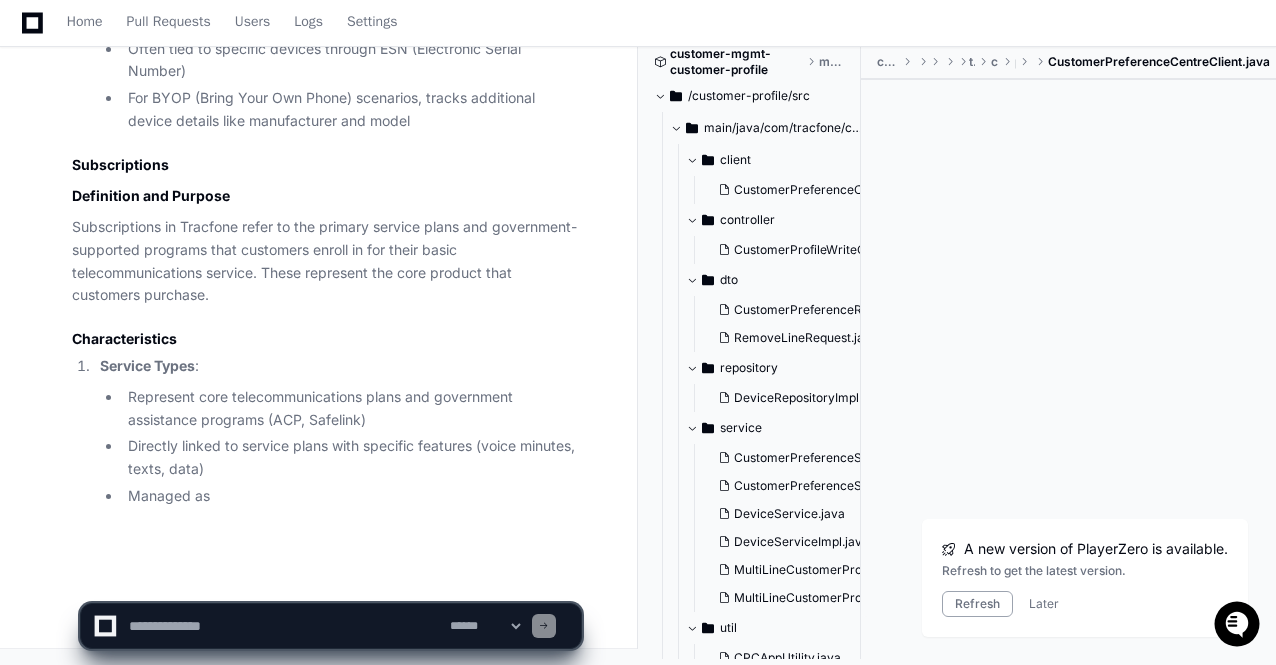 click on "**********" 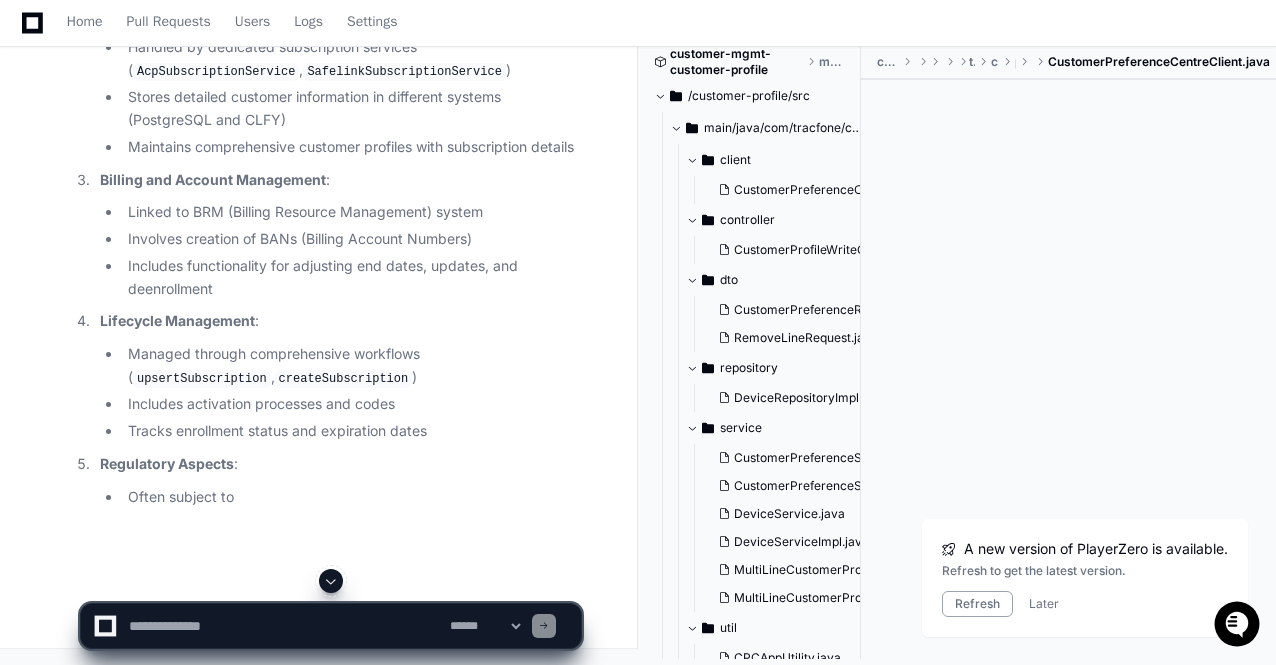 click 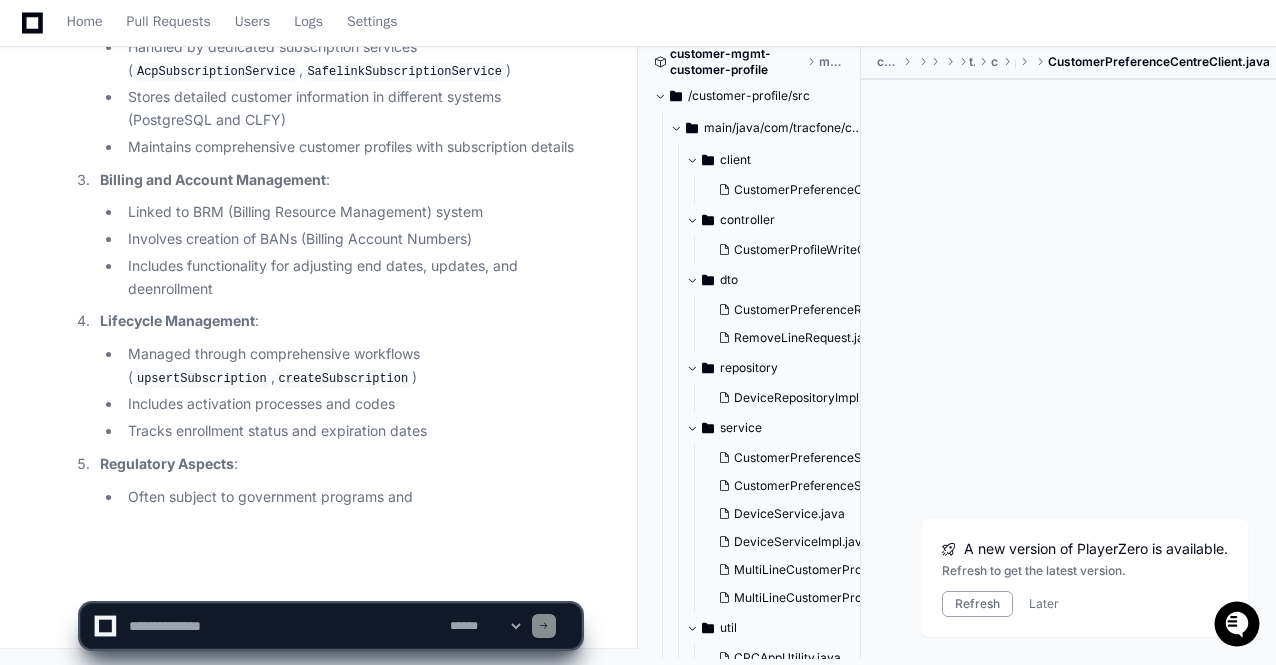 scroll, scrollTop: 15148, scrollLeft: 0, axis: vertical 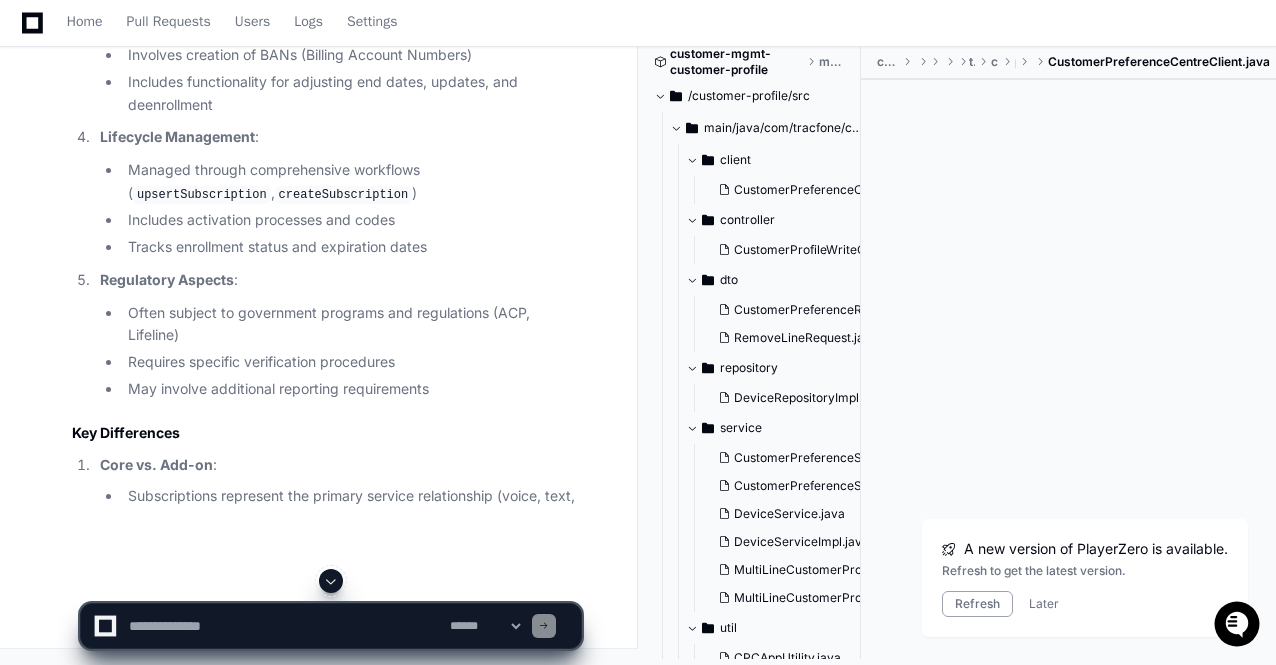 click 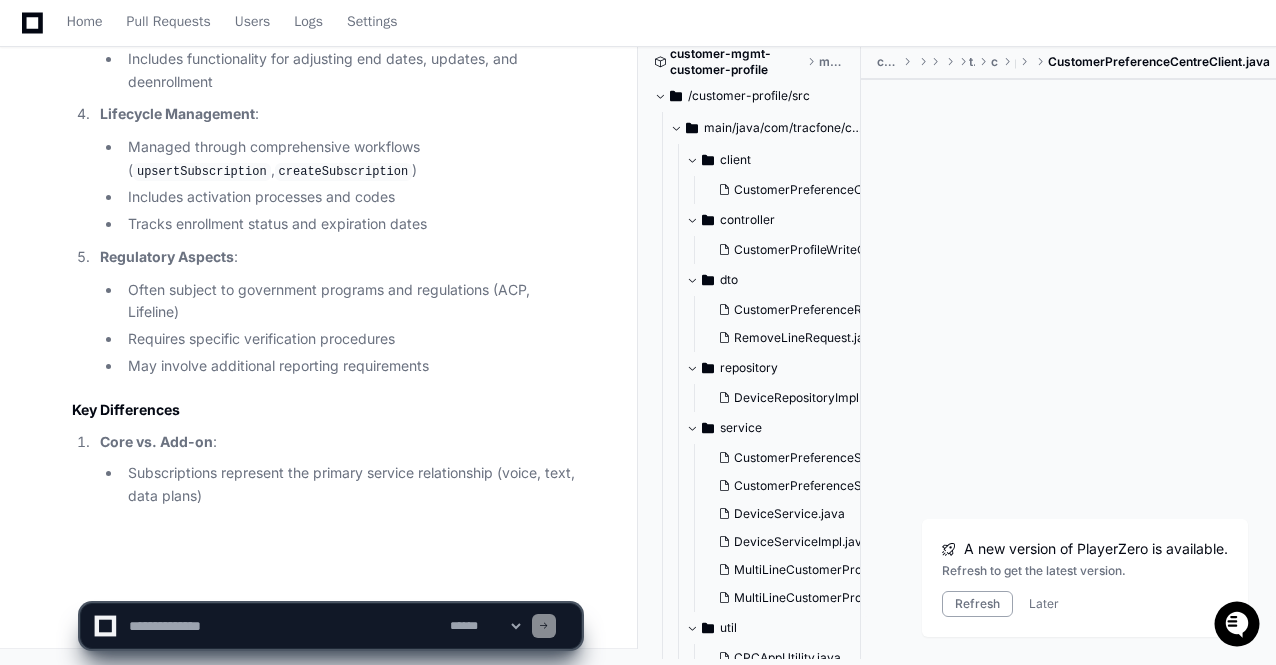 click 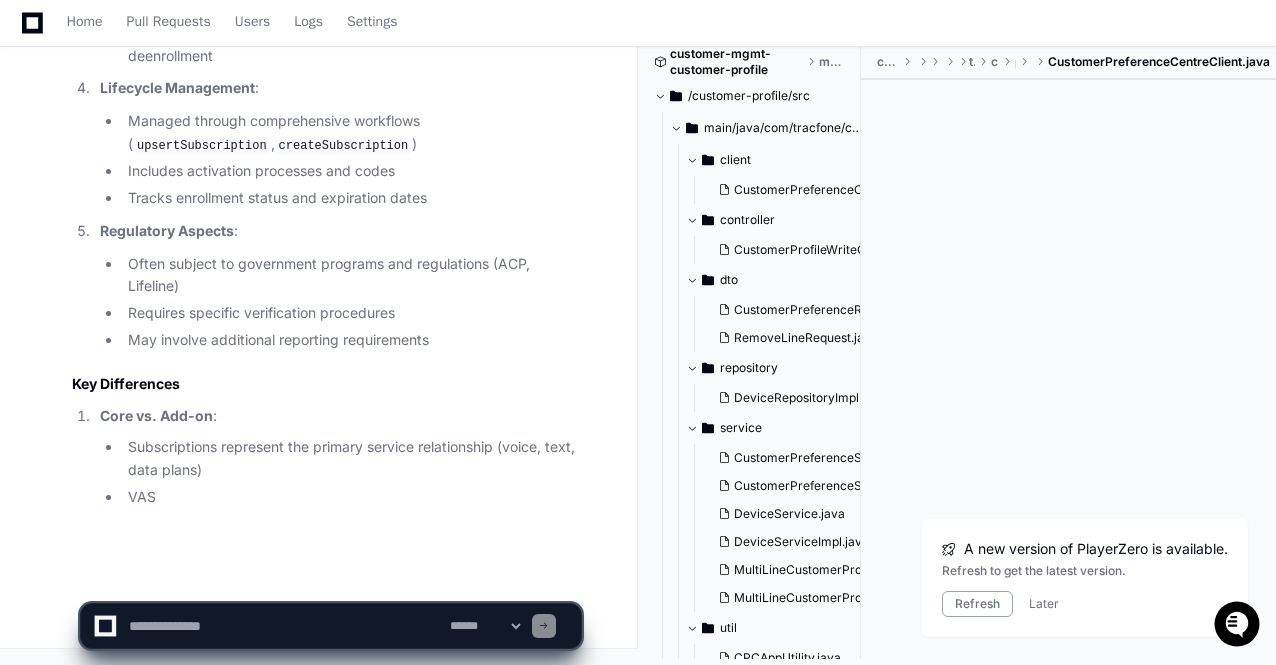 scroll, scrollTop: 15380, scrollLeft: 0, axis: vertical 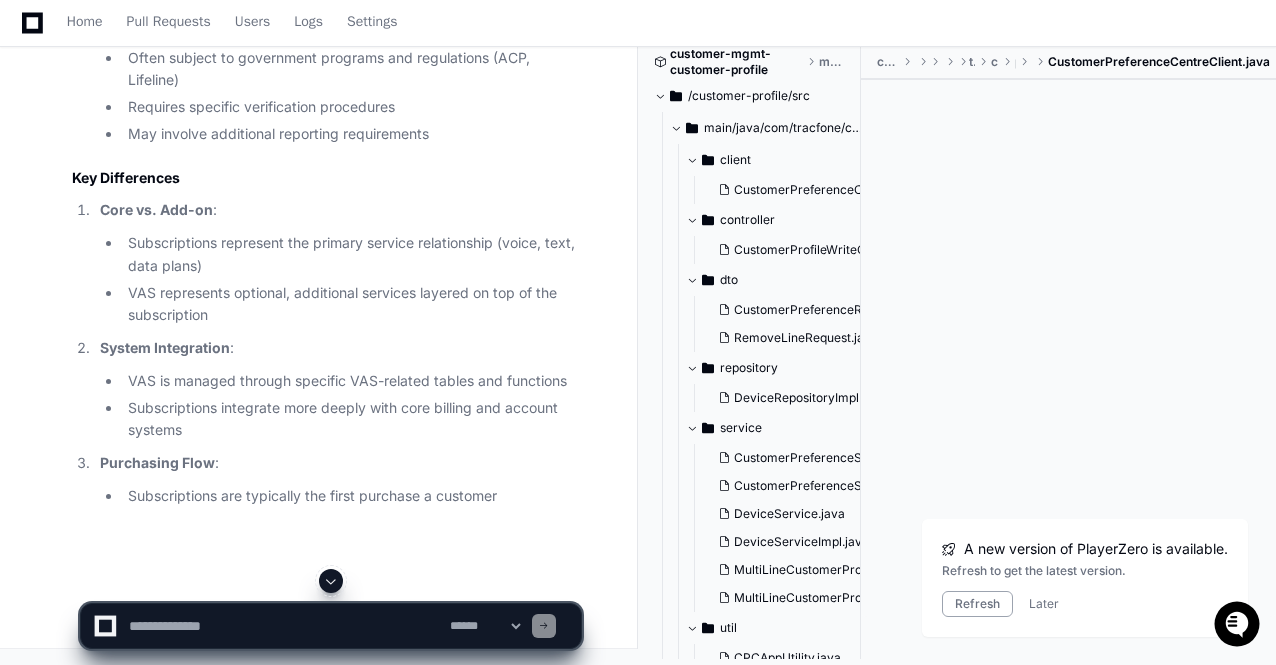 click 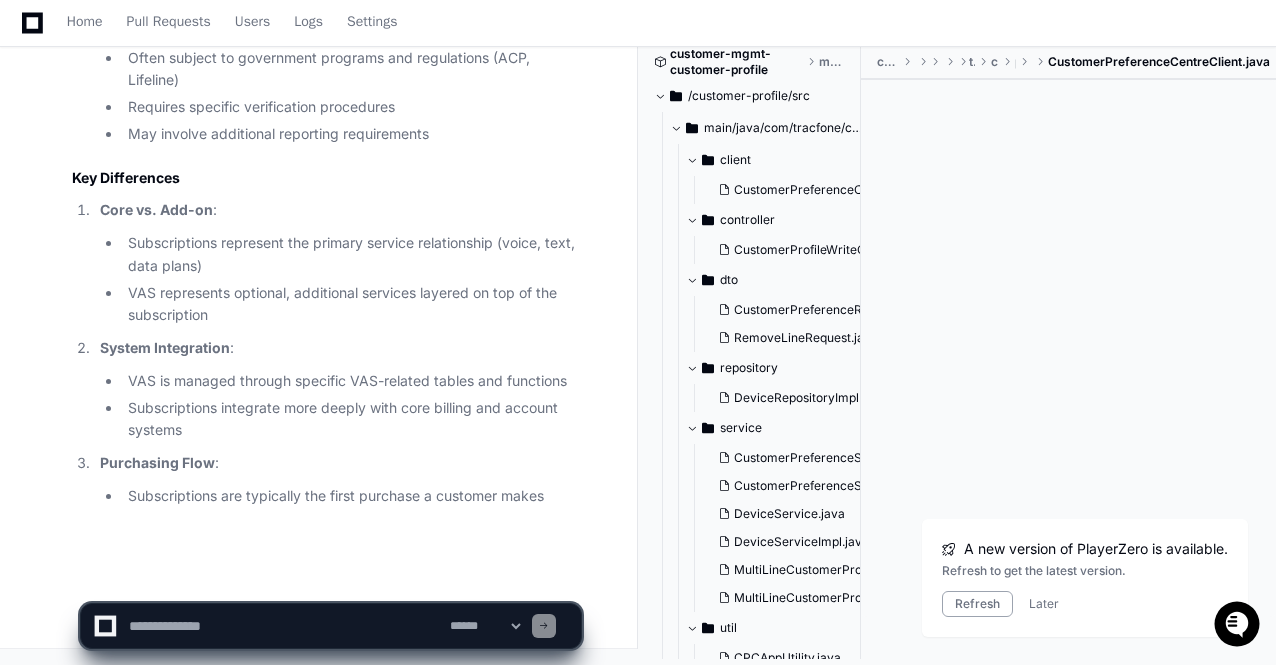 click on "**********" 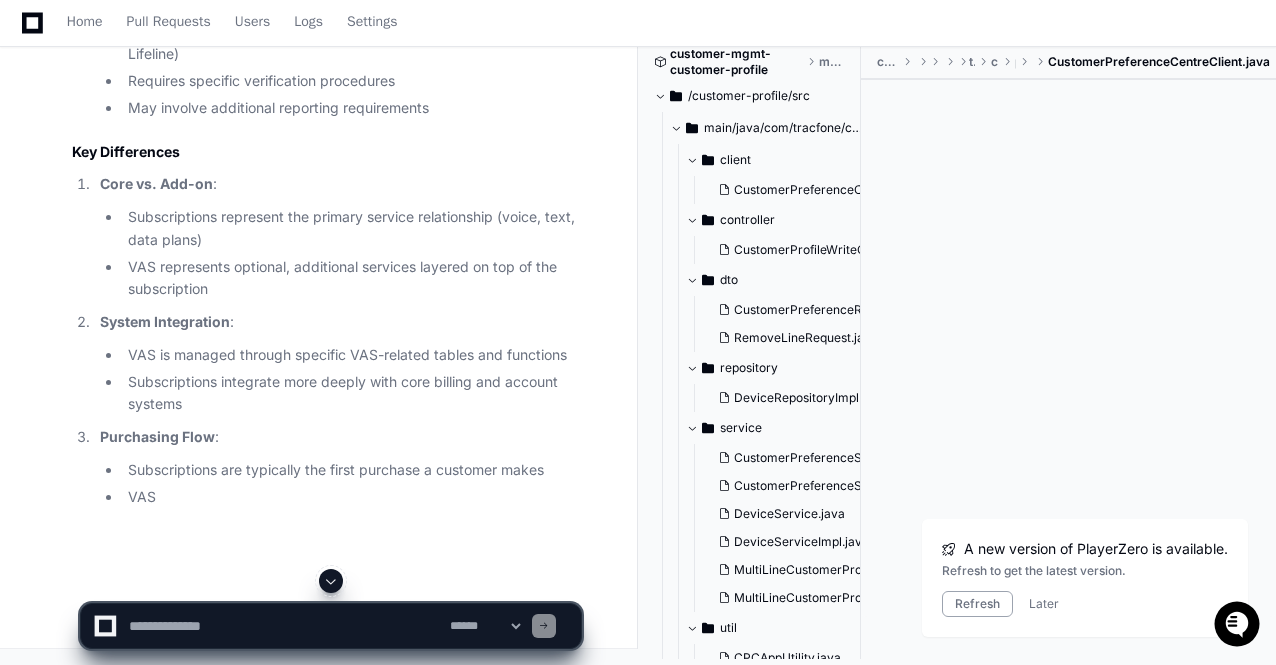 click on "**********" 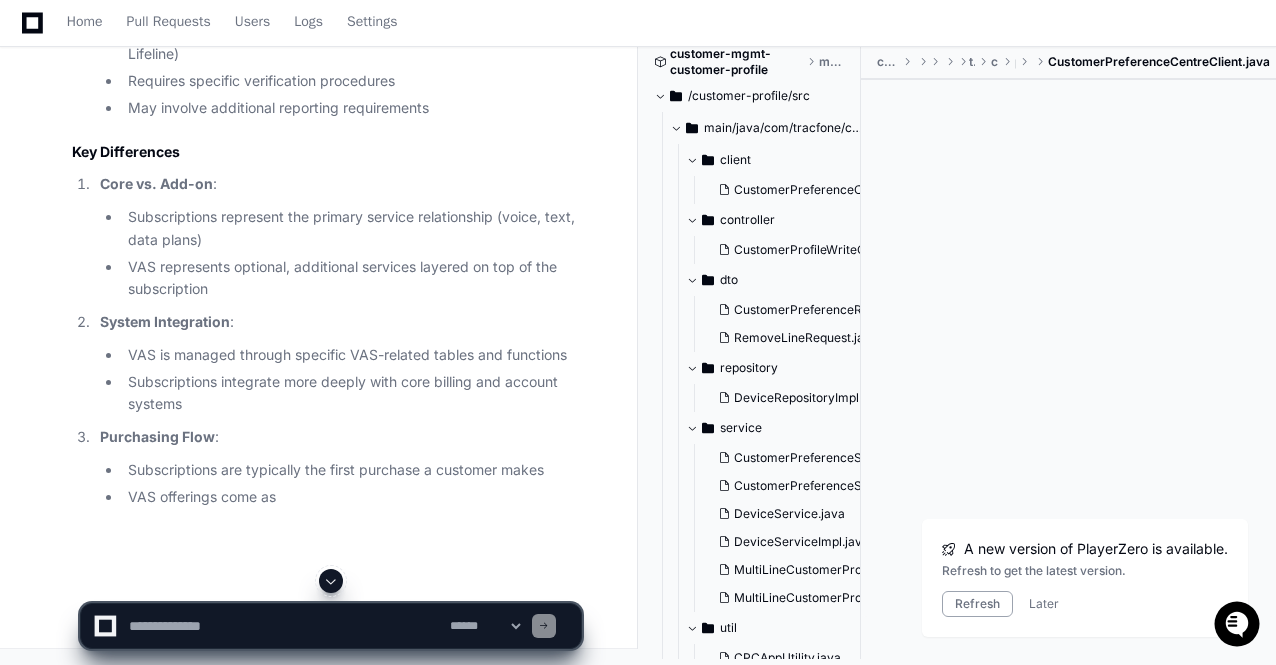 click 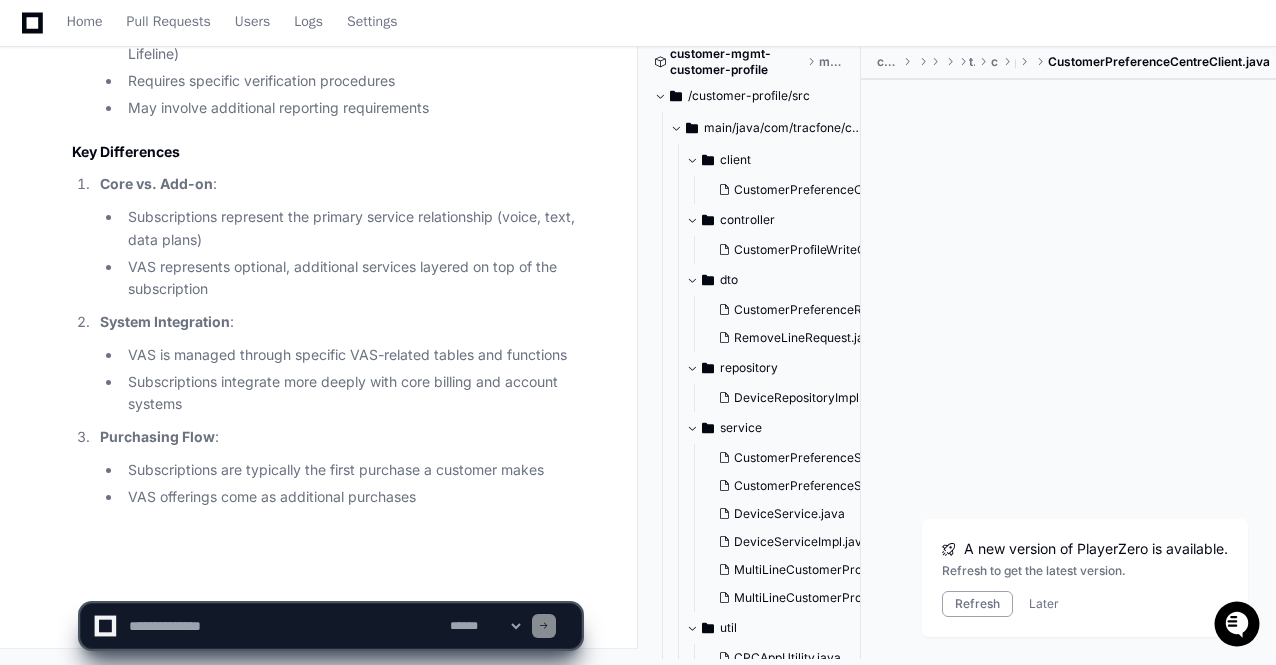 scroll, scrollTop: 15612, scrollLeft: 0, axis: vertical 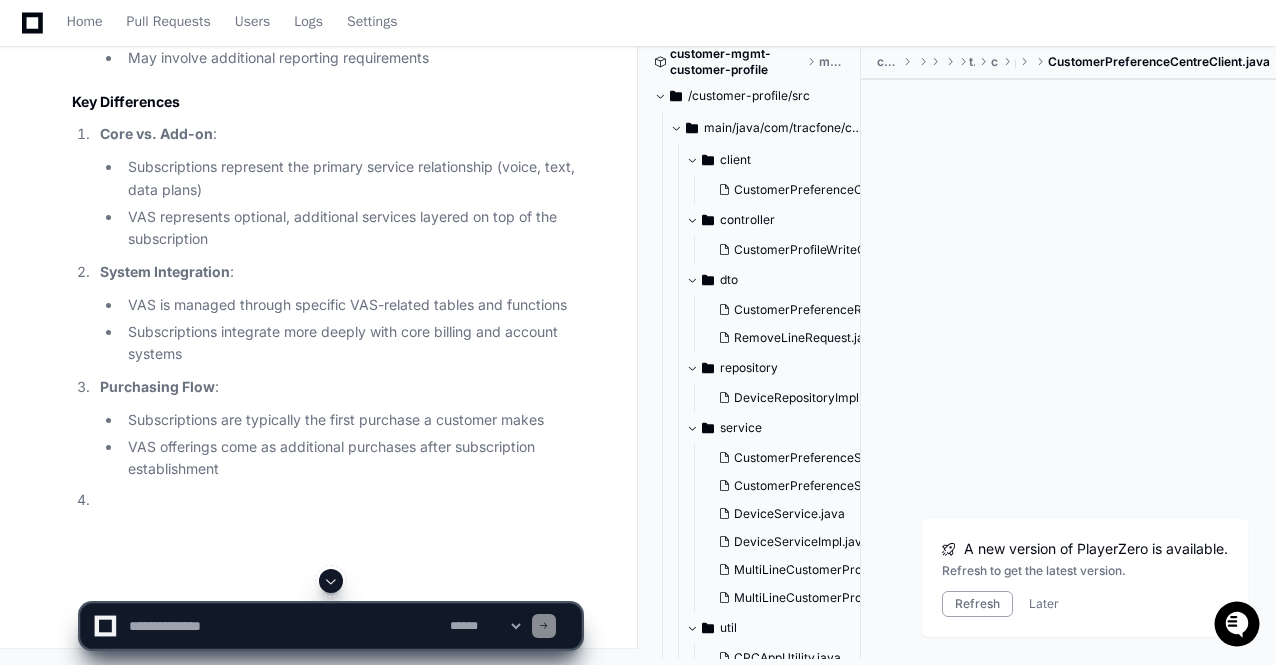 click on "**********" 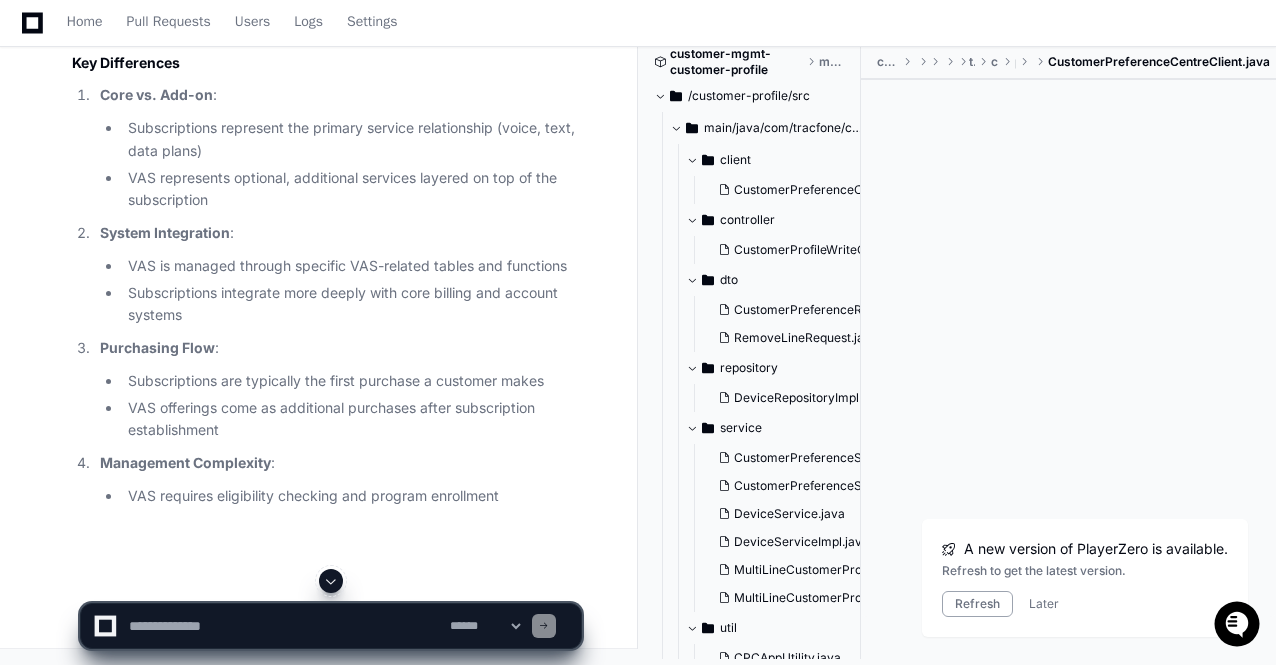 click 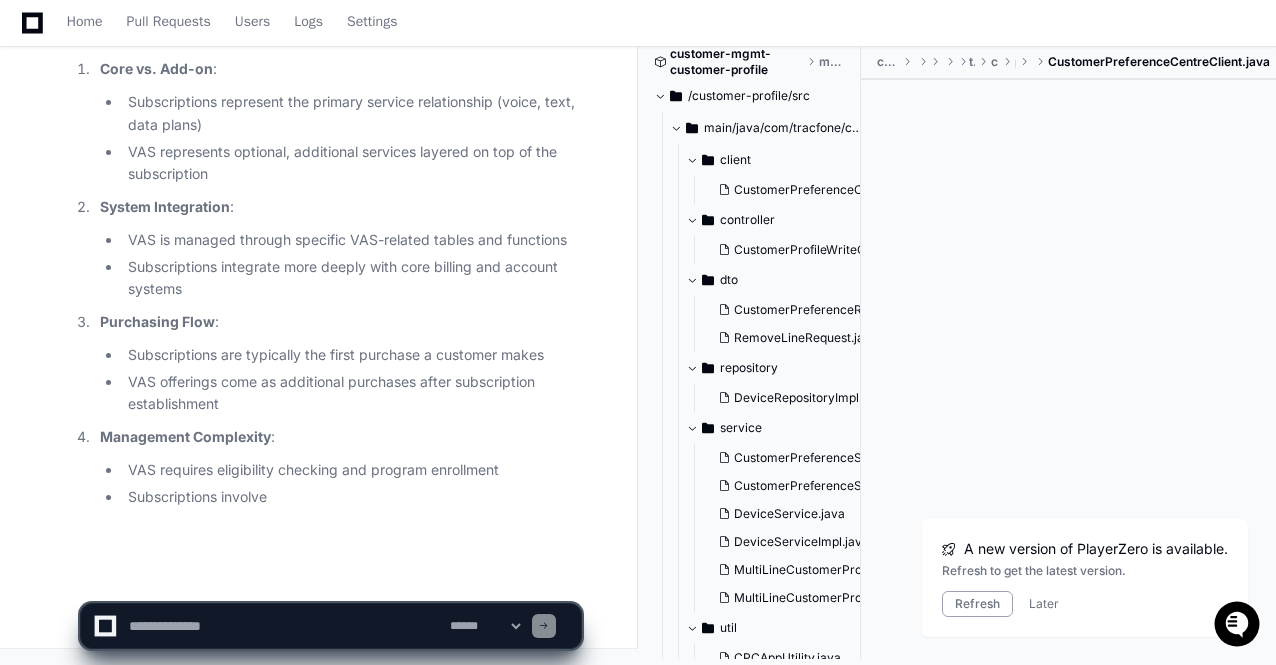 scroll, scrollTop: 15728, scrollLeft: 0, axis: vertical 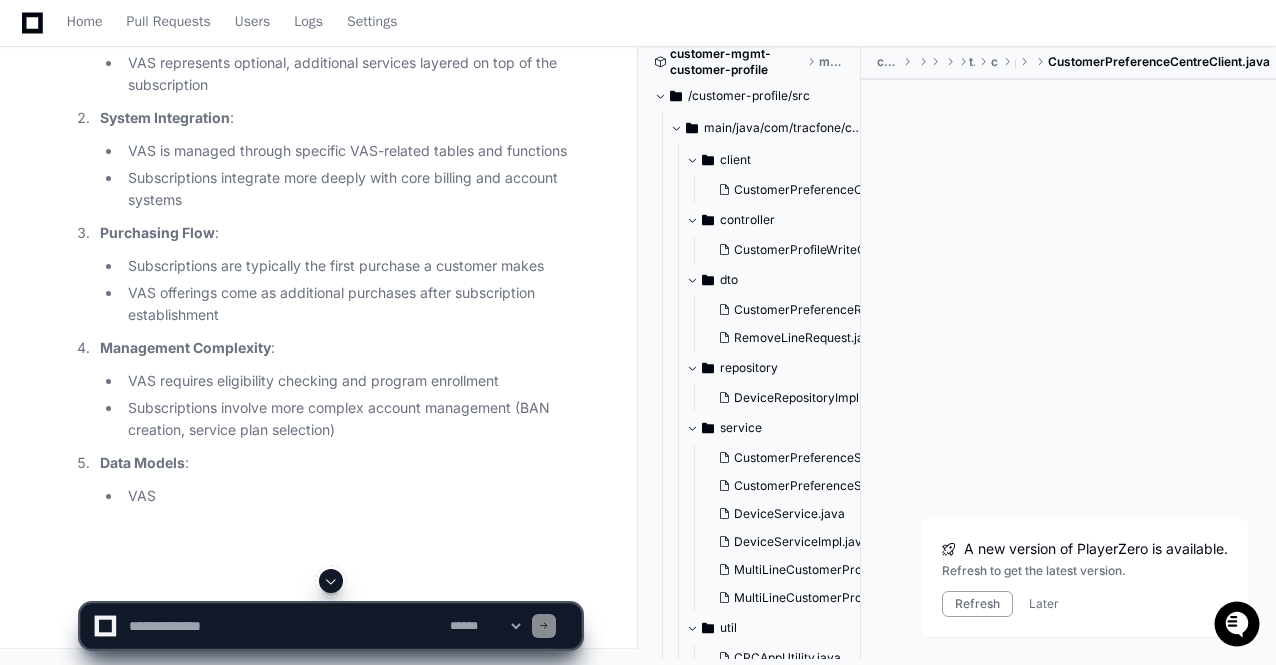 click 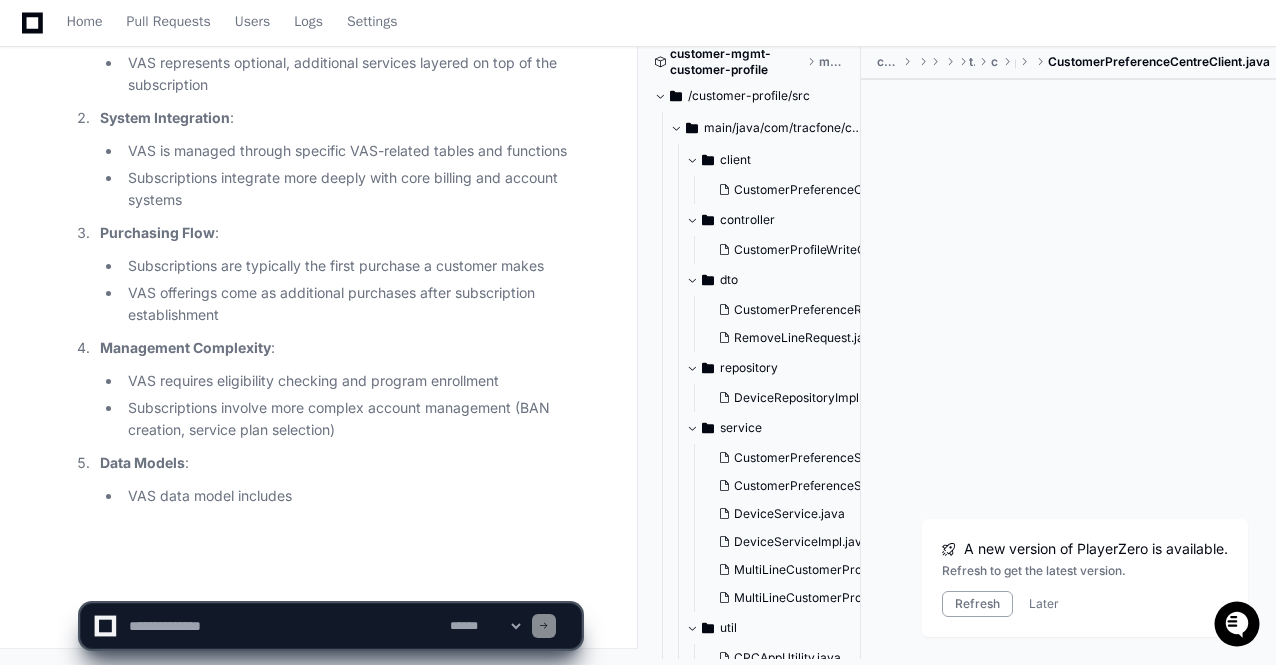 scroll, scrollTop: 15816, scrollLeft: 0, axis: vertical 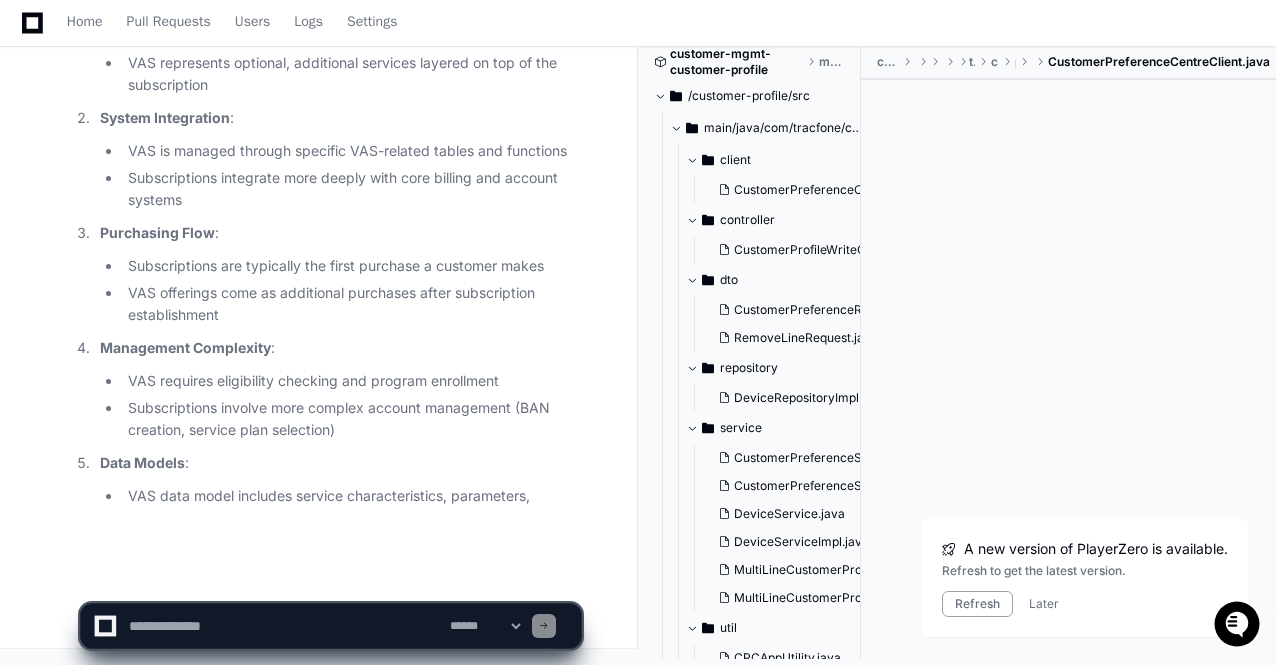 click on "**********" 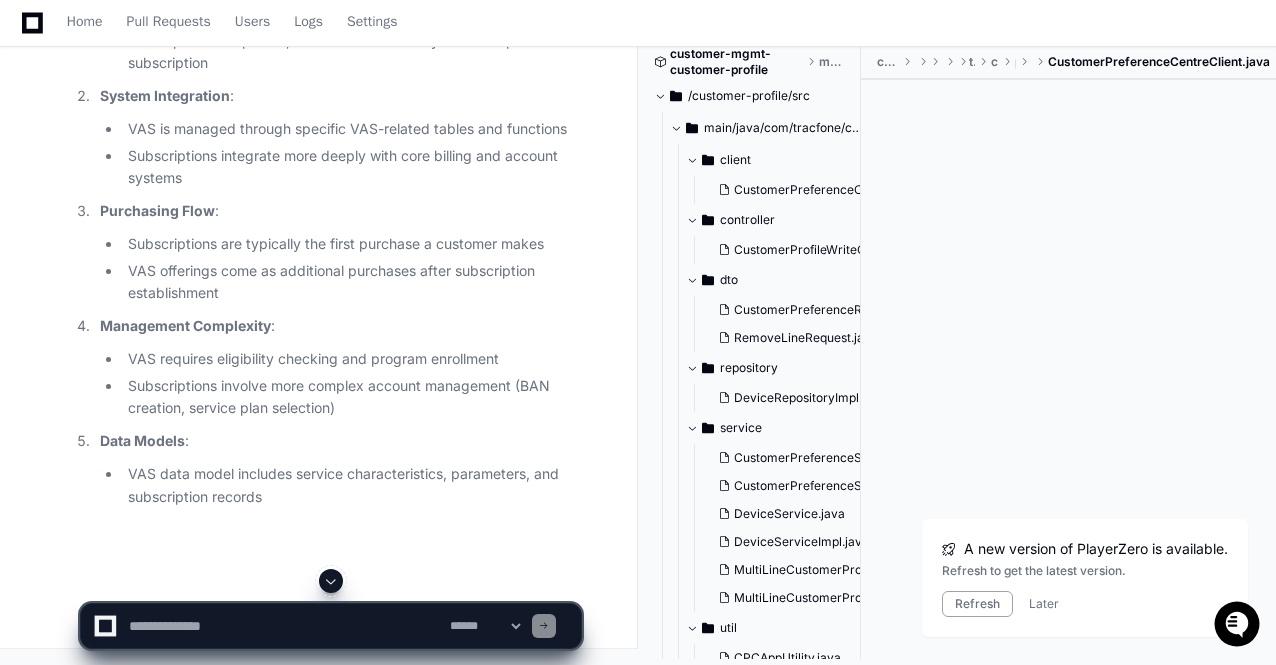 click 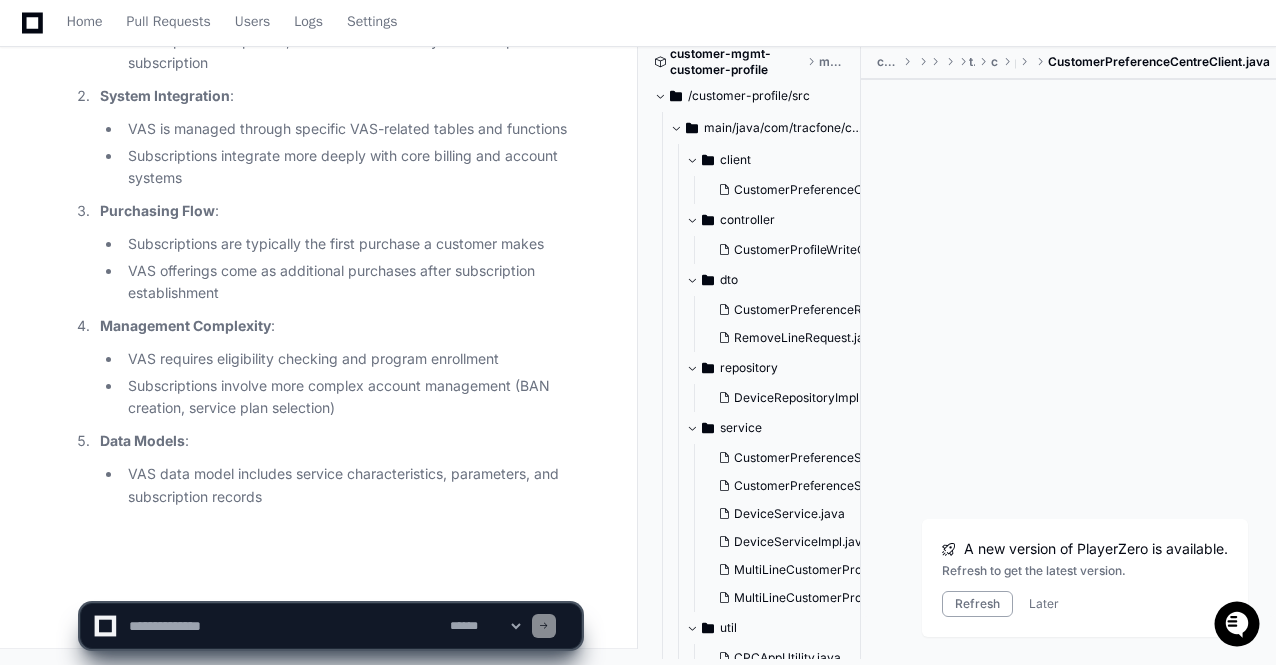 scroll, scrollTop: 15838, scrollLeft: 0, axis: vertical 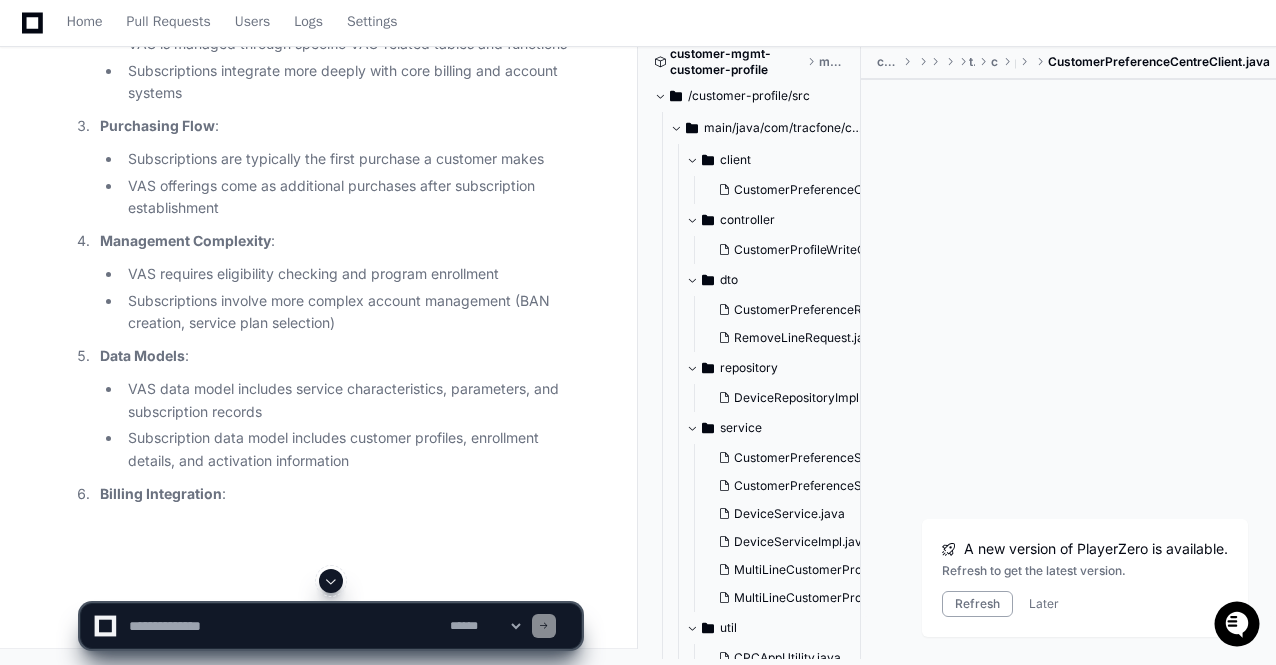 click 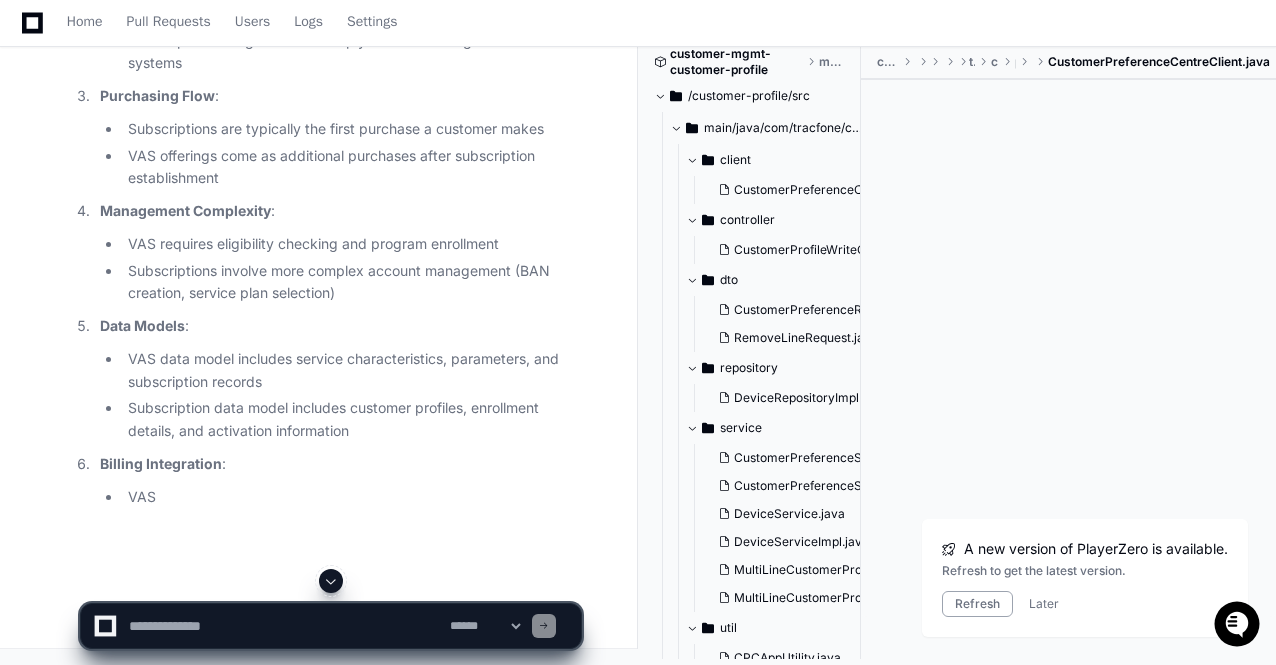 click 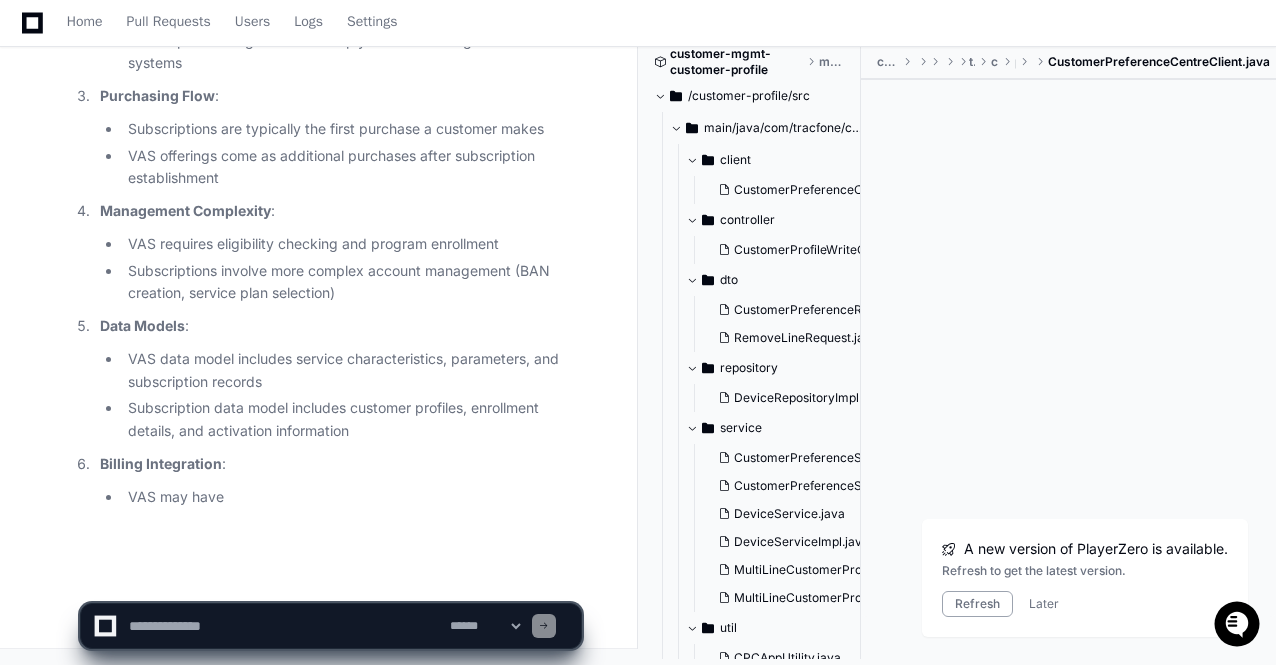scroll, scrollTop: 15954, scrollLeft: 0, axis: vertical 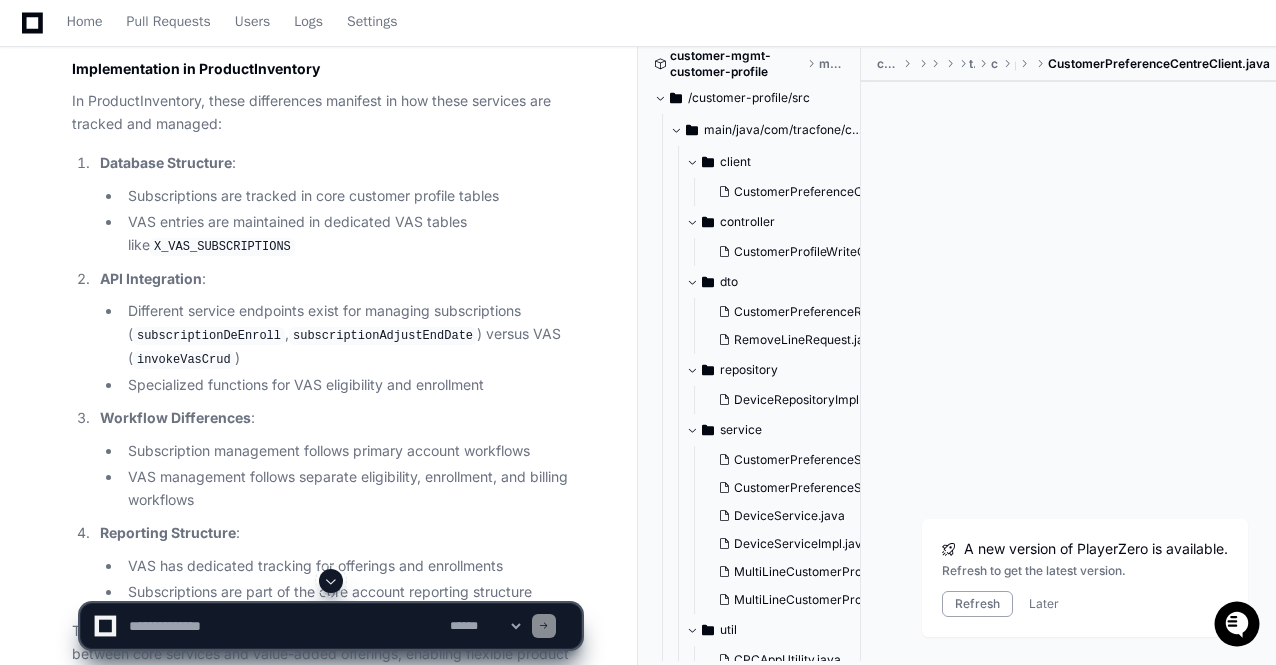 click 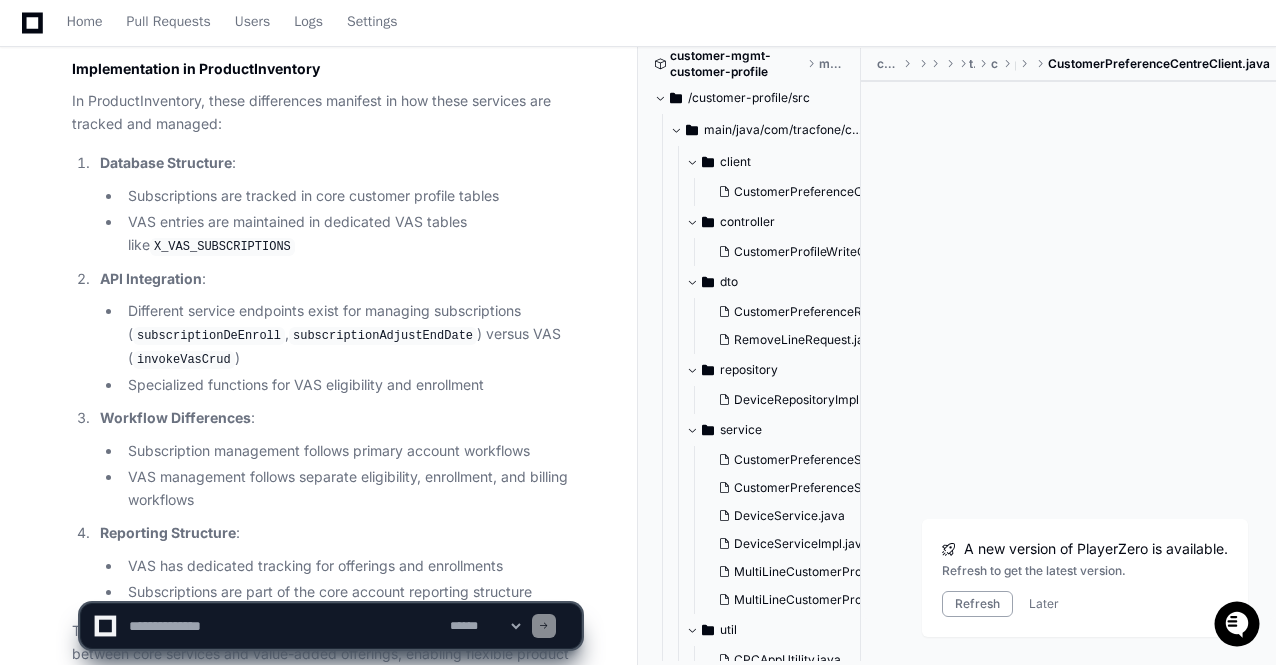scroll, scrollTop: 16654, scrollLeft: 0, axis: vertical 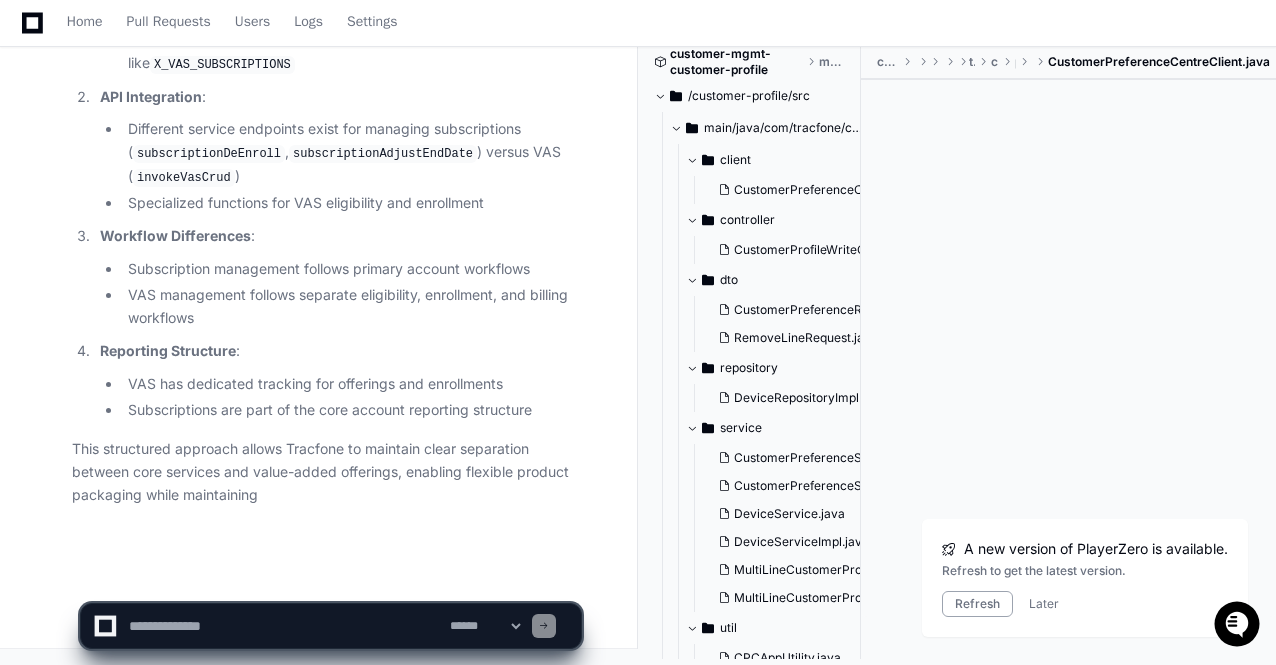 click on "**********" 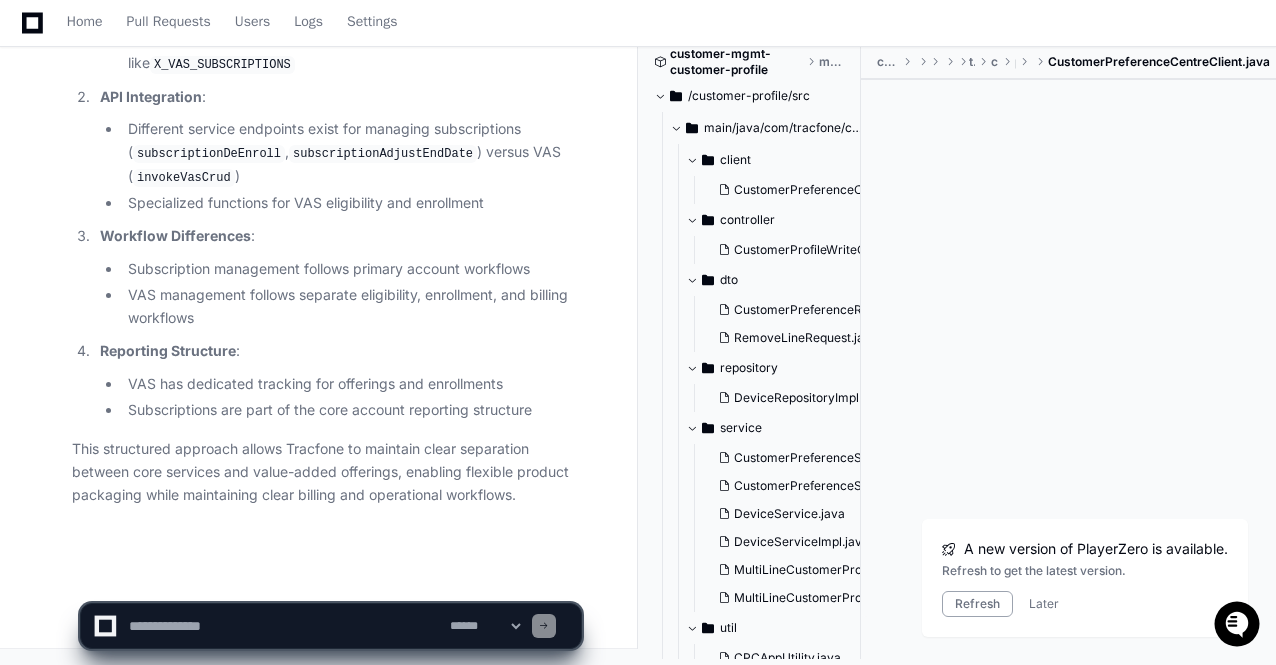 click on "This structured approach allows Tracfone to maintain clear separation between core services and value-added offerings, enabling flexible product packaging while maintaining clear billing and operational workflows." 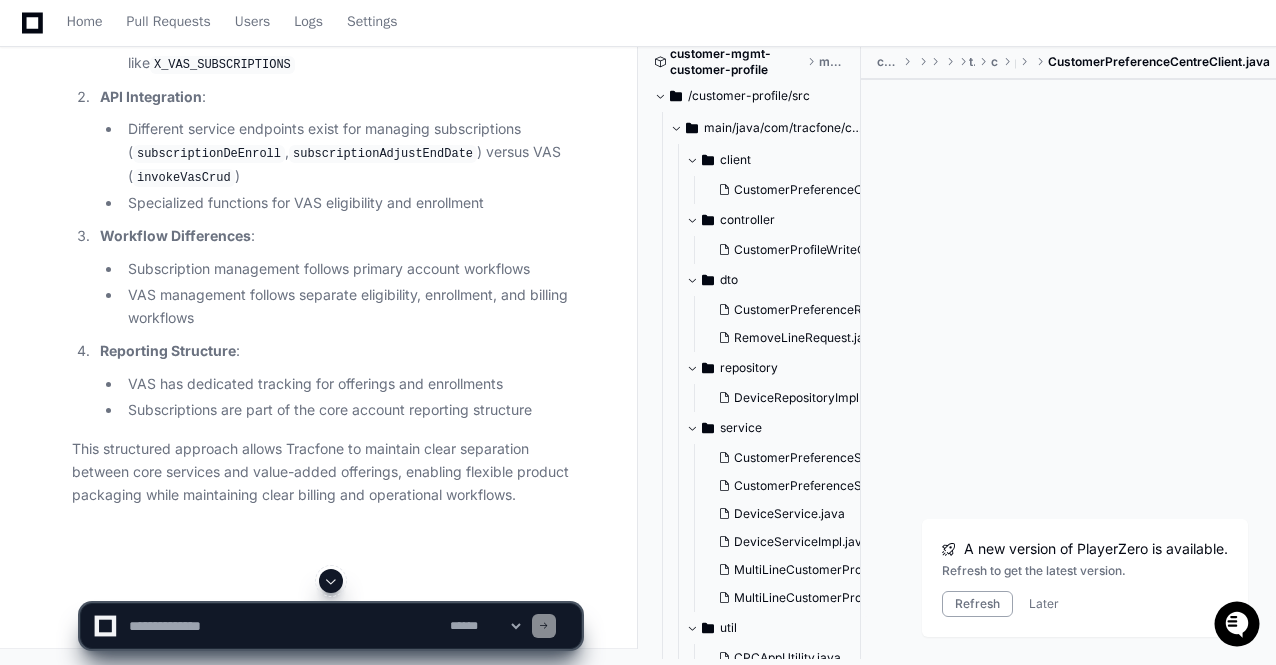 scroll, scrollTop: 16454, scrollLeft: 0, axis: vertical 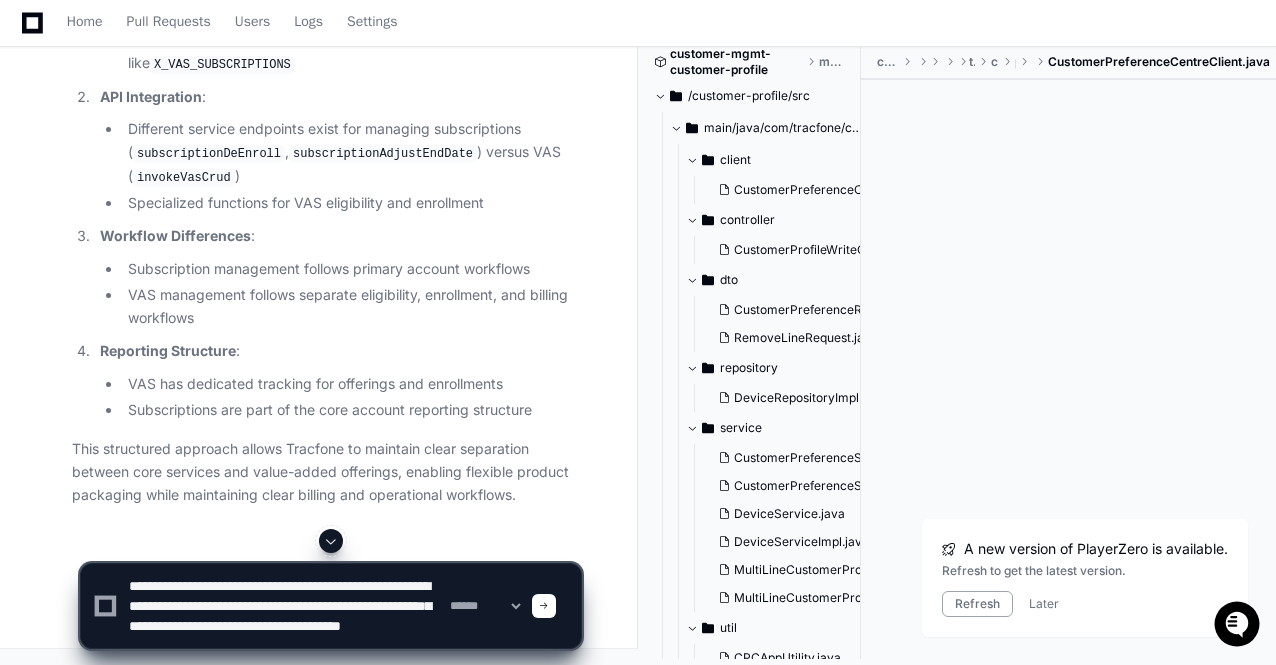 type on "**********" 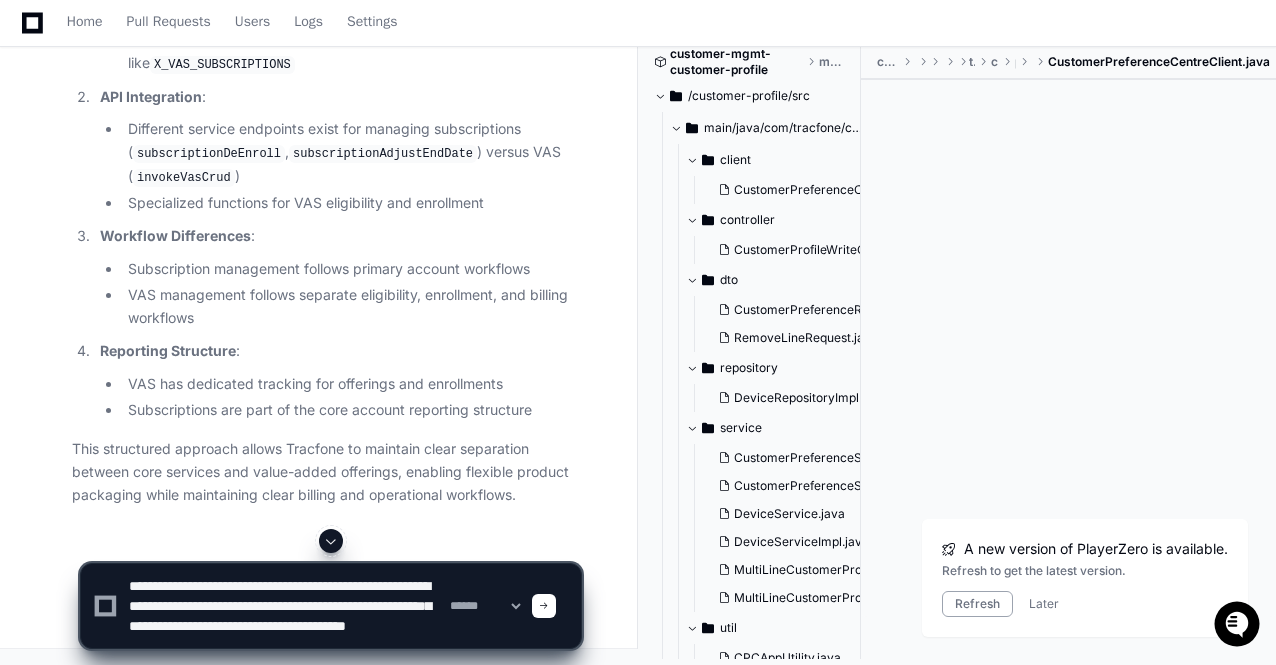 type 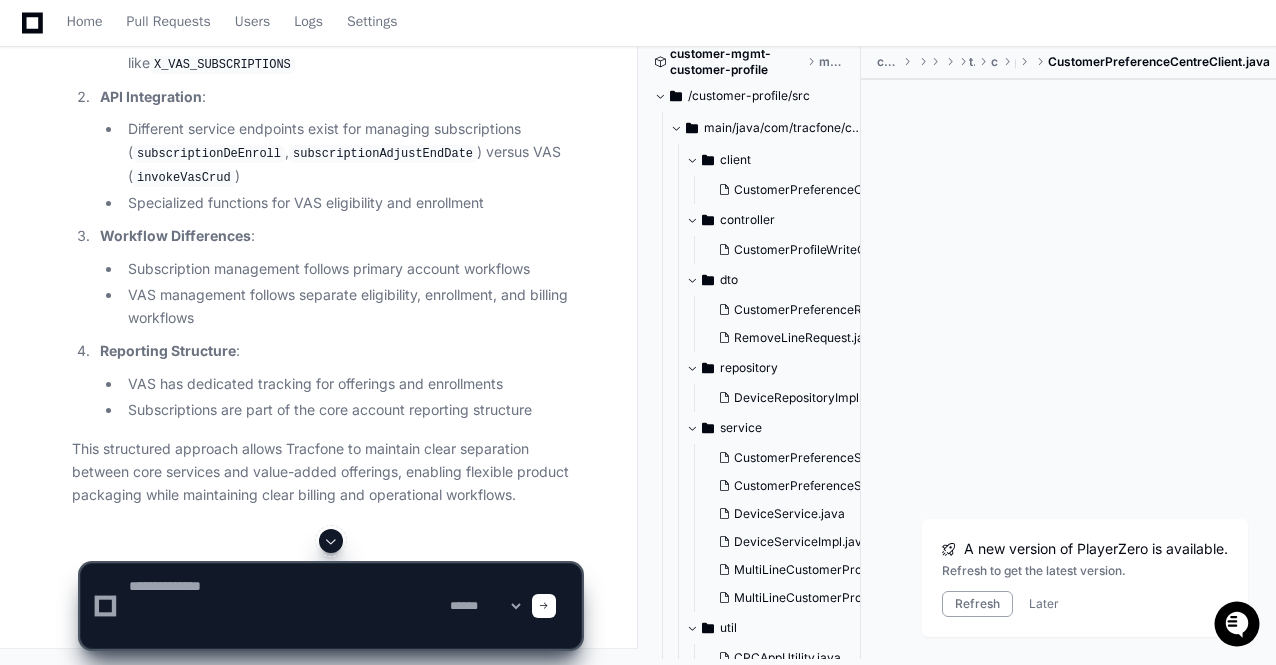 scroll, scrollTop: 0, scrollLeft: 0, axis: both 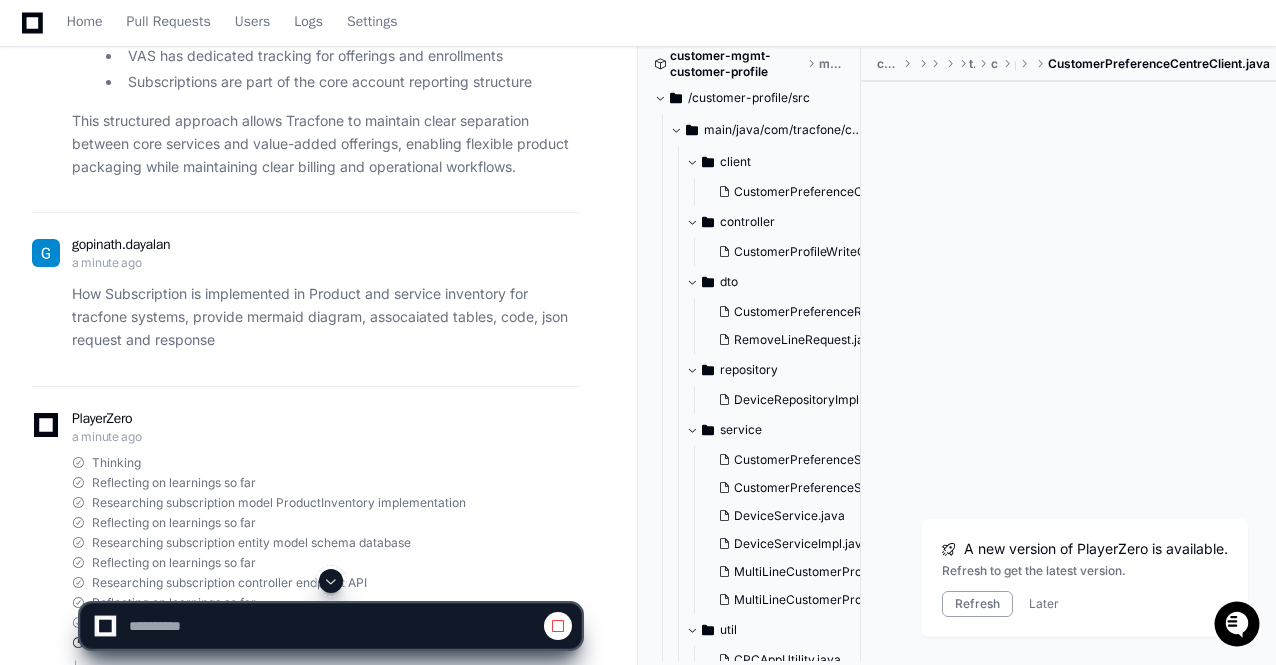 click 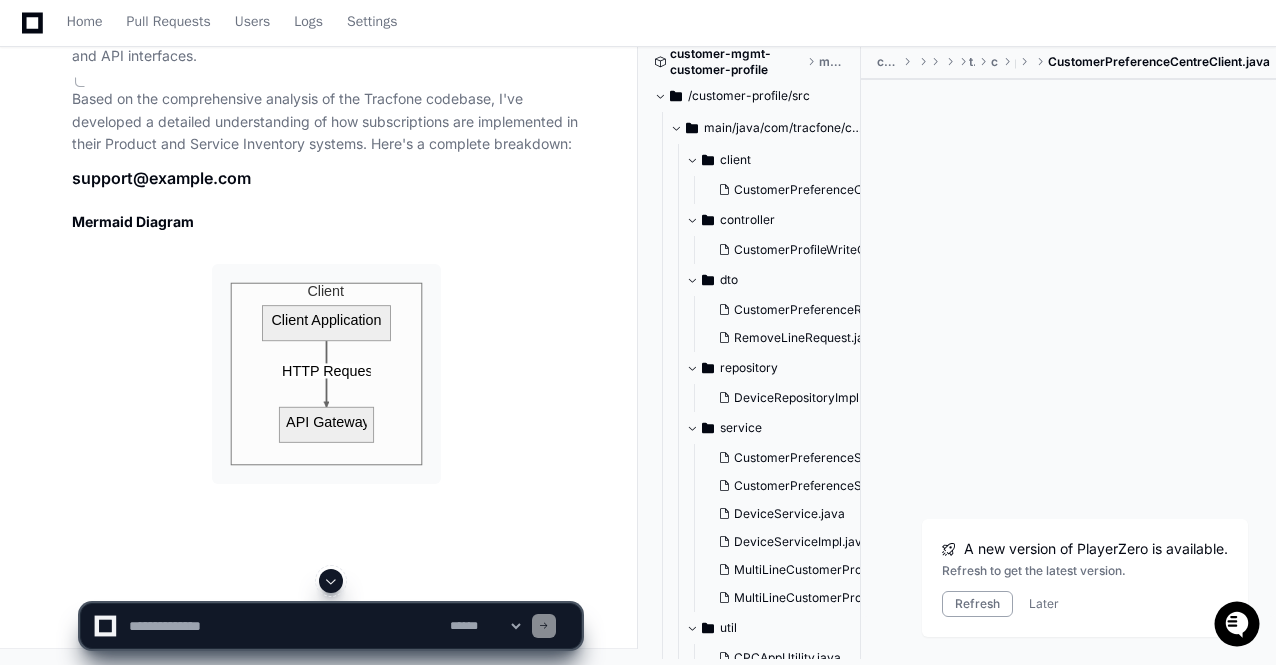 scroll, scrollTop: 17606, scrollLeft: 0, axis: vertical 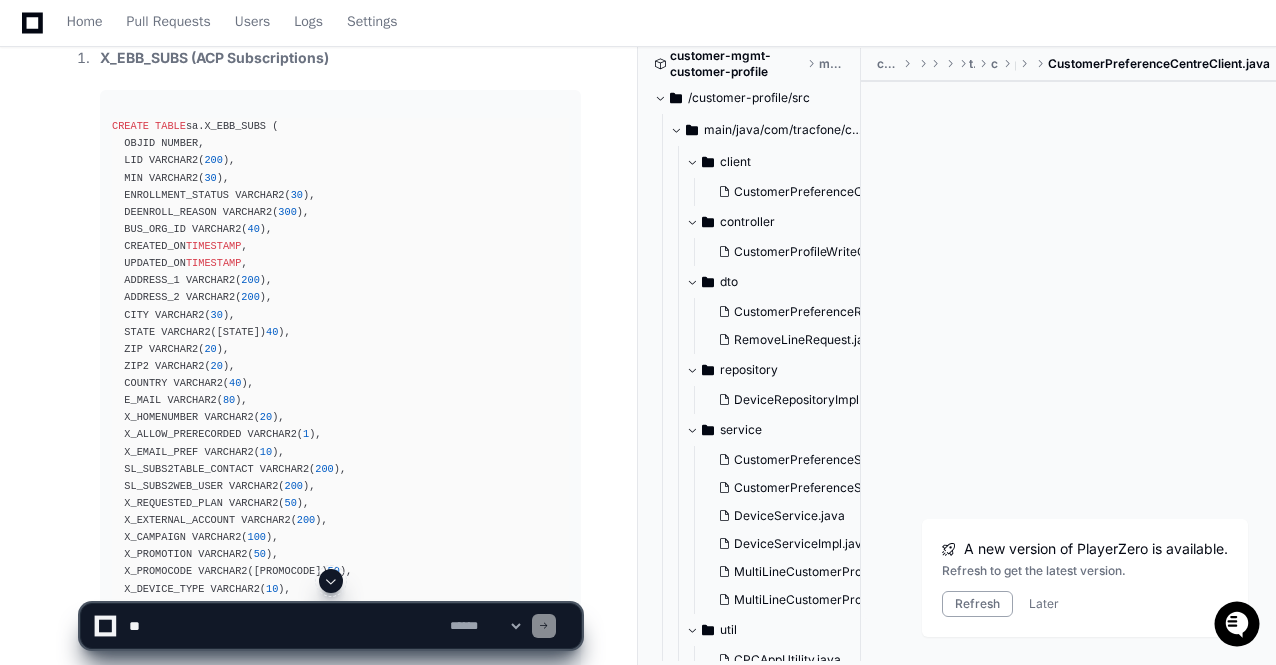 click 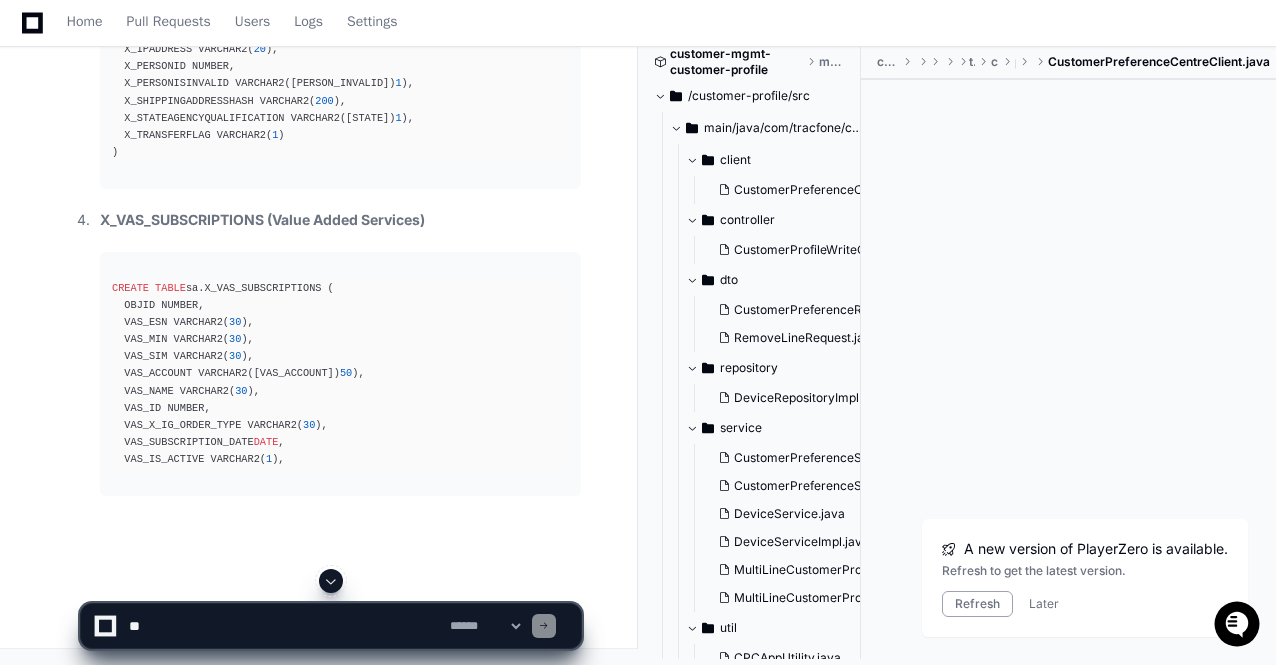 click 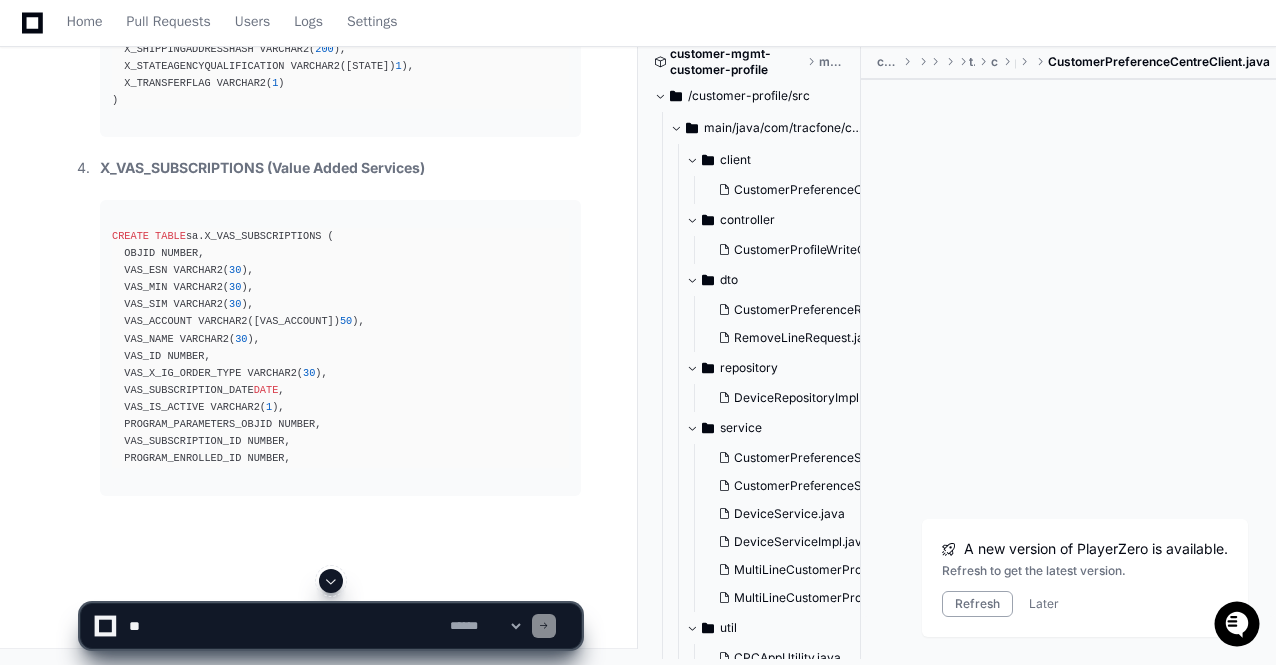 click 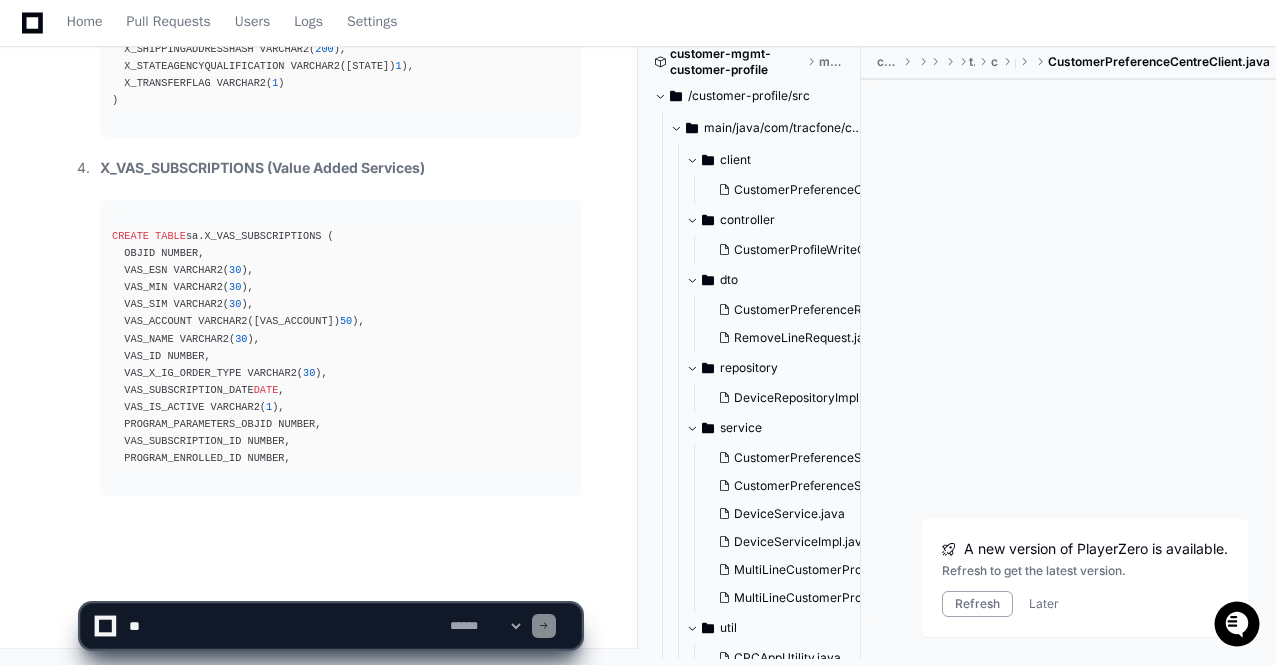 click on "**********" 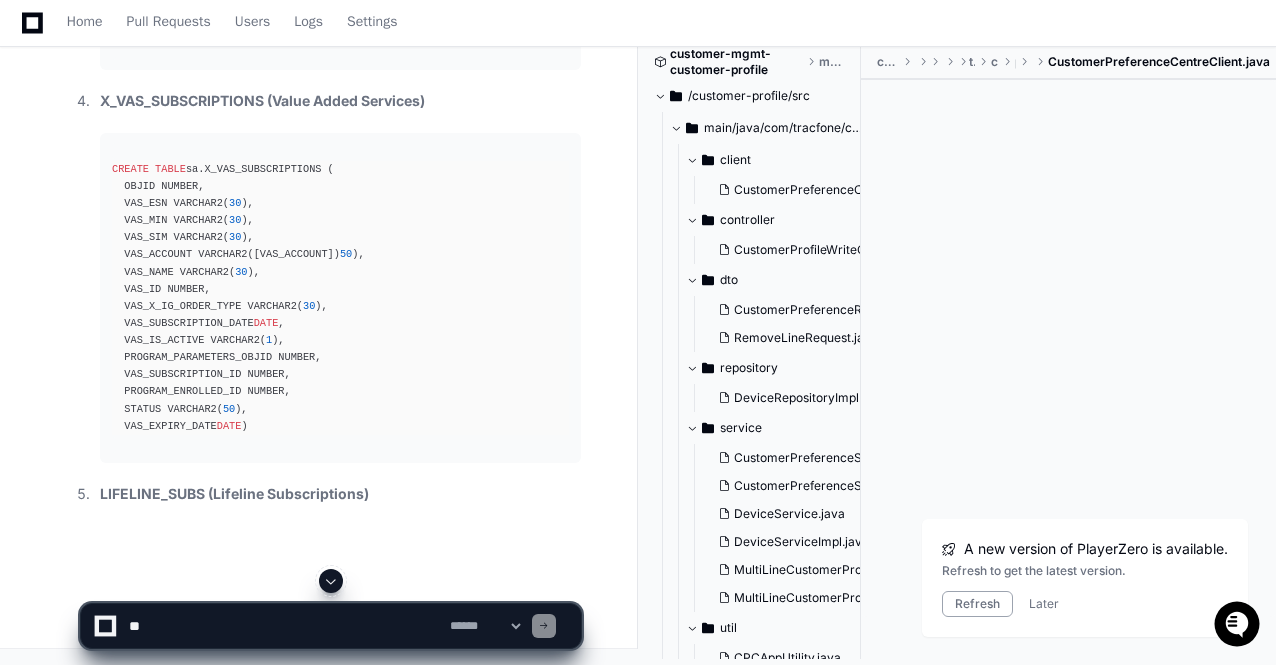 click 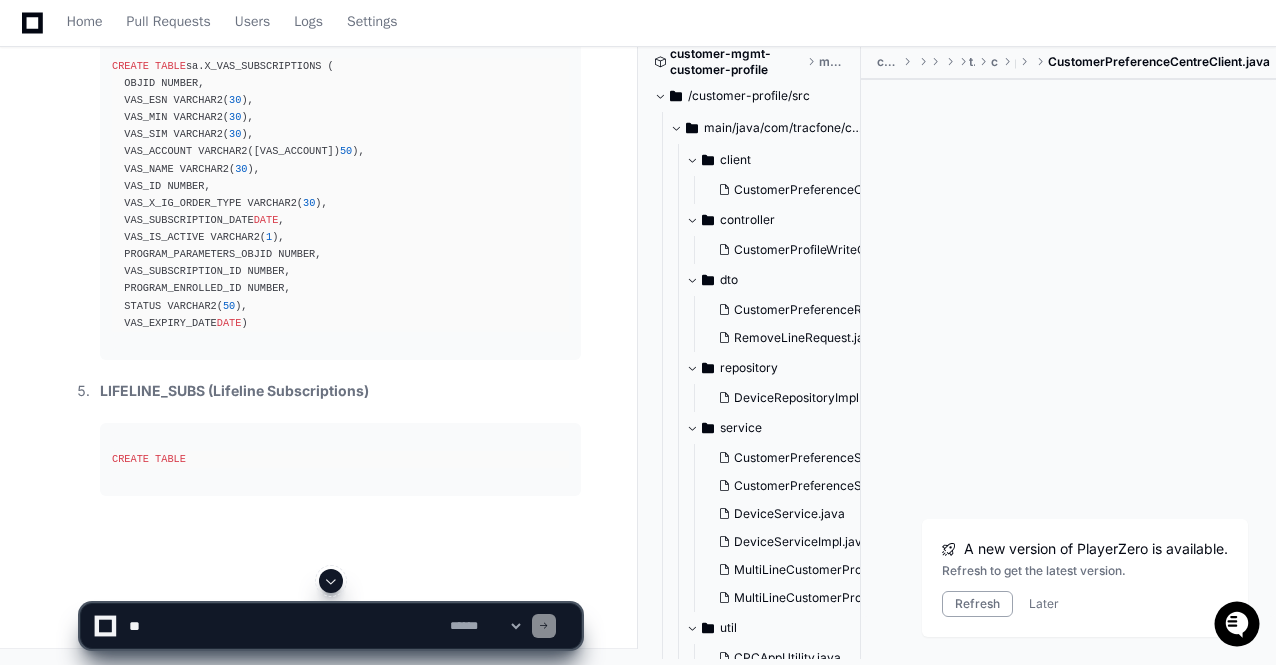 click 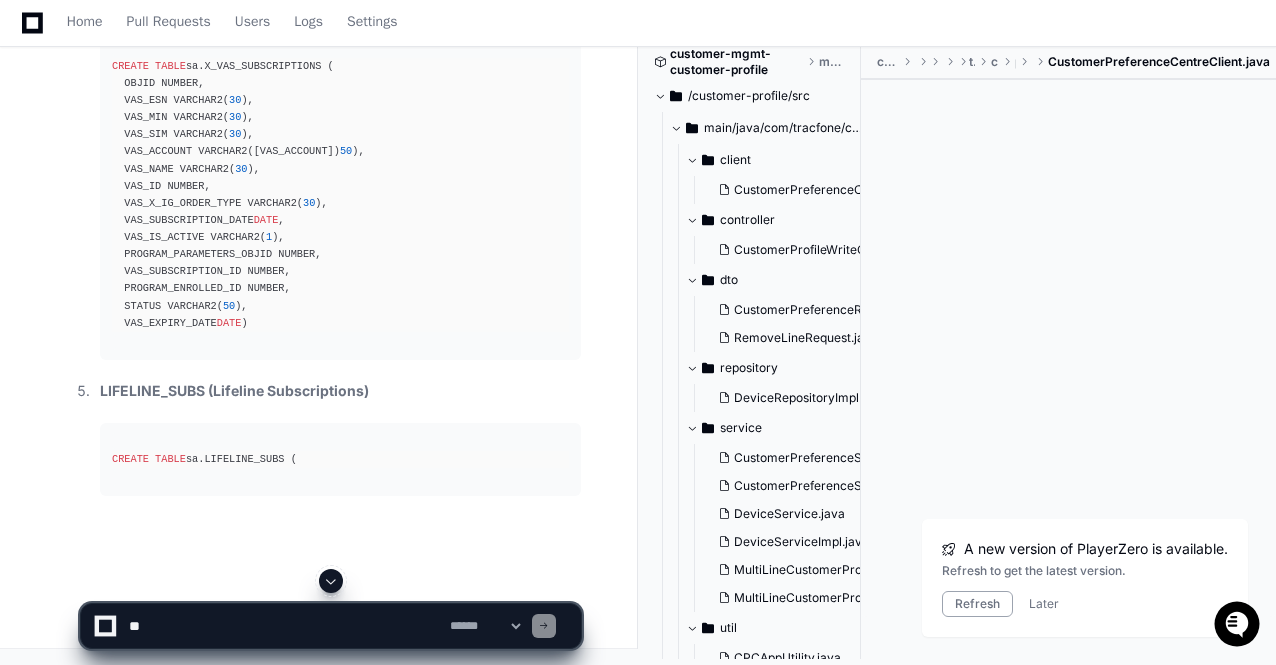 click 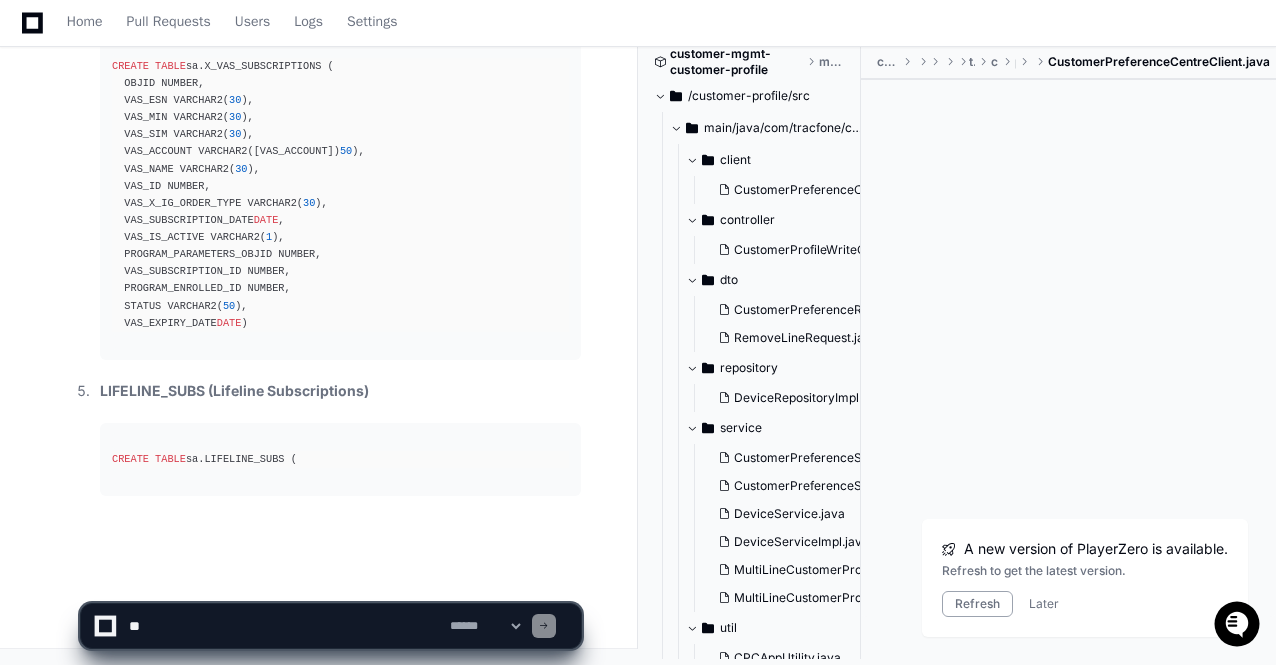 scroll, scrollTop: 20025, scrollLeft: 0, axis: vertical 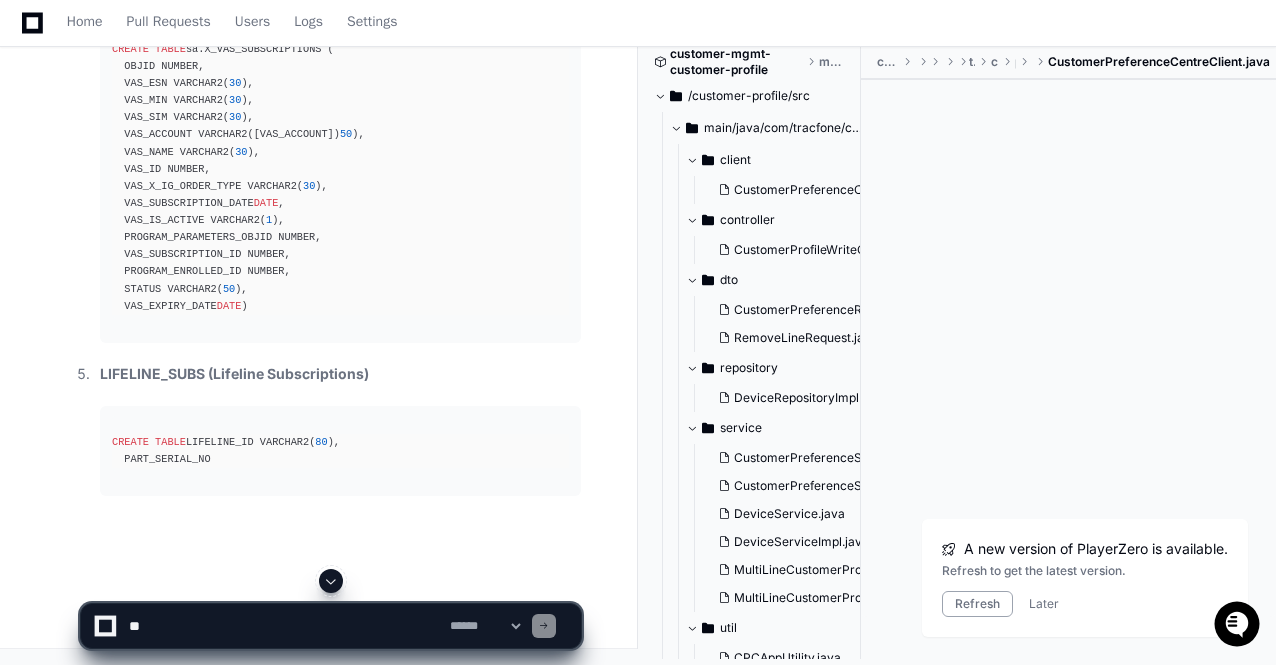 click 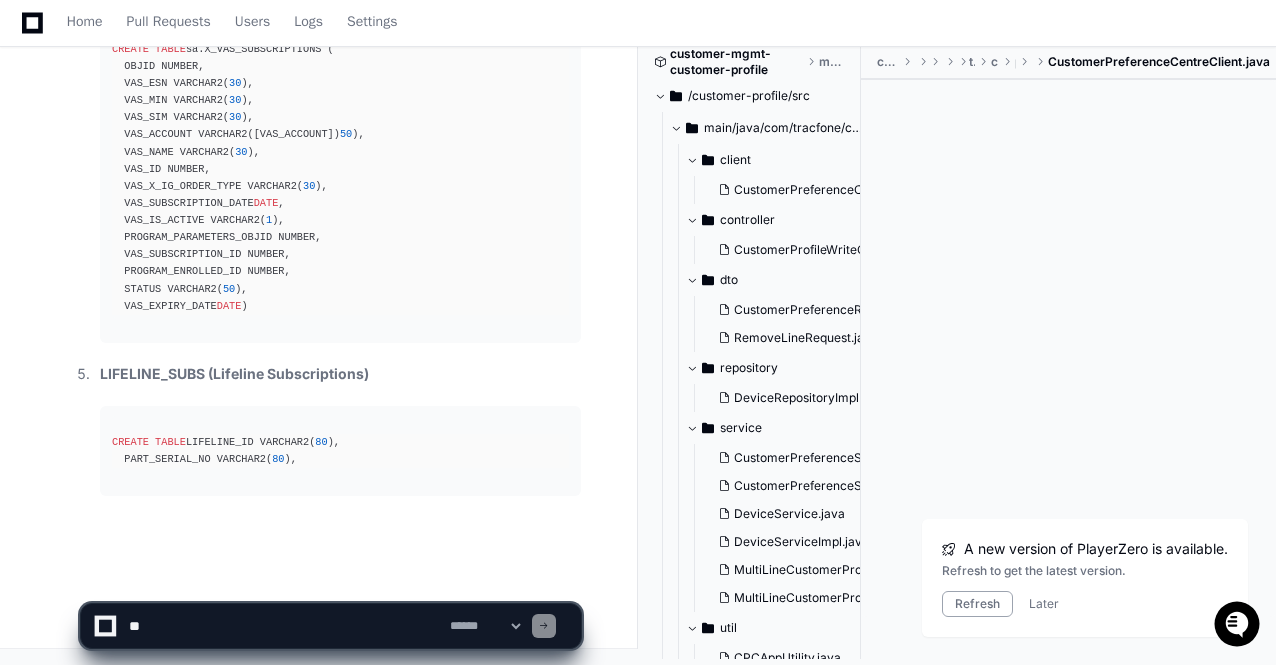 scroll, scrollTop: 20059, scrollLeft: 0, axis: vertical 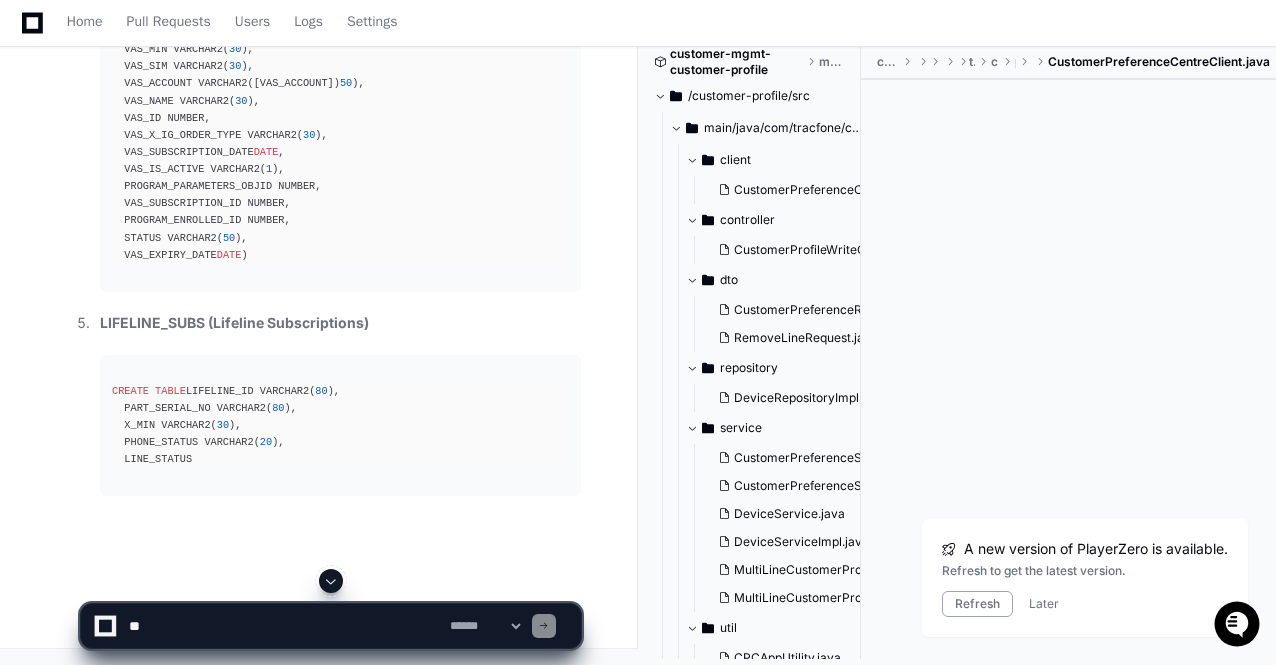 click on "**********" 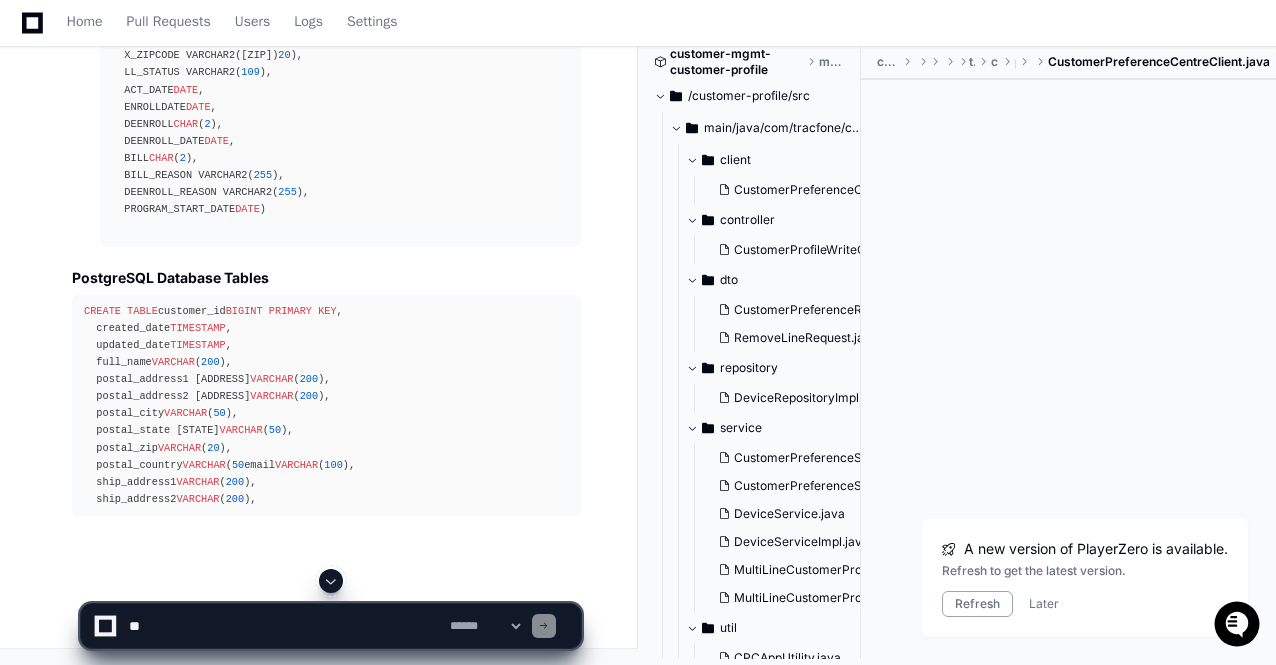click 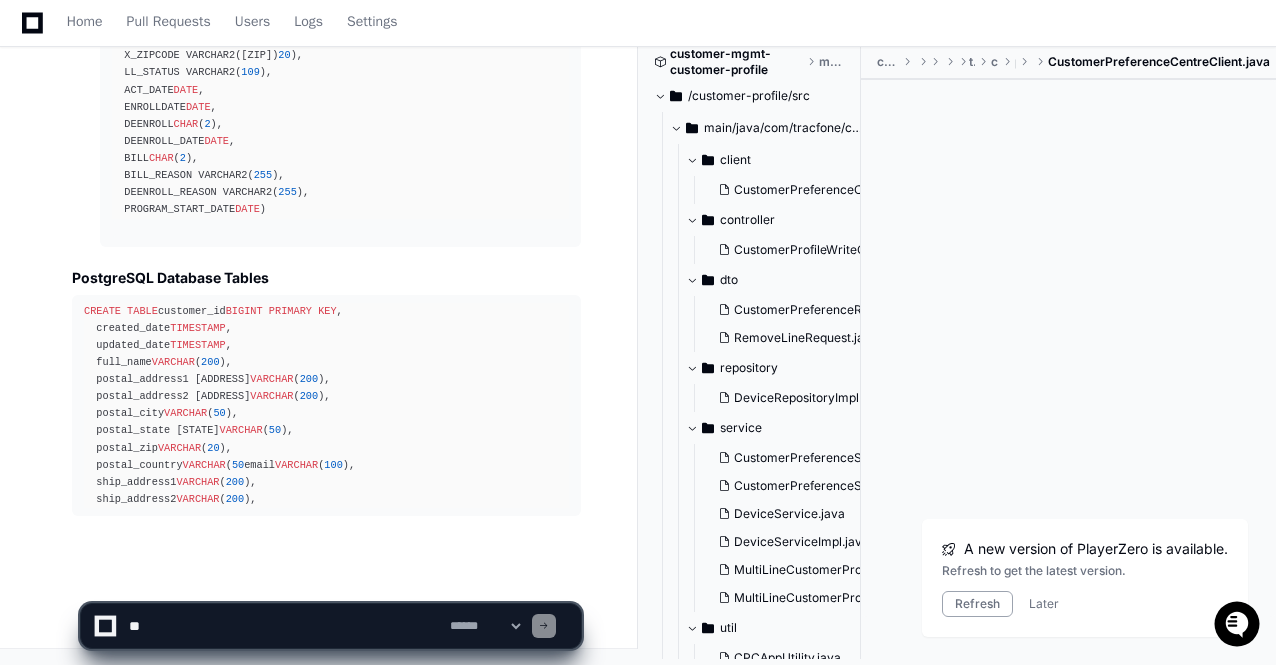scroll, scrollTop: 20600, scrollLeft: 0, axis: vertical 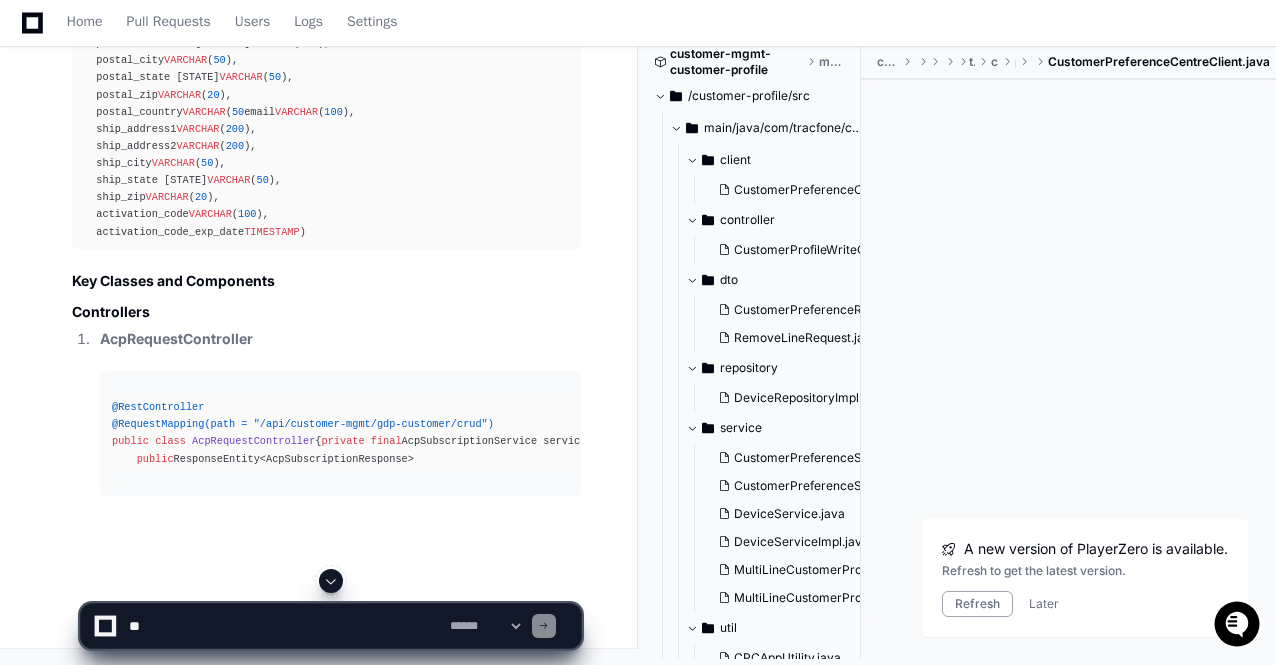 click 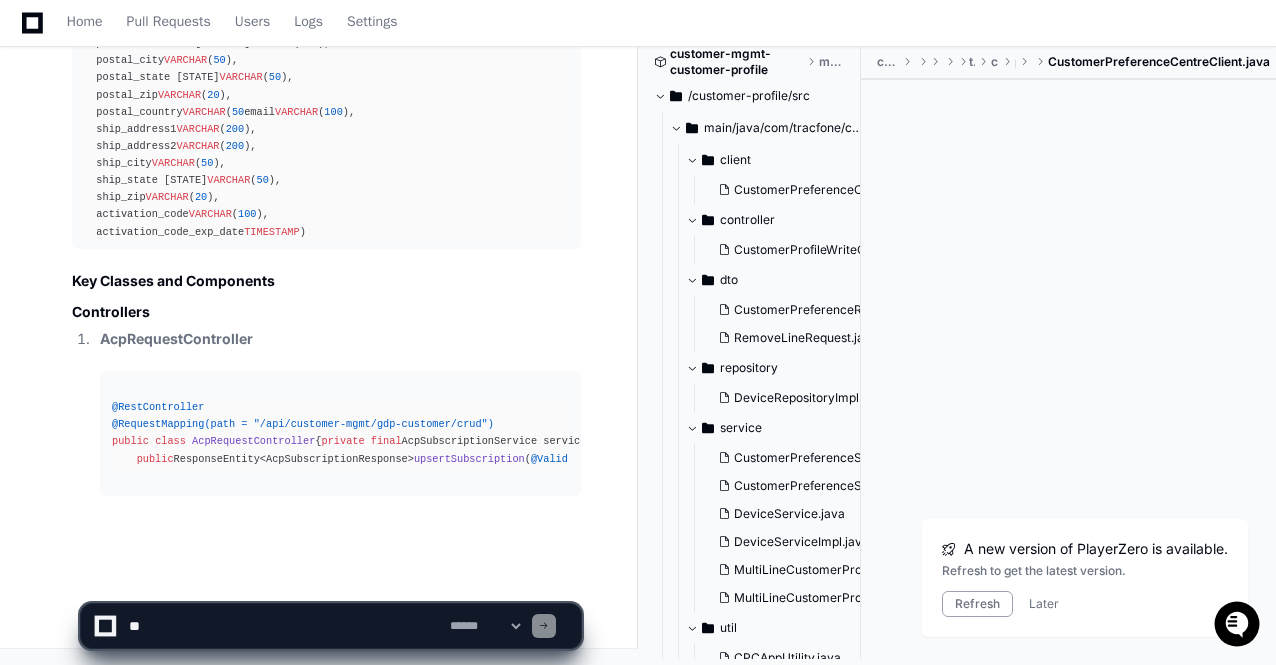 click on "**********" 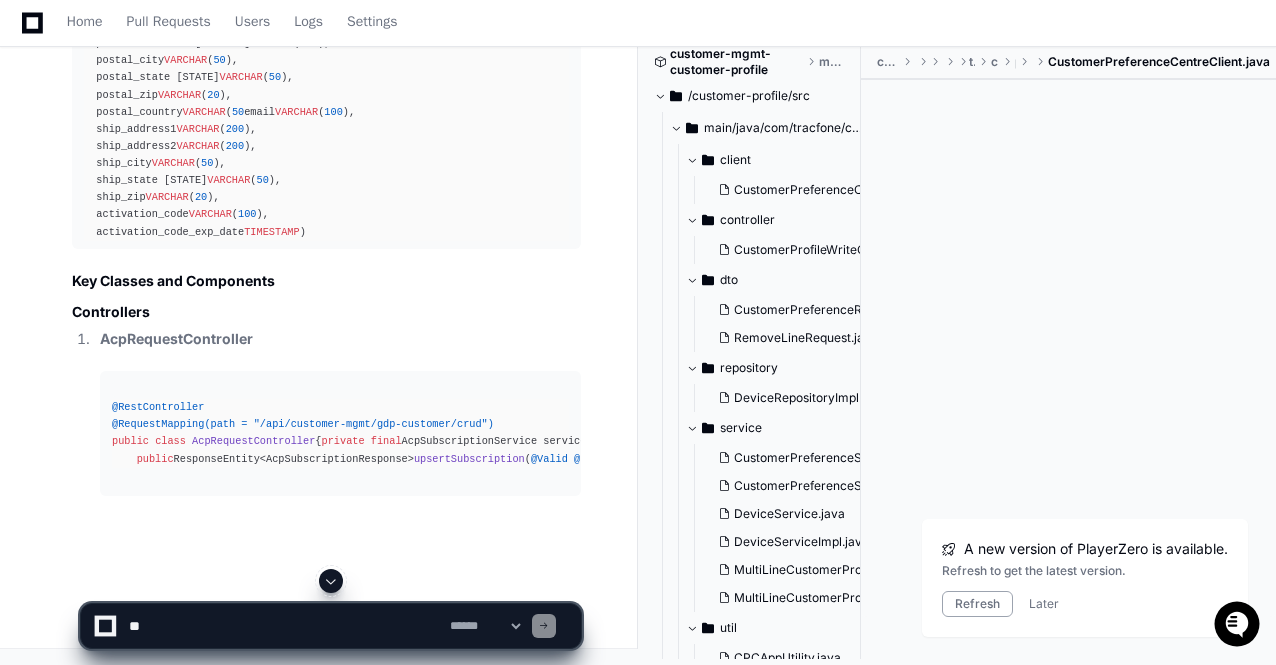 click 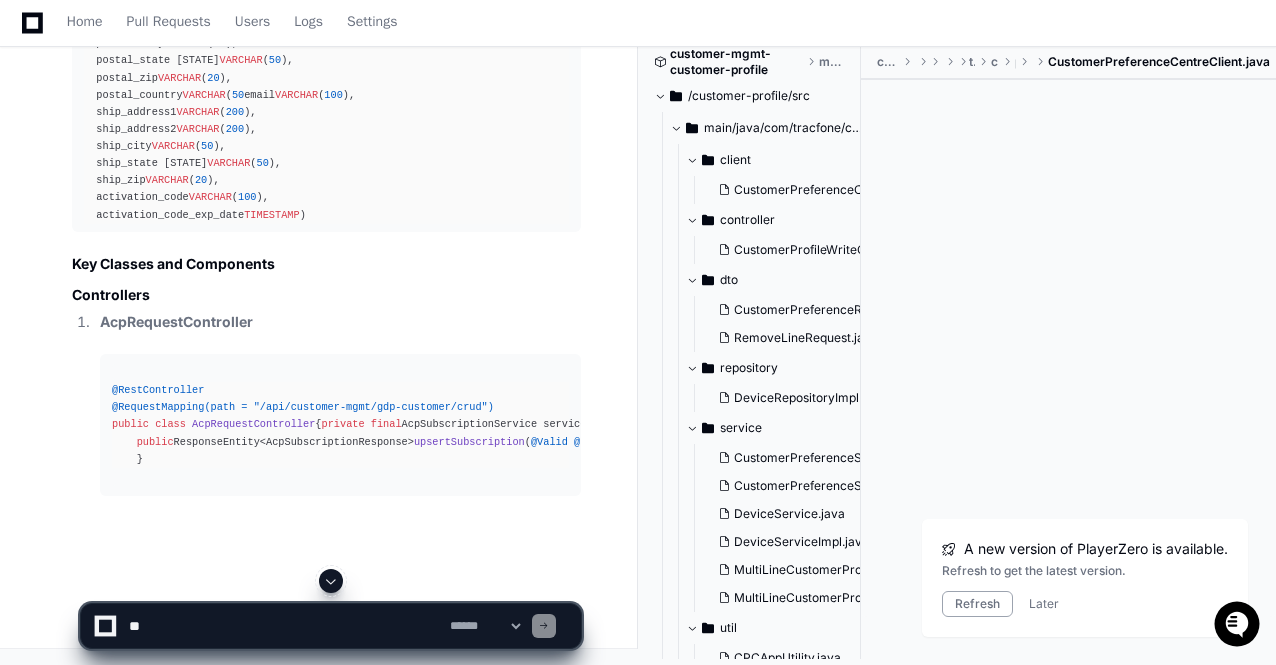 click 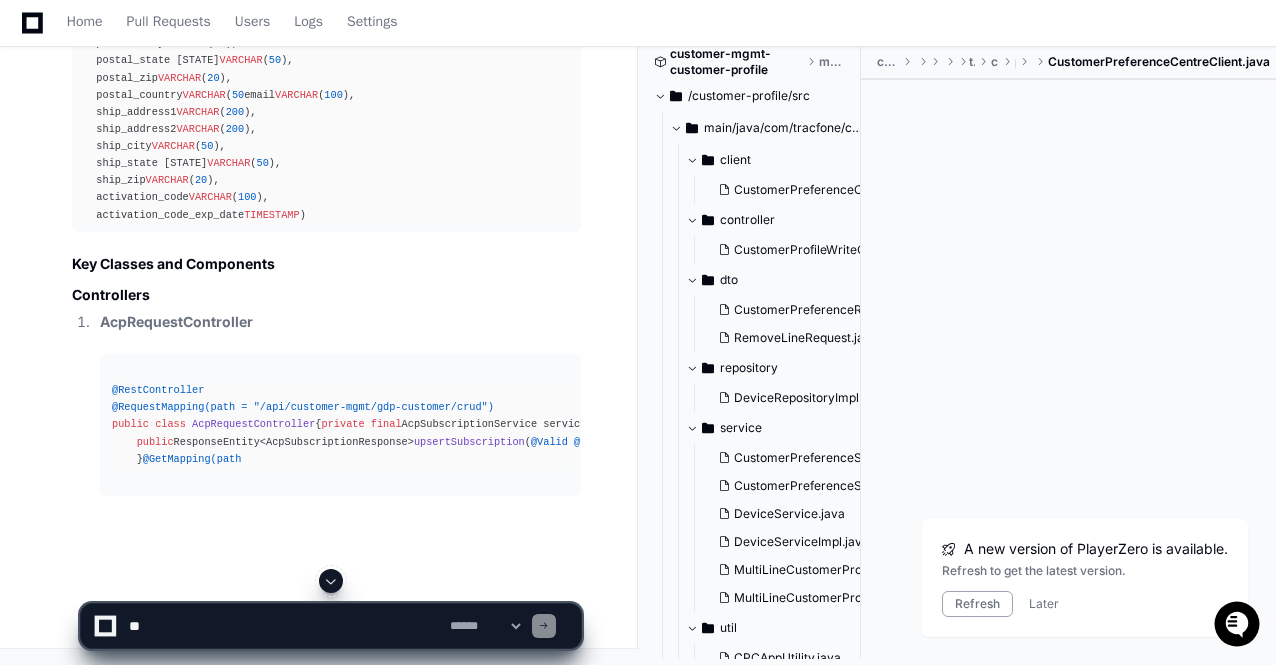 click 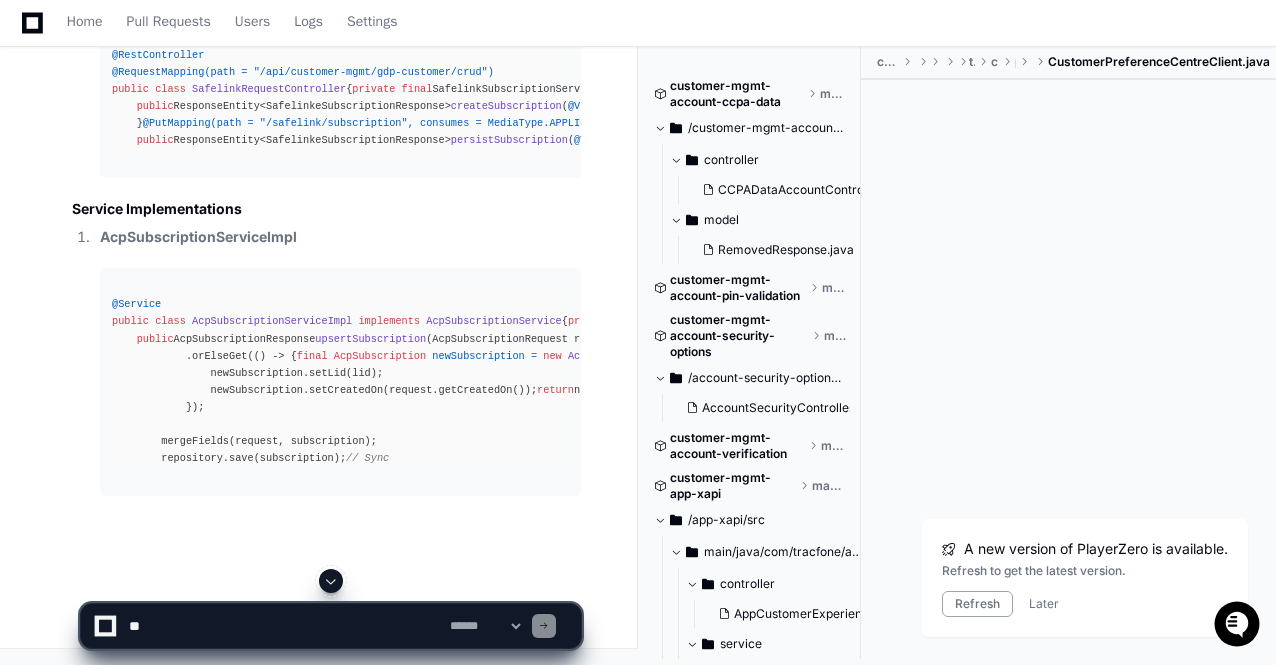 scroll, scrollTop: 21839, scrollLeft: 0, axis: vertical 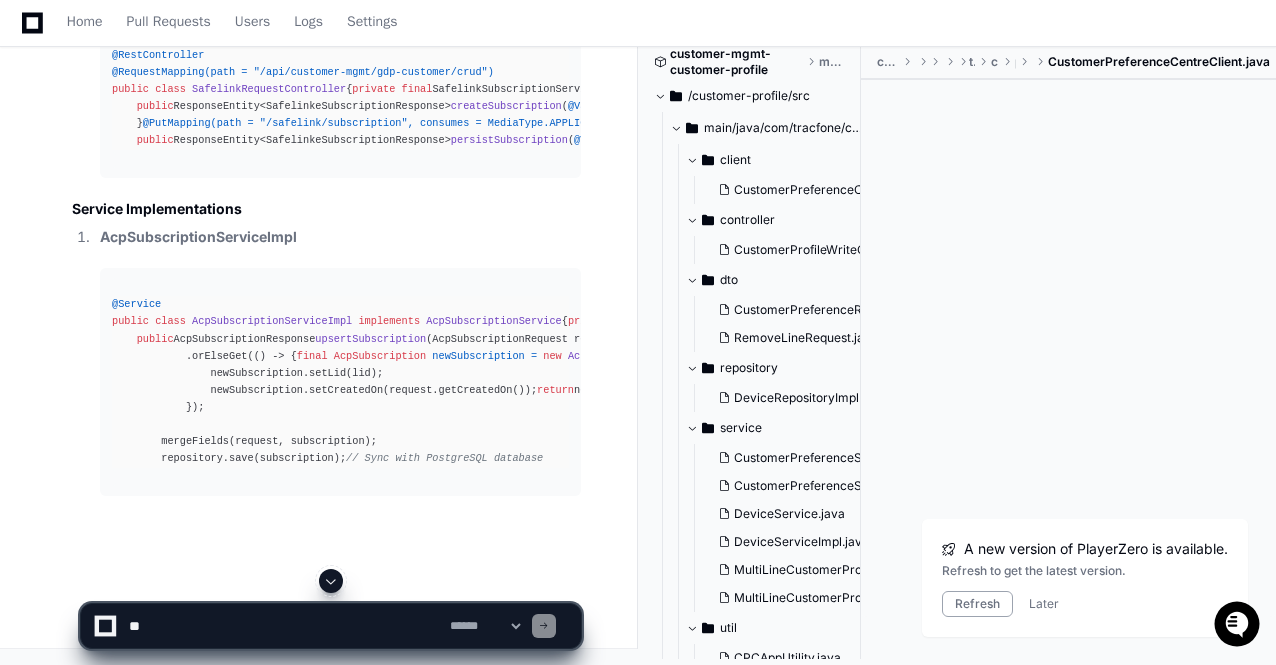 click 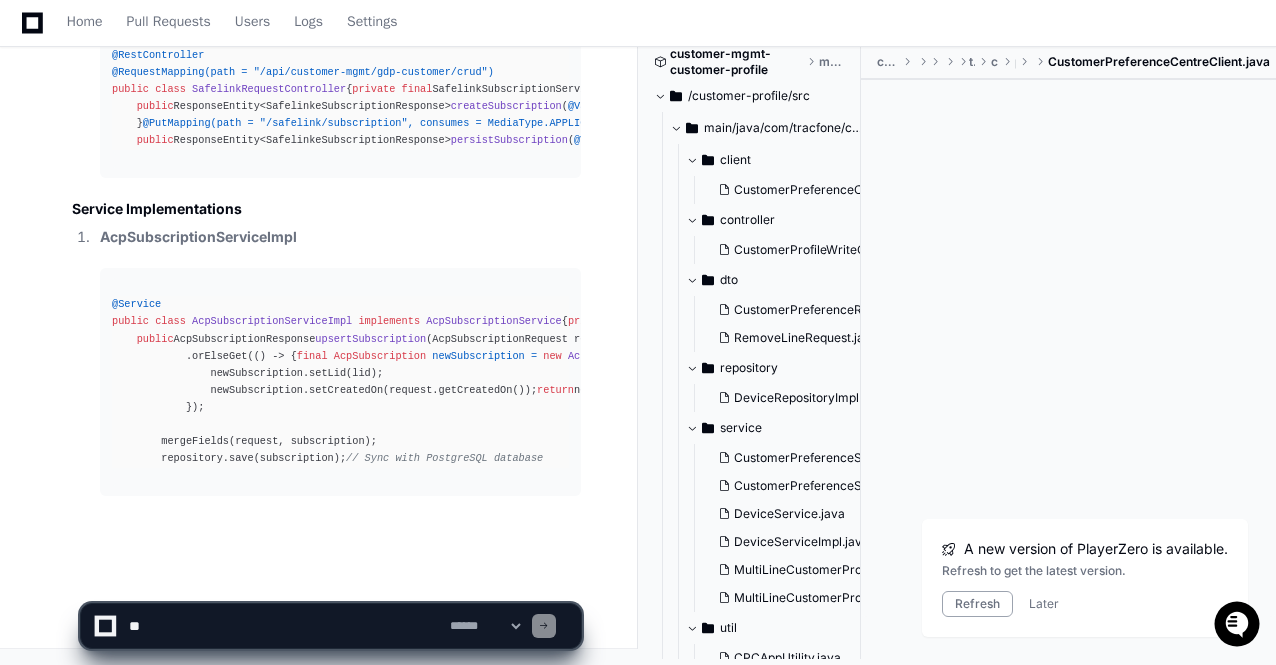 click on "**********" 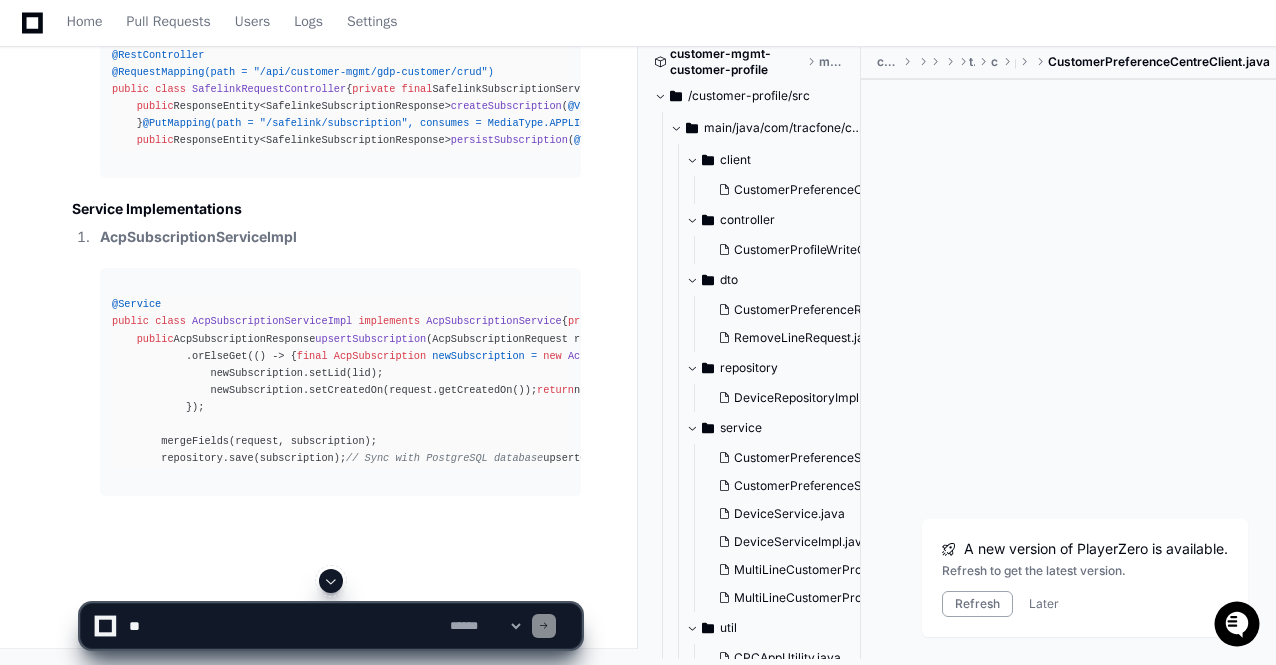 click 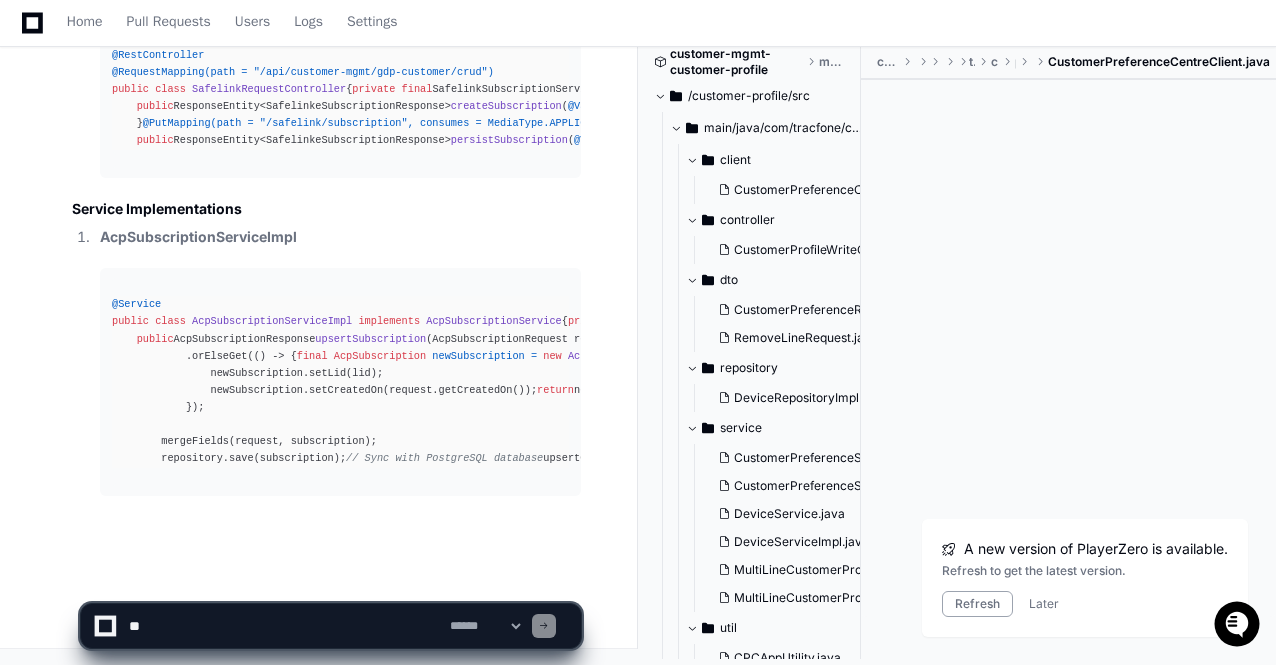 scroll, scrollTop: 22130, scrollLeft: 0, axis: vertical 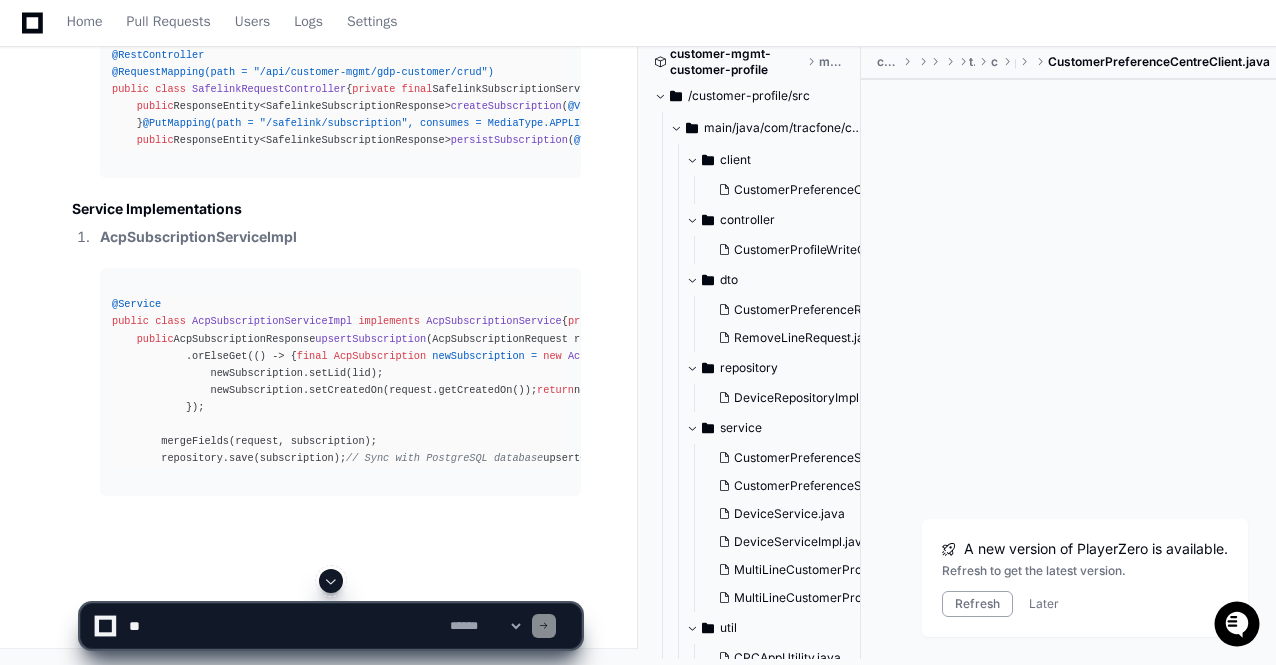 click 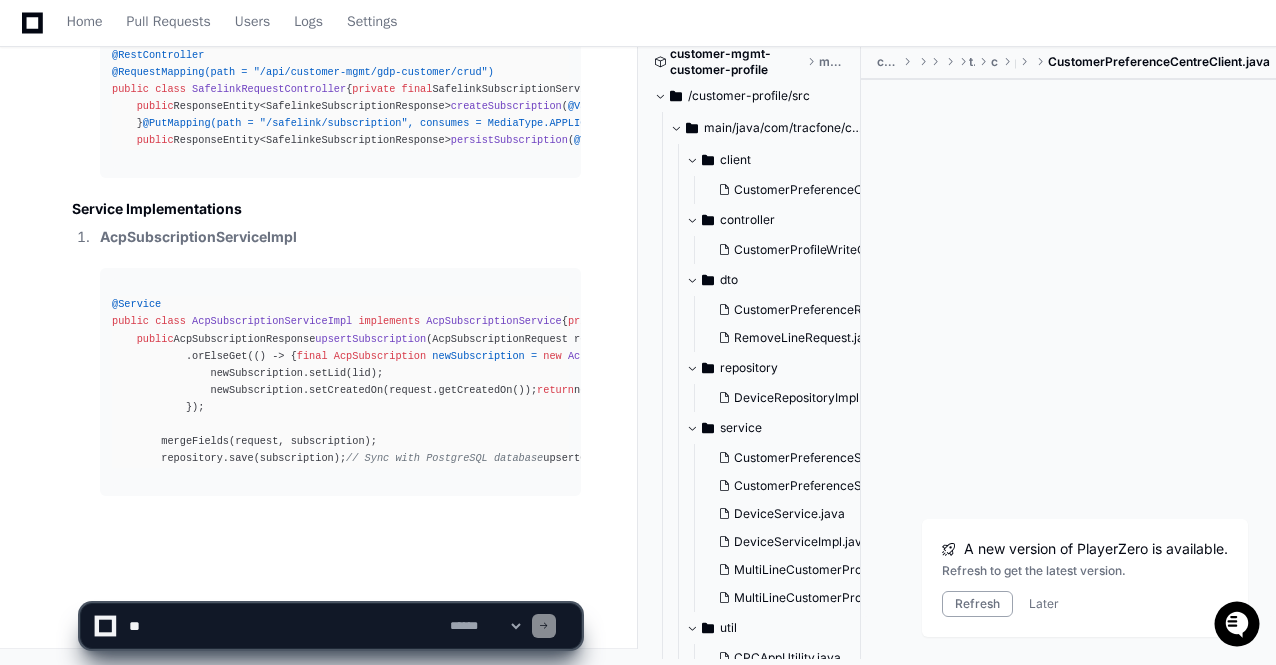 scroll, scrollTop: 22148, scrollLeft: 0, axis: vertical 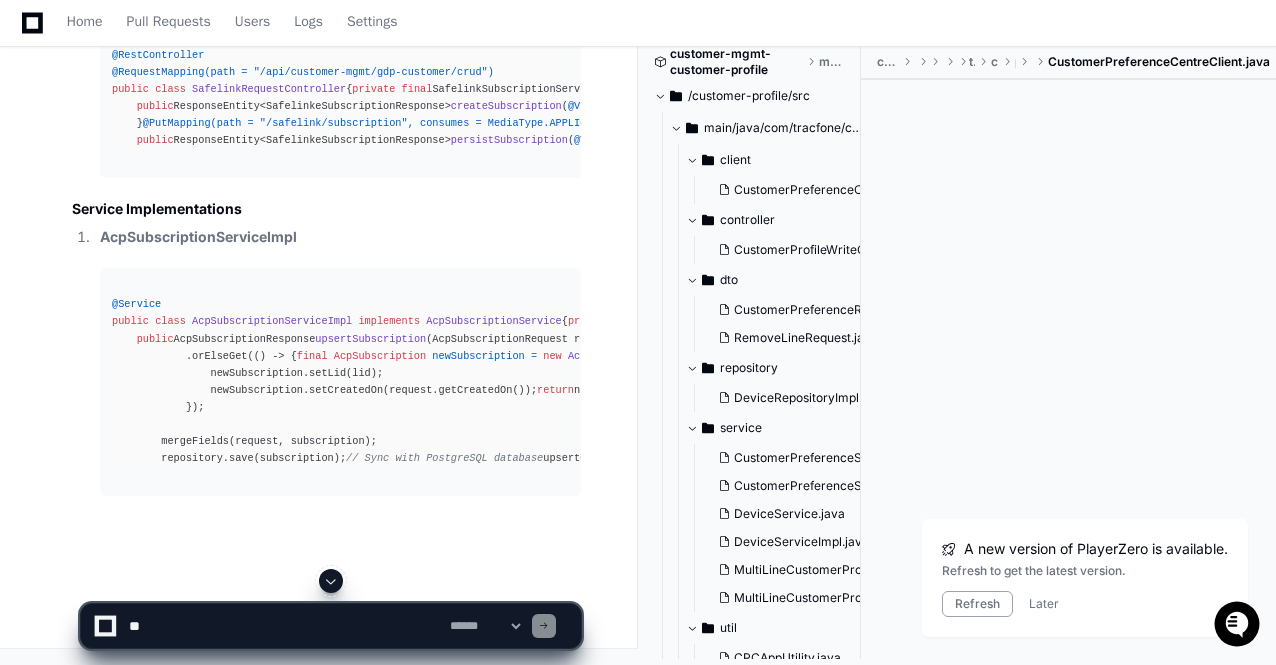 click 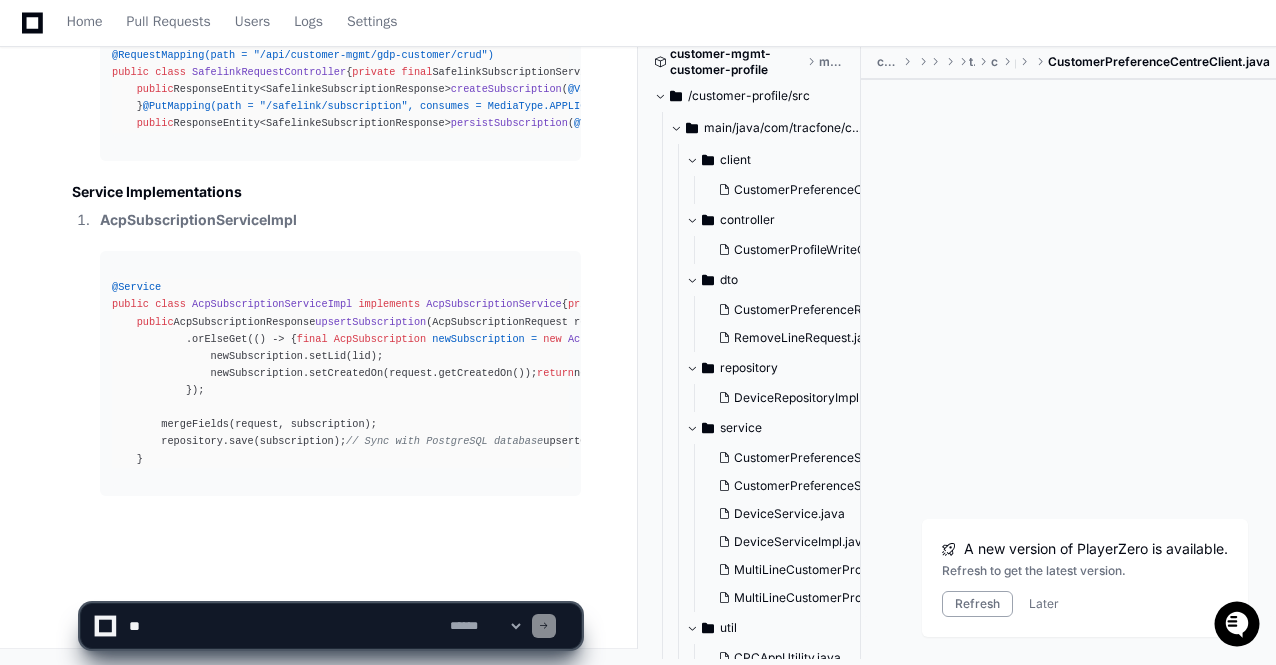 click on "**********" 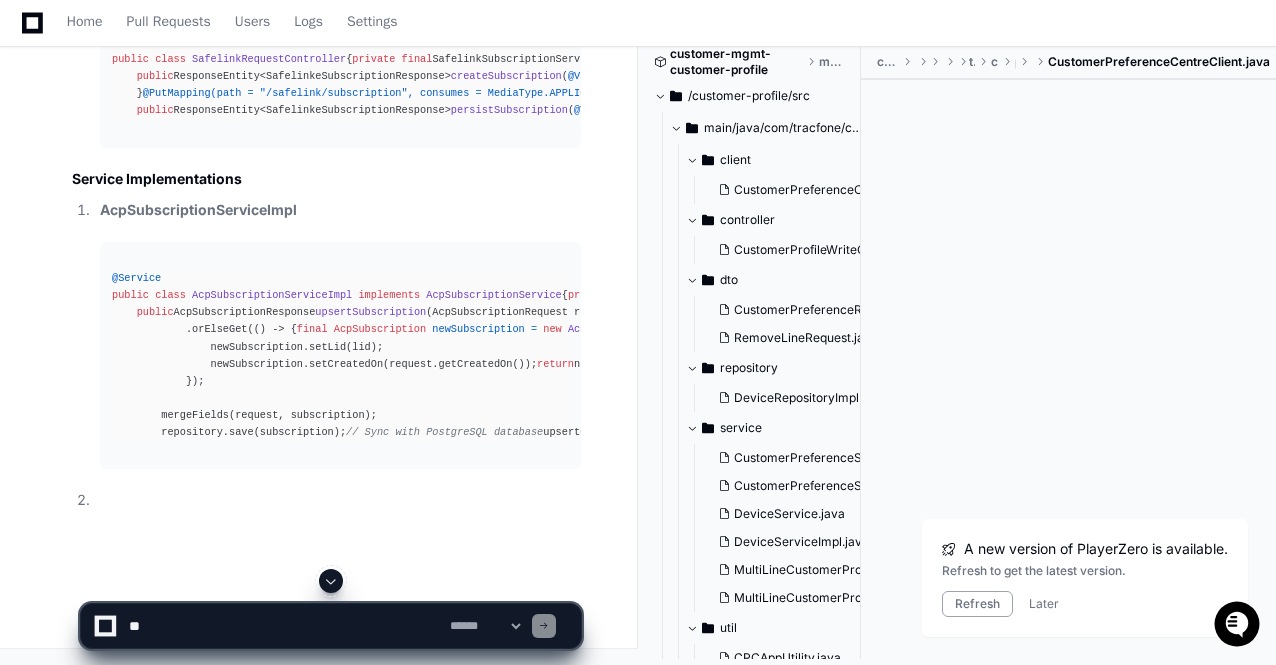 click 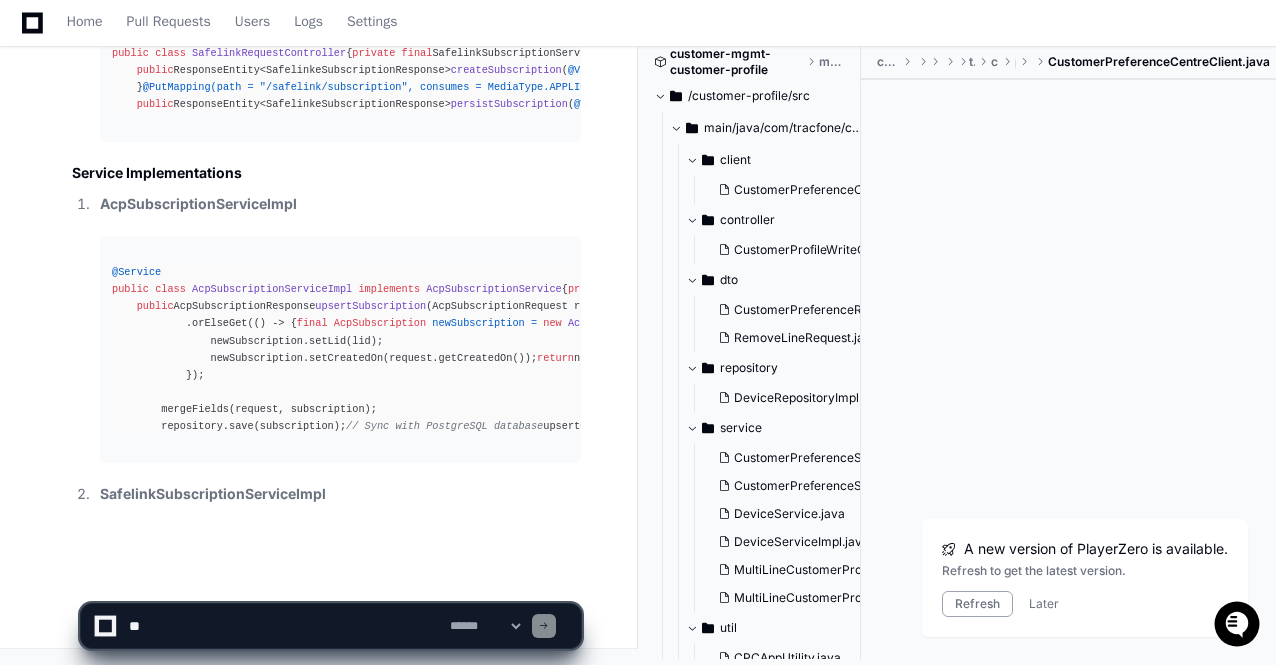 scroll, scrollTop: 22252, scrollLeft: 0, axis: vertical 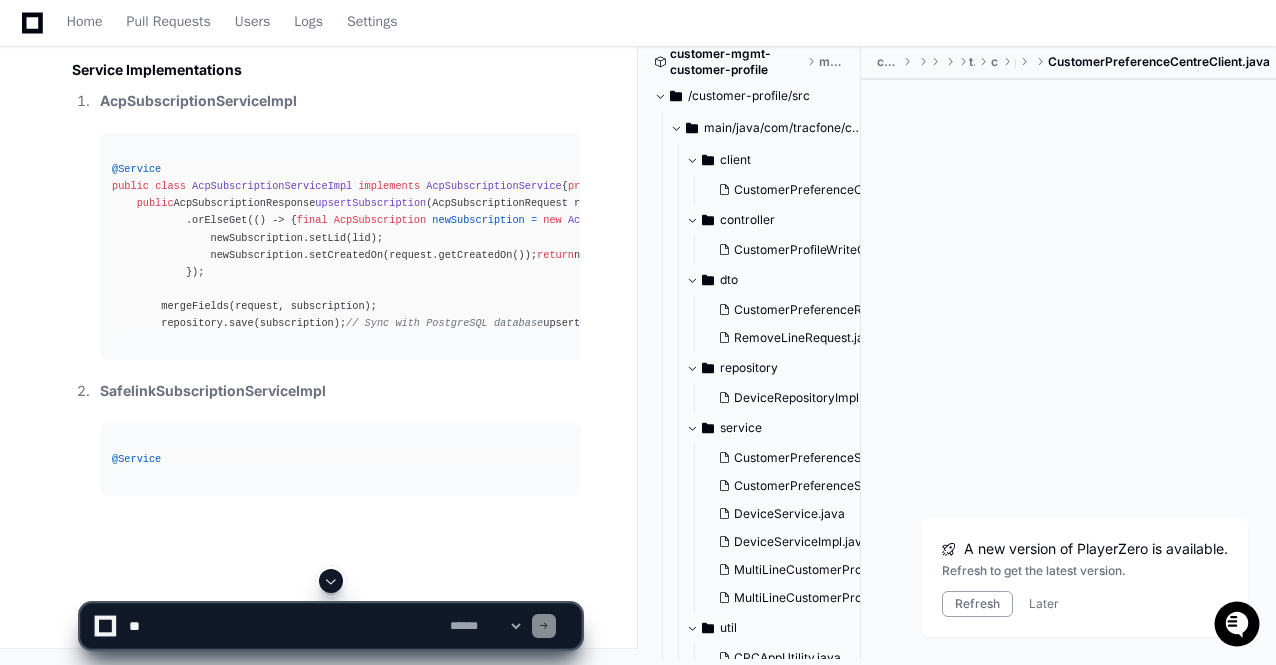 click 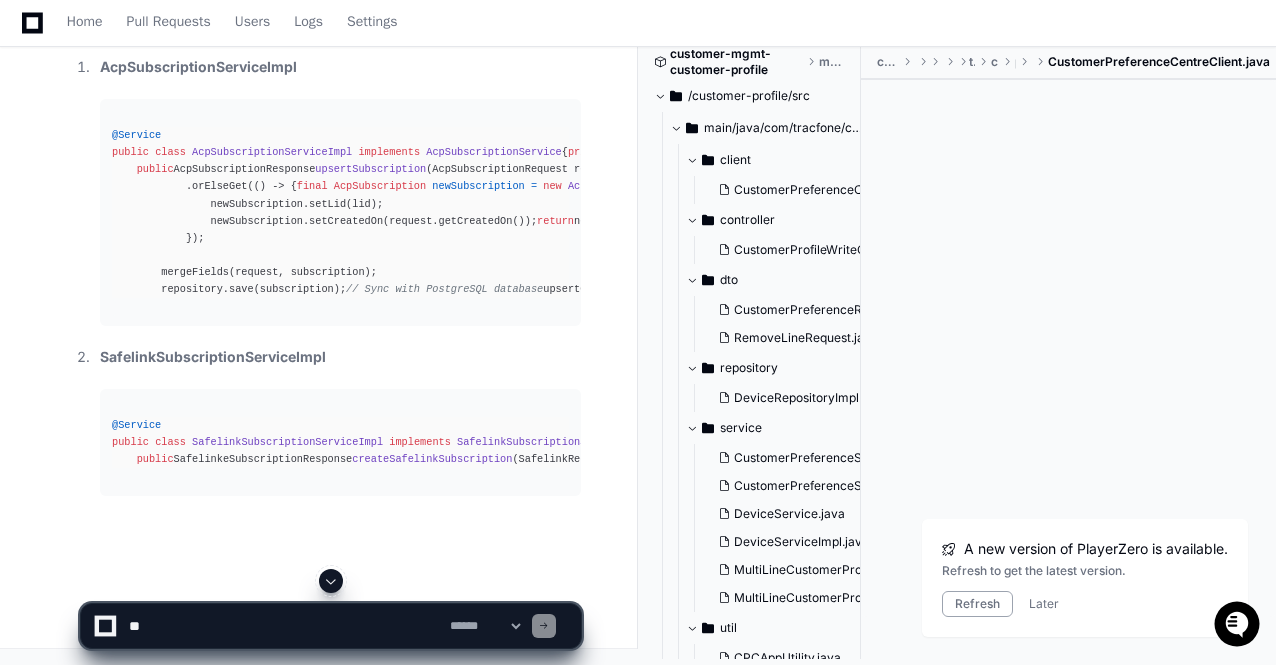 click 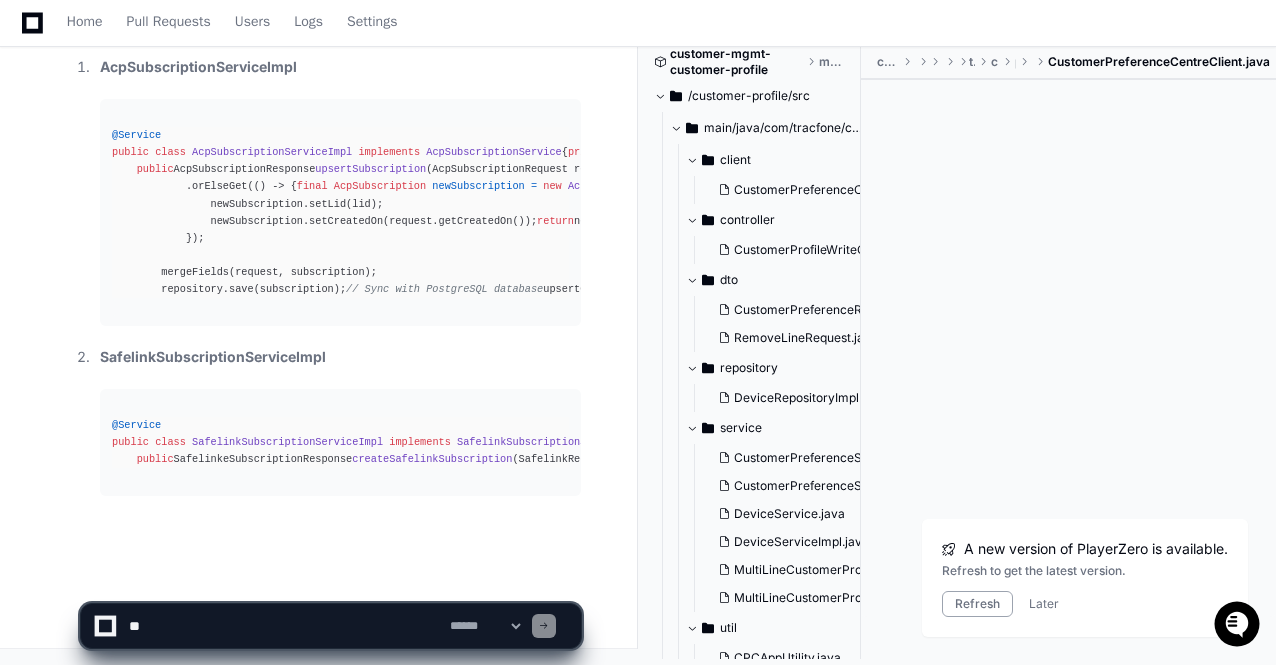 click on "**********" 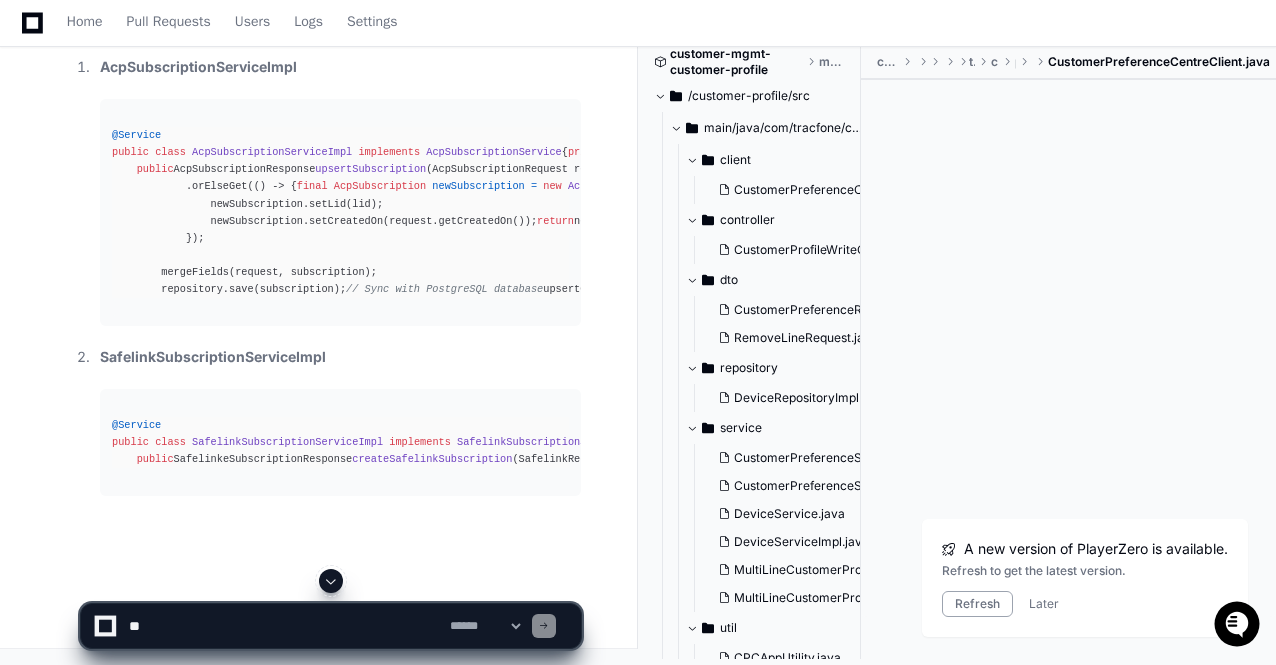 click 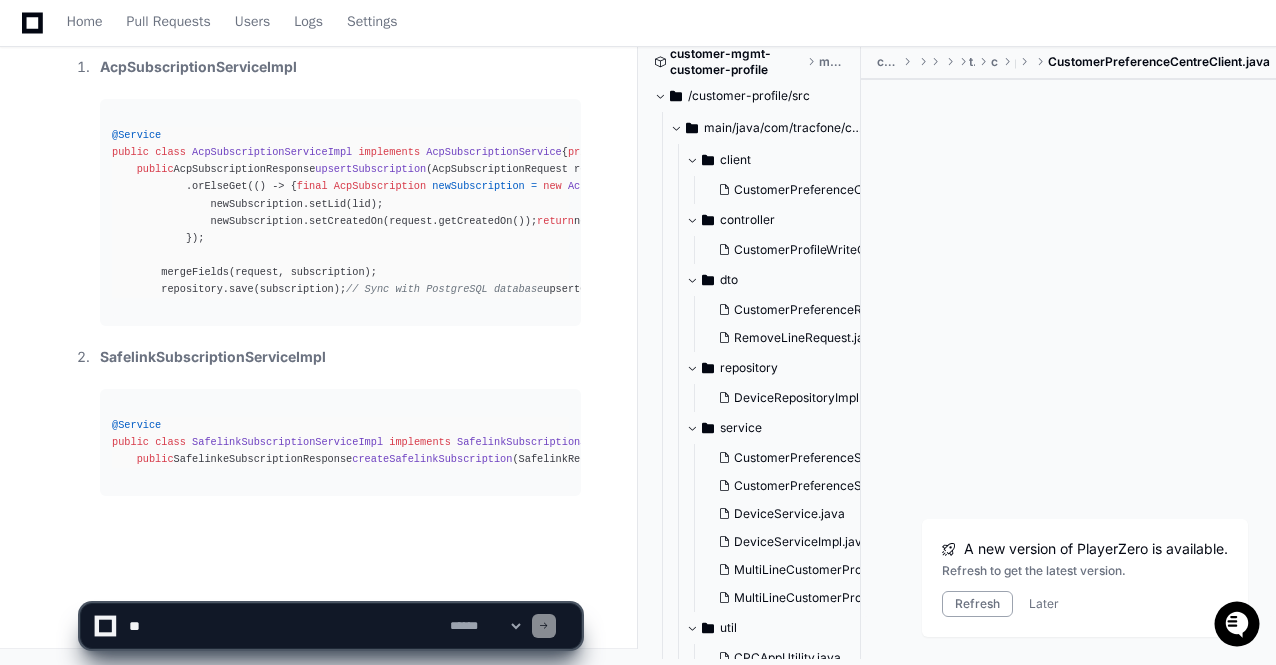 click on "**********" 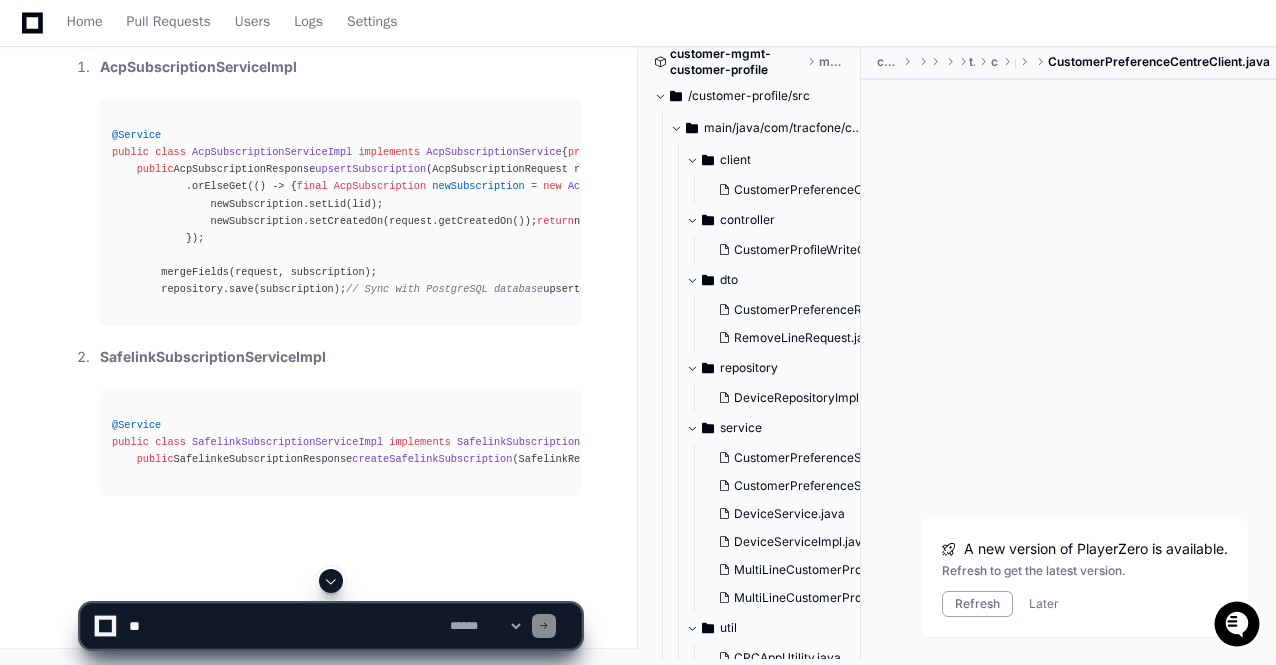 click 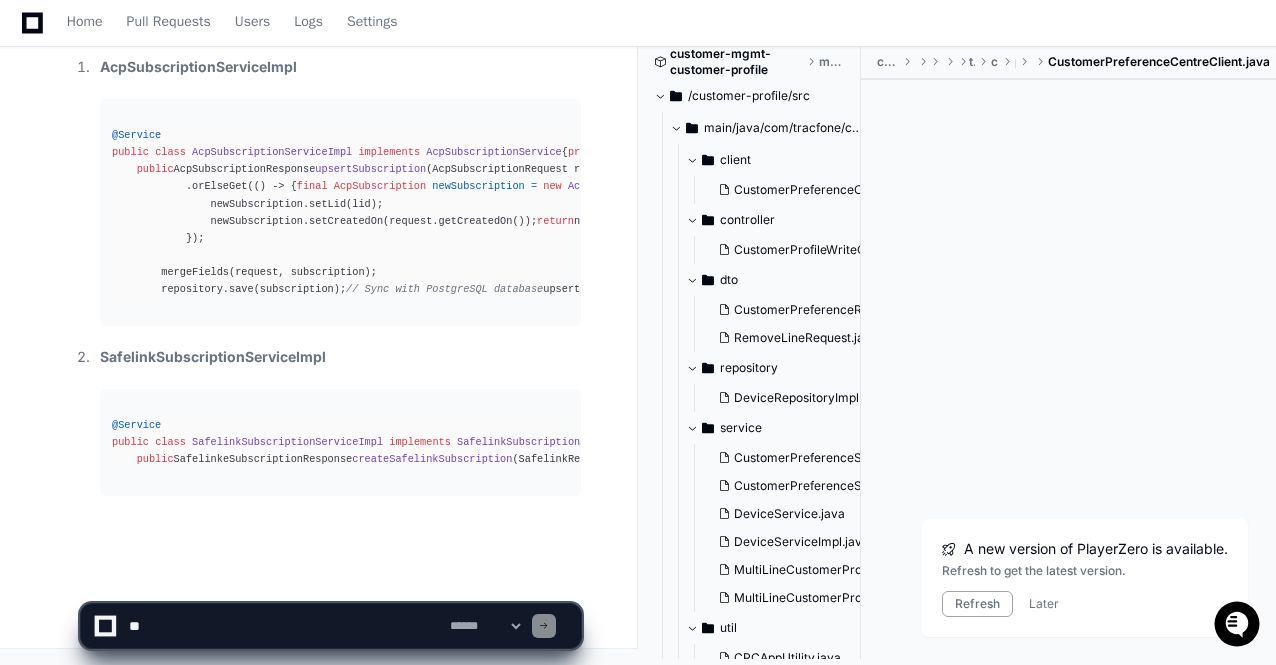 click on "**********" 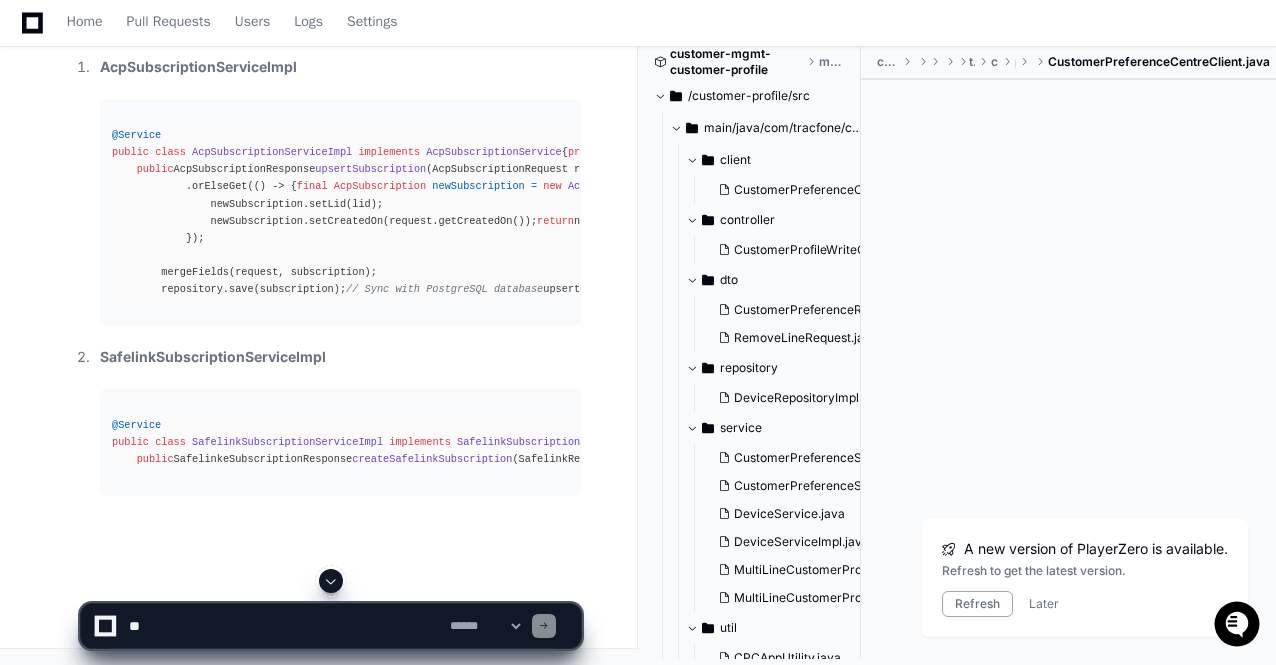 click 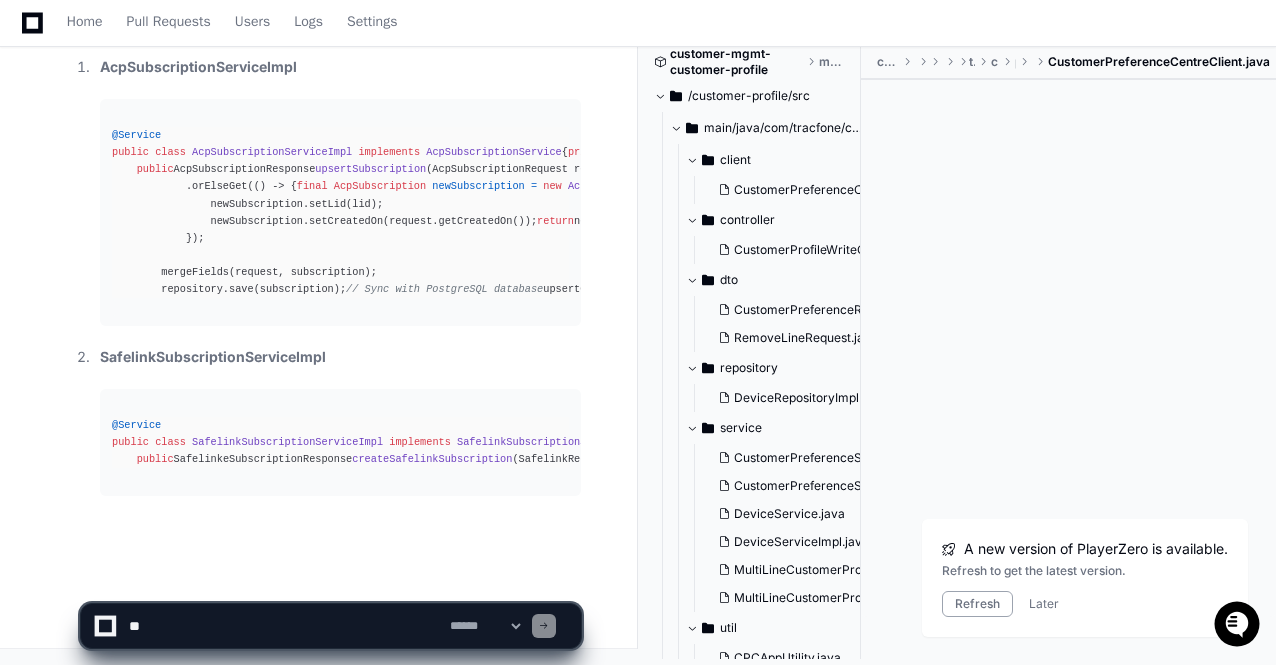 scroll, scrollTop: 22544, scrollLeft: 0, axis: vertical 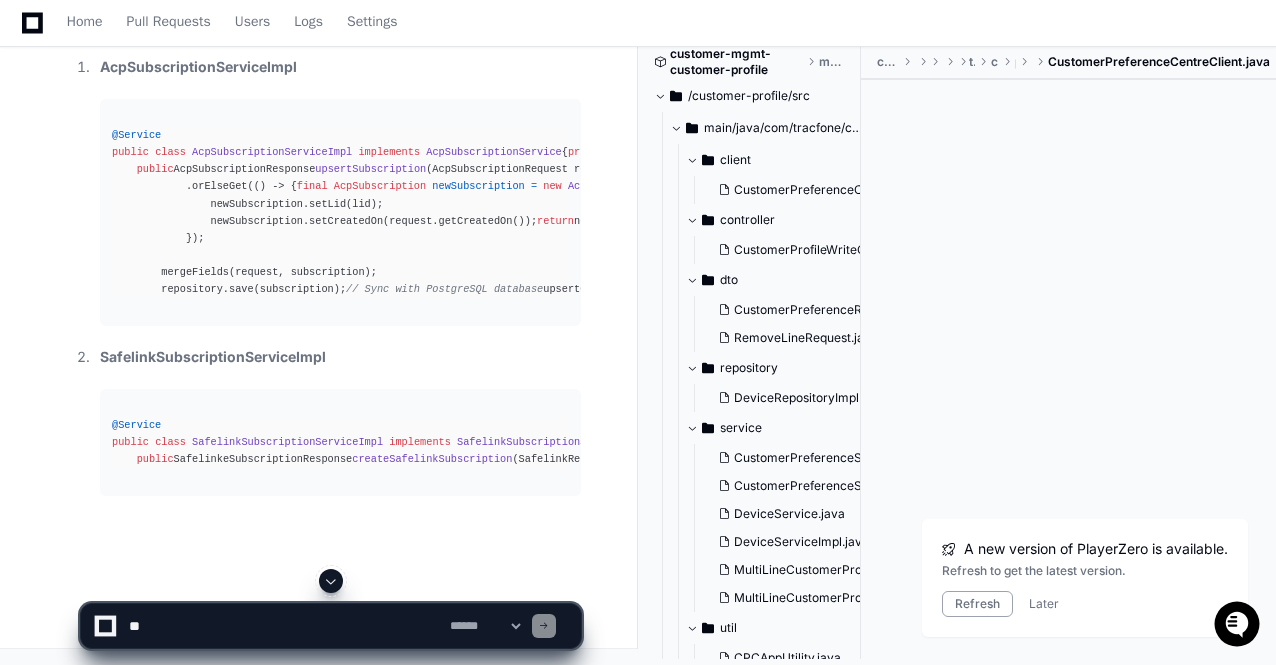 click 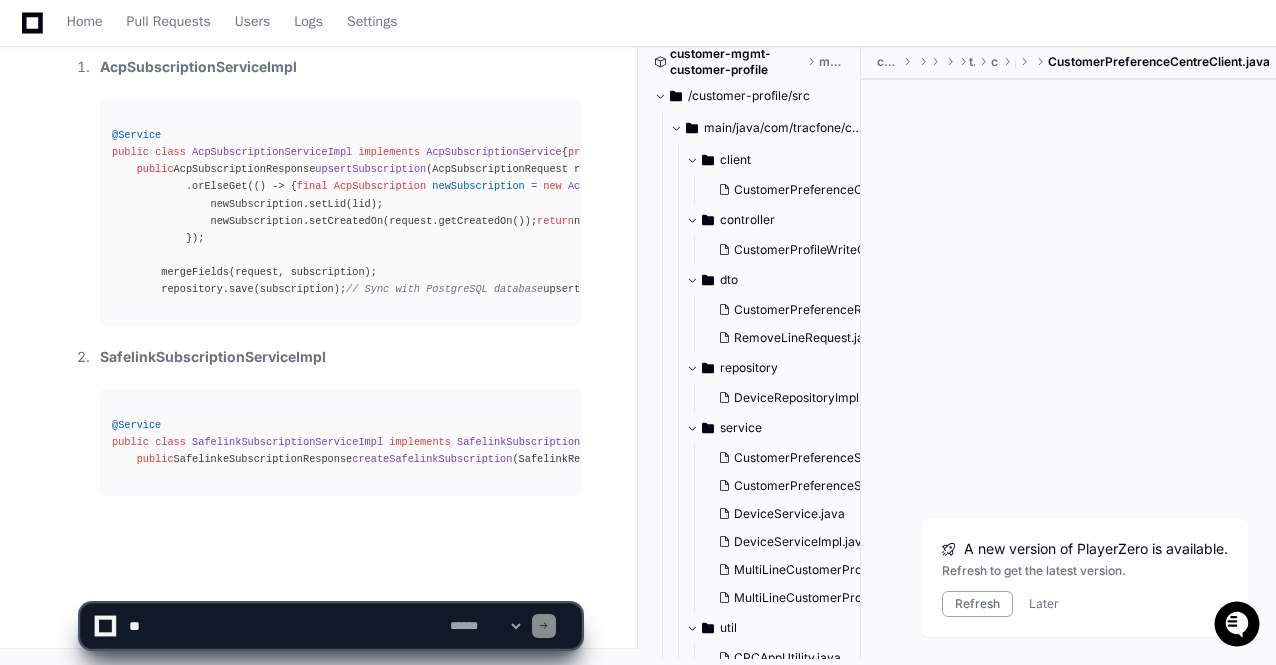 click on "**********" 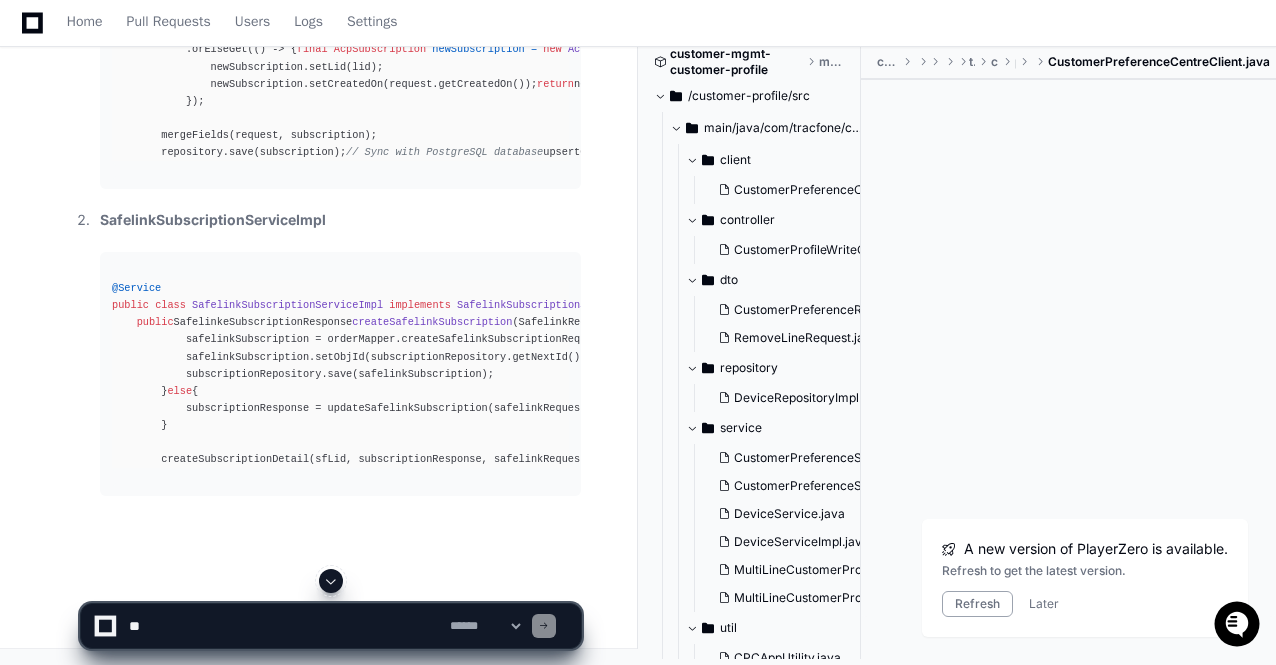 click 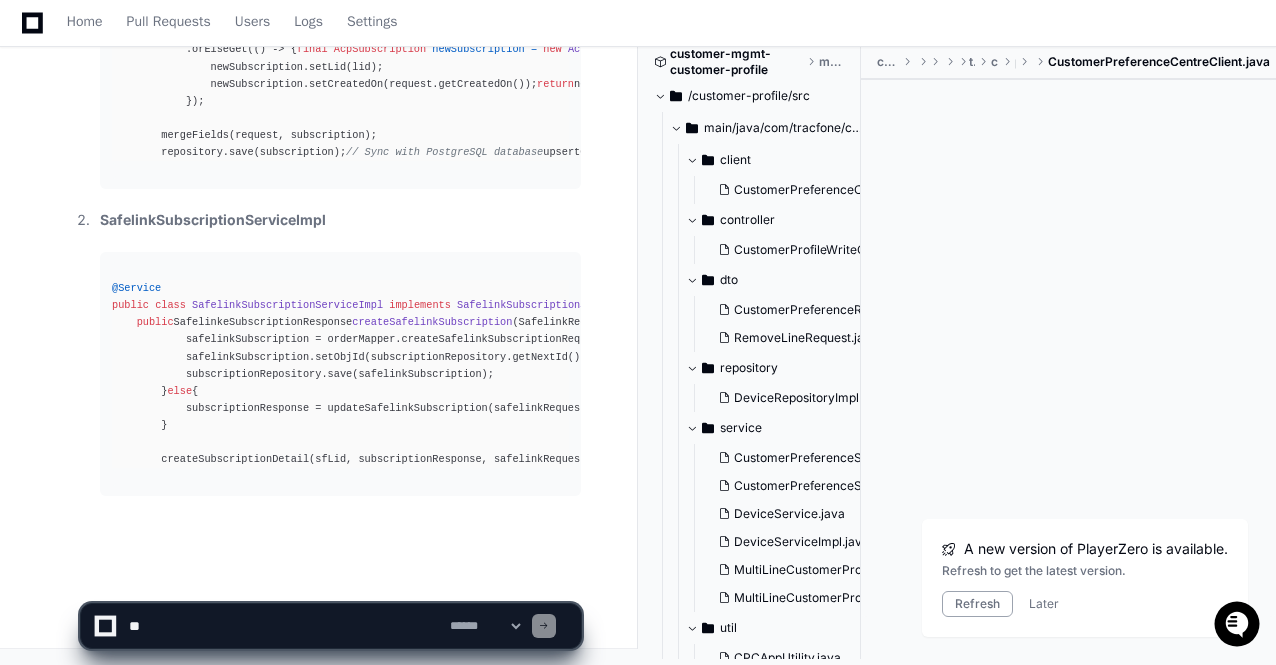 scroll, scrollTop: 22681, scrollLeft: 0, axis: vertical 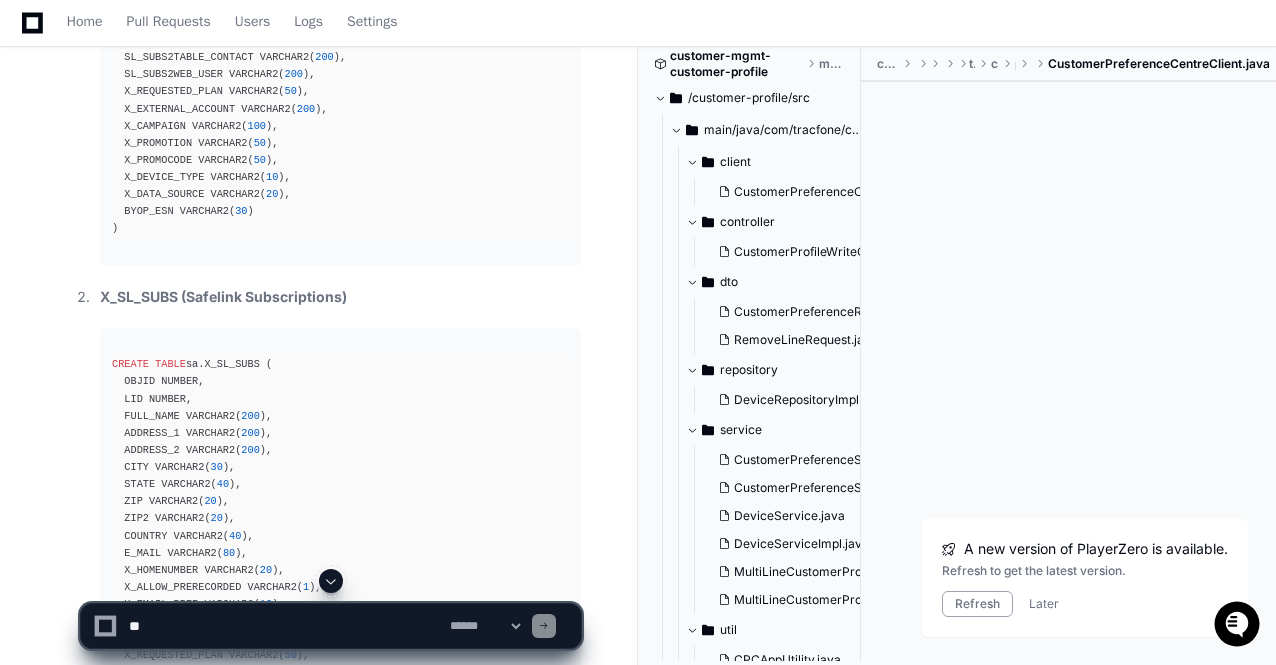 click 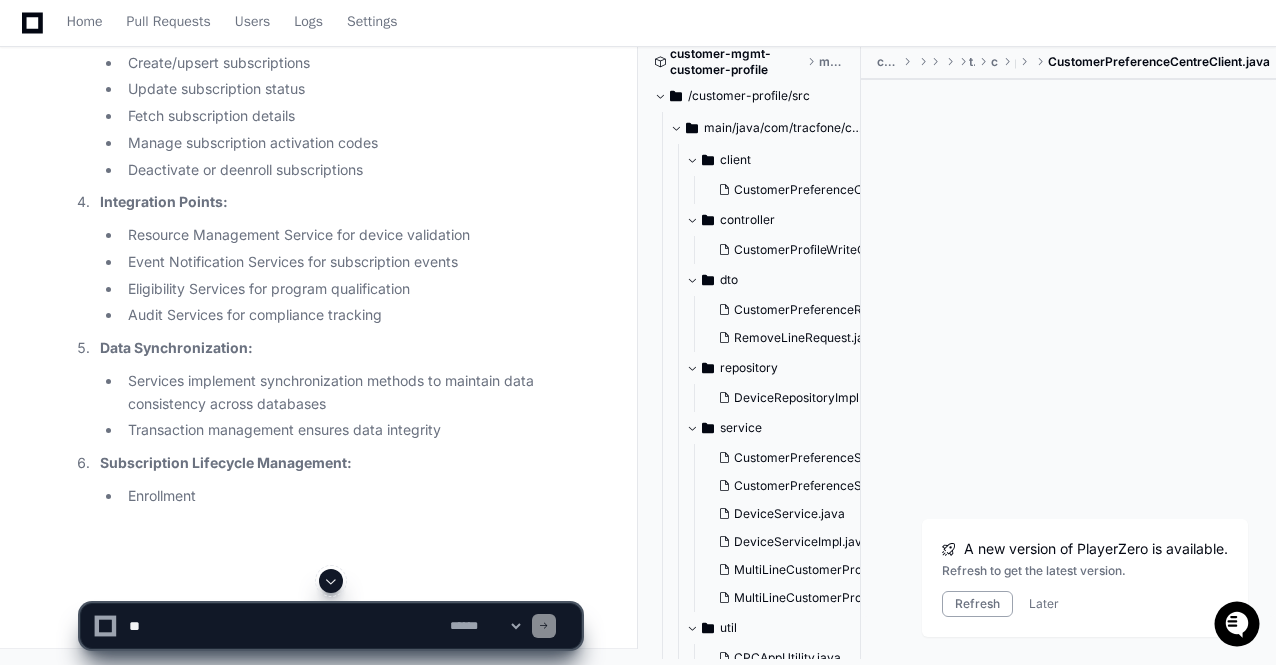 type 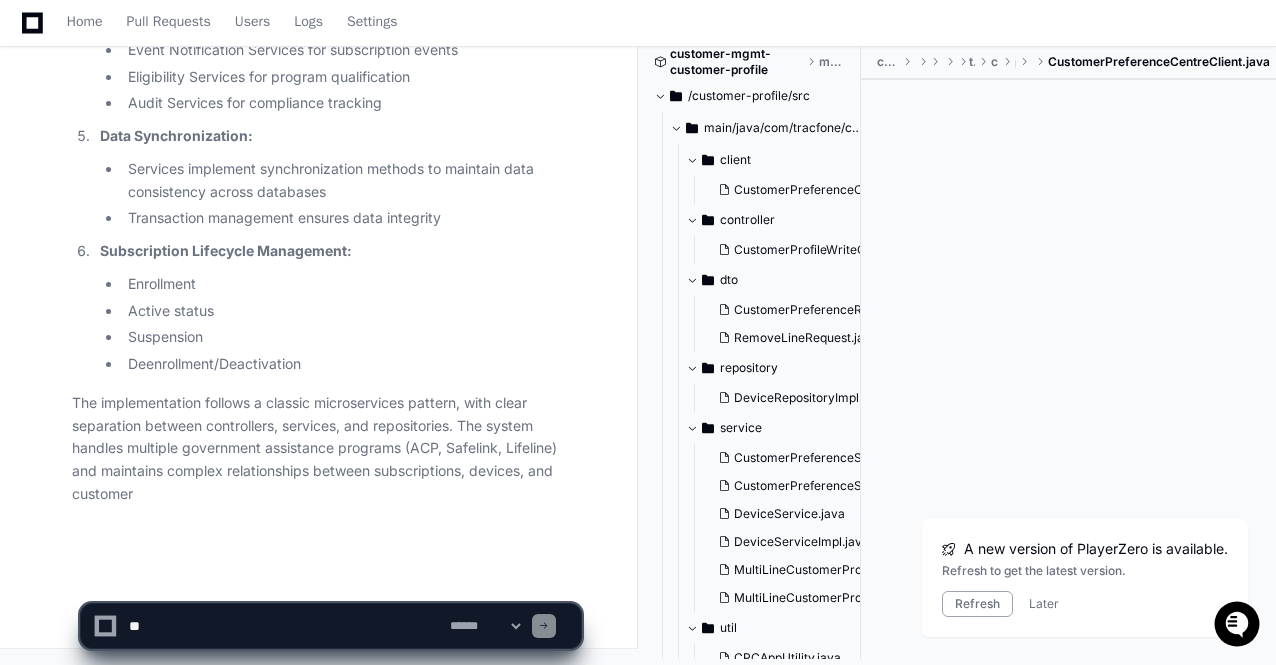 scroll, scrollTop: 26140, scrollLeft: 0, axis: vertical 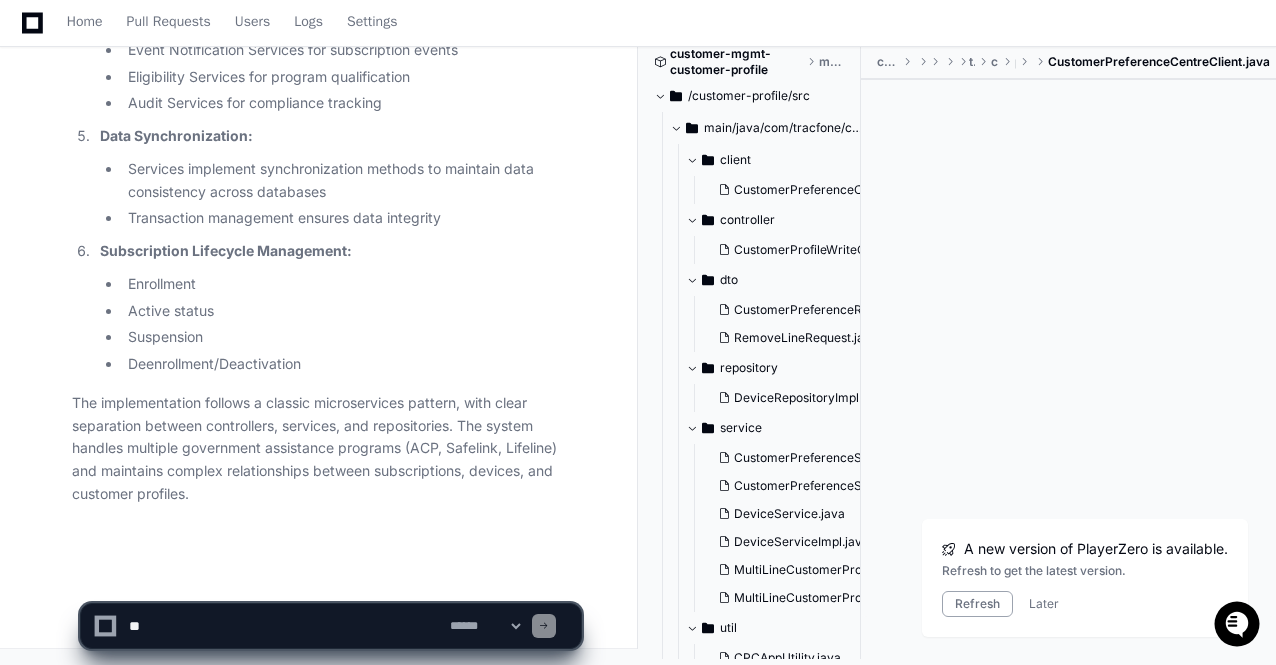 click on "The implementation follows a classic microservices pattern, with clear separation between controllers, services, and repositories. The system handles multiple government assistance programs (ACP, Safelink, Lifeline) and maintains complex relationships between subscriptions, devices, and customer profiles." 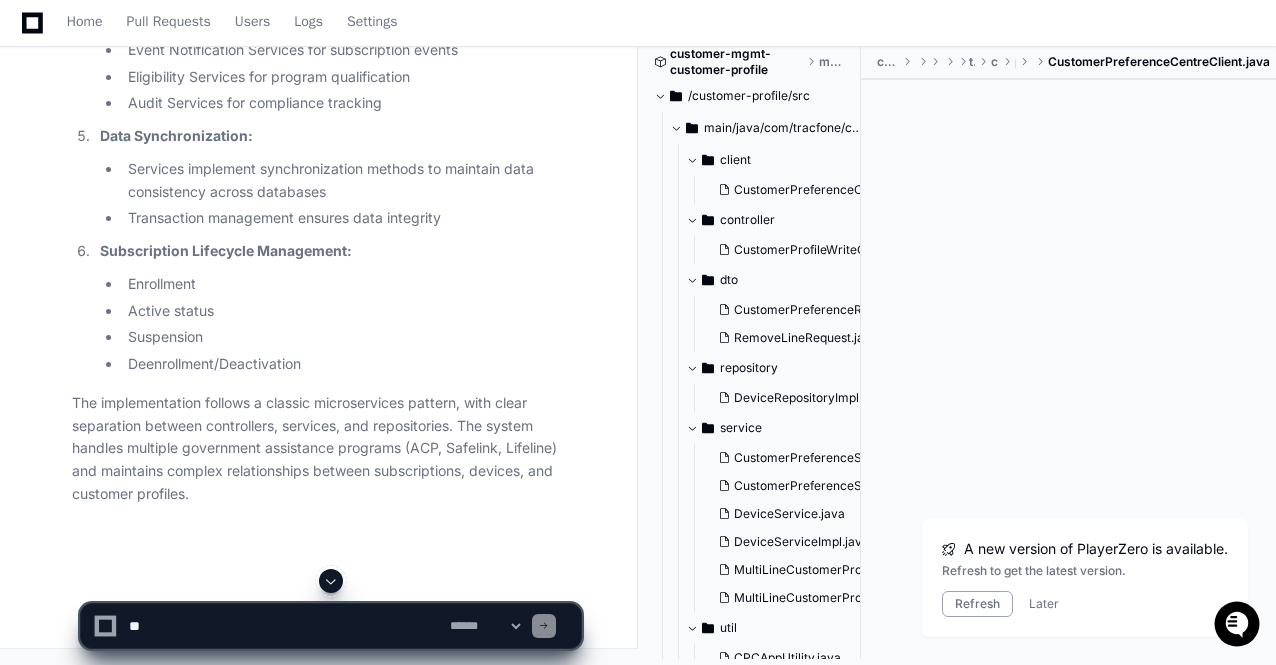 scroll, scrollTop: 25780, scrollLeft: 0, axis: vertical 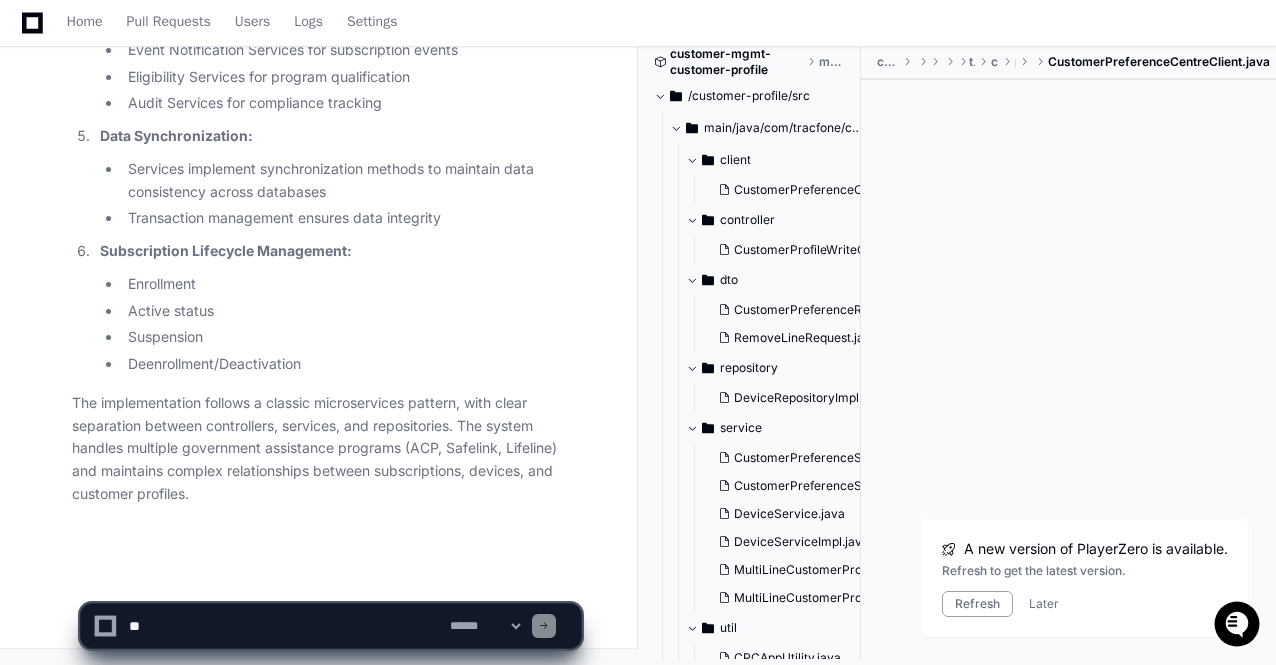 click on "The implementation follows a classic microservices pattern, with clear separation between controllers, services, and repositories. The system handles multiple government assistance programs (ACP, Safelink, Lifeline) and maintains complex relationships between subscriptions, devices, and customer profiles." 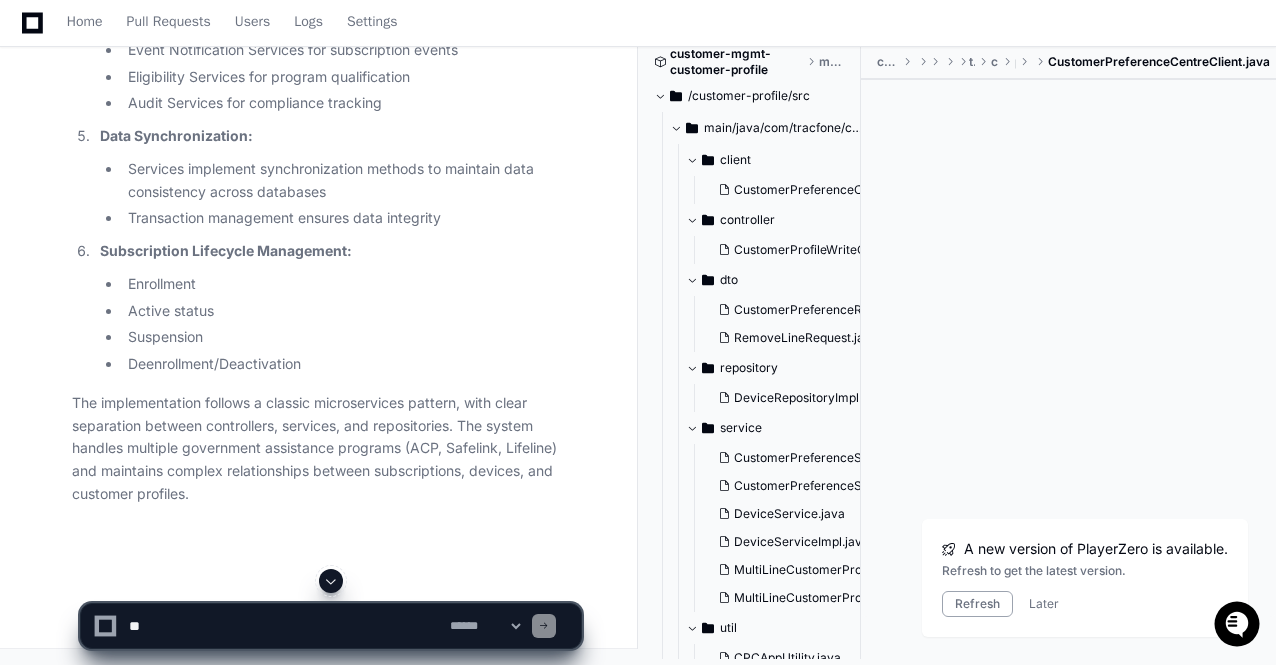 scroll, scrollTop: 24660, scrollLeft: 0, axis: vertical 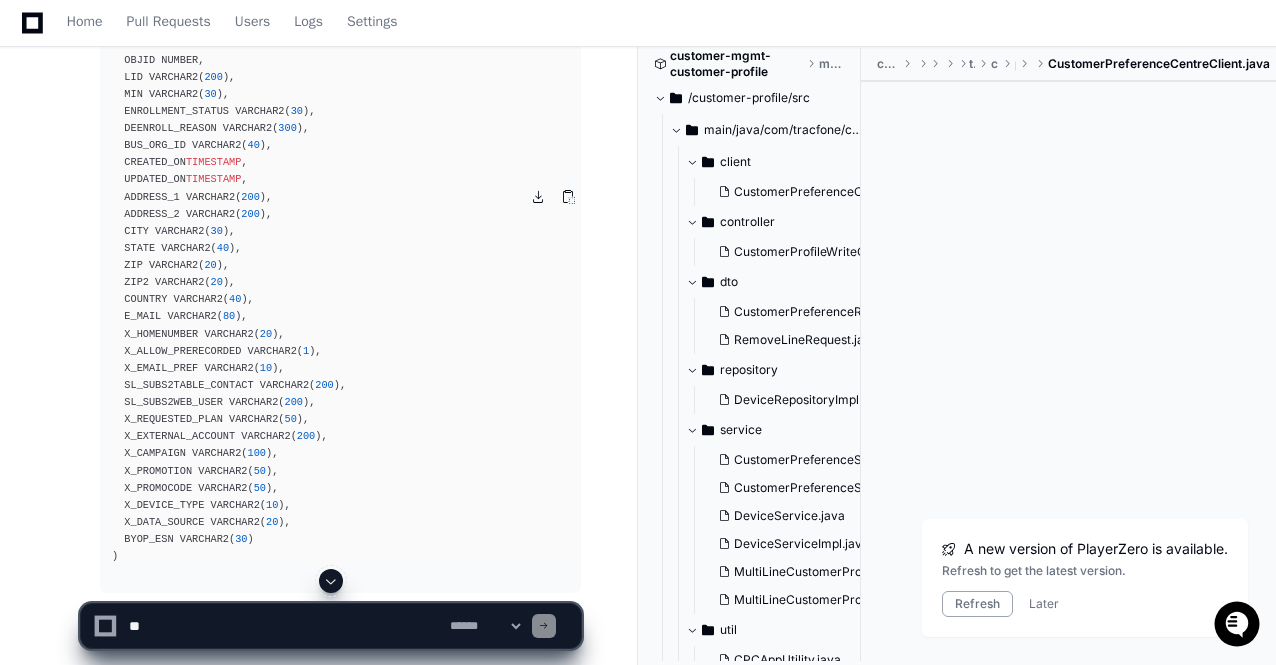 click 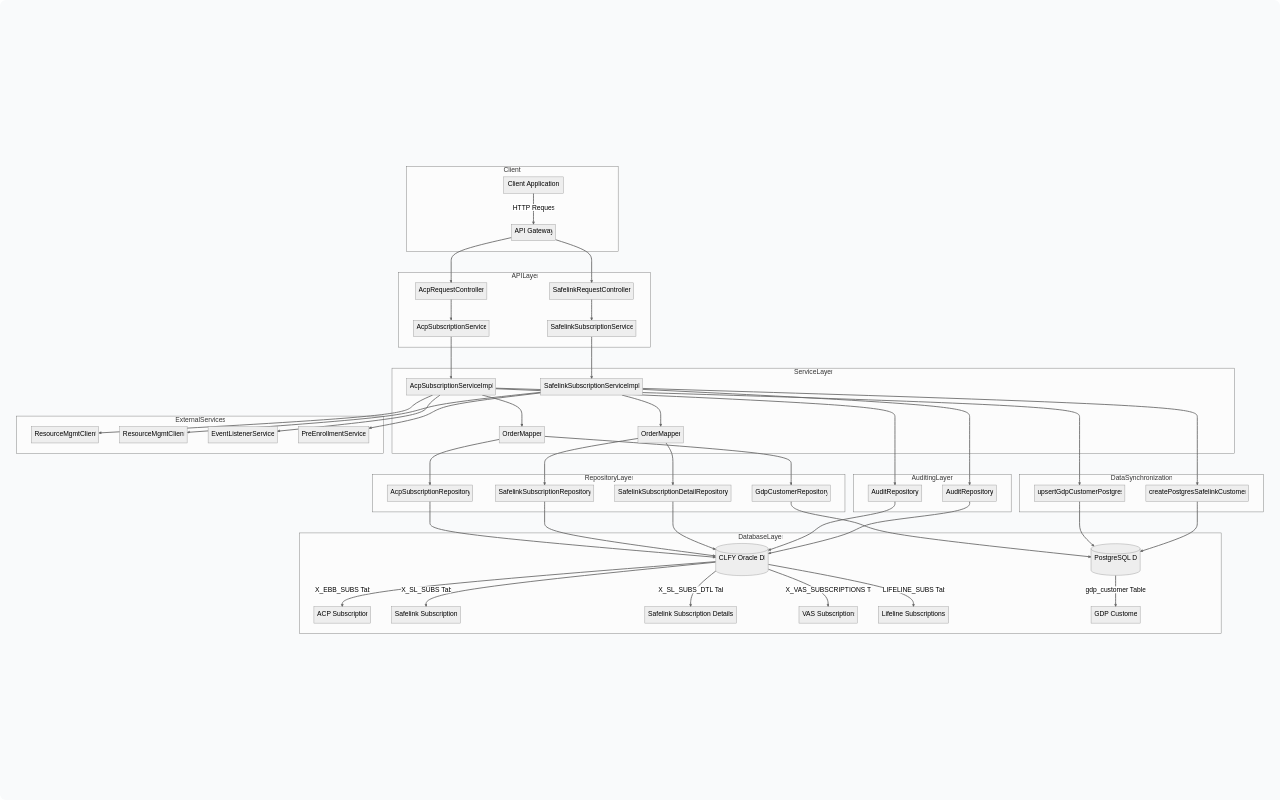 click 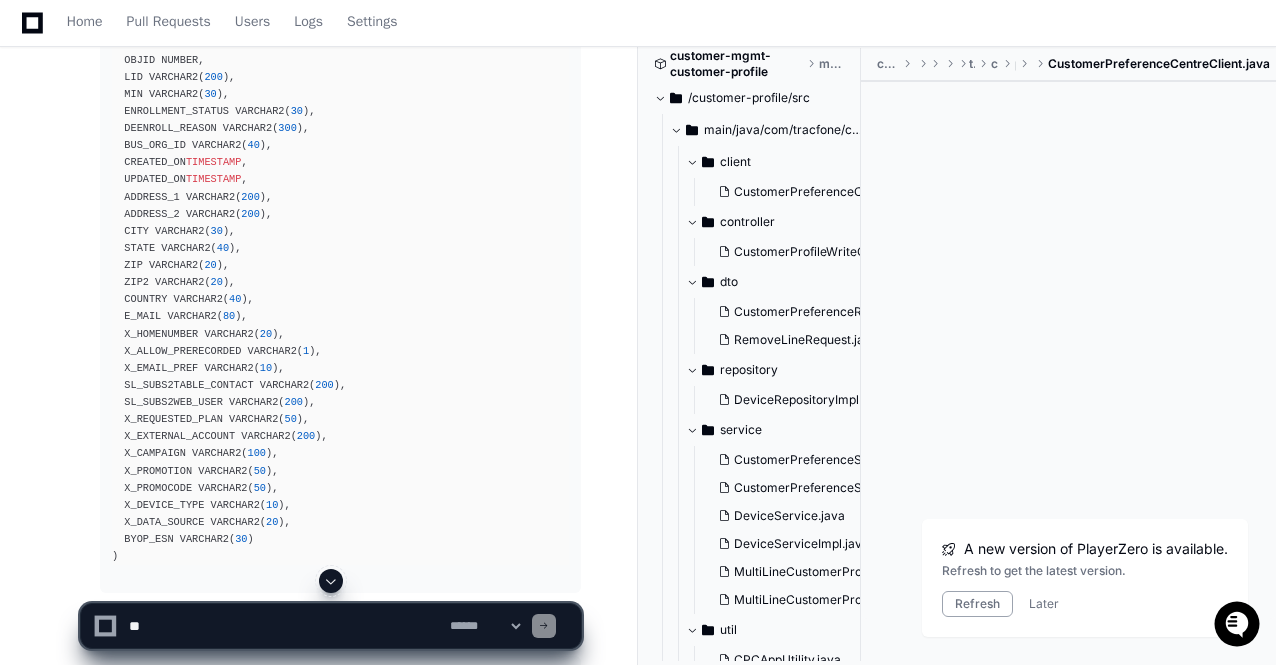 click on "CREATE TABLE  sa.X_EBB_SUBS (
OBJID NUMBER,
LID VARCHAR2( 200 ),
MIN VARCHAR2( 30 ),
ENROLLMENT_STATUS VARCHAR2( 30 ),
DEENROLL_REASON VARCHAR2( 300 ),
BUS_ORG_ID VARCHAR2( 40 ),
CREATED_ON  TIMESTAMP ,
UPDATED_ON  TIMESTAMP ,
ADDRESS_1 VARCHAR2( 200 ),
ADDRESS_2 VARCHAR2( 200 ),
CITY [CITY],
STATE [STATE],
ZIP [ZIP],
ZIP2 [ZIP],
COUNTRY [COUNTRY],
E_MAIL [EMAIL],
X_HOMENUMBER [PHONE],
X_ALLOW_PRERECORDED VARCHAR2( 1 ),
X_EMAIL_PREF VARCHAR2( 10 ),
SL_SUBS2TABLE_CONTACT VARCHAR2( 200 ),
SL_SUBS2WEB_USER VARCHAR2( 200 ),
X_REQUESTED_PLAN VARCHAR2( 50 ),
X_EXTERNAL_ACCOUNT VARCHAR2( 200 ),
X_CAMPAIGN VARCHAR2( 100 ),
X_PROMOTION VARCHAR2( 50 ),
X_PROMOCODE VARCHAR2( 50 ),
X_DEVICE_TYPE VARCHAR2( 10 ),
X_DATA_SOURCE VARCHAR2( 20 ),
BYOP_ESN VARCHAR2( 30 )
)" 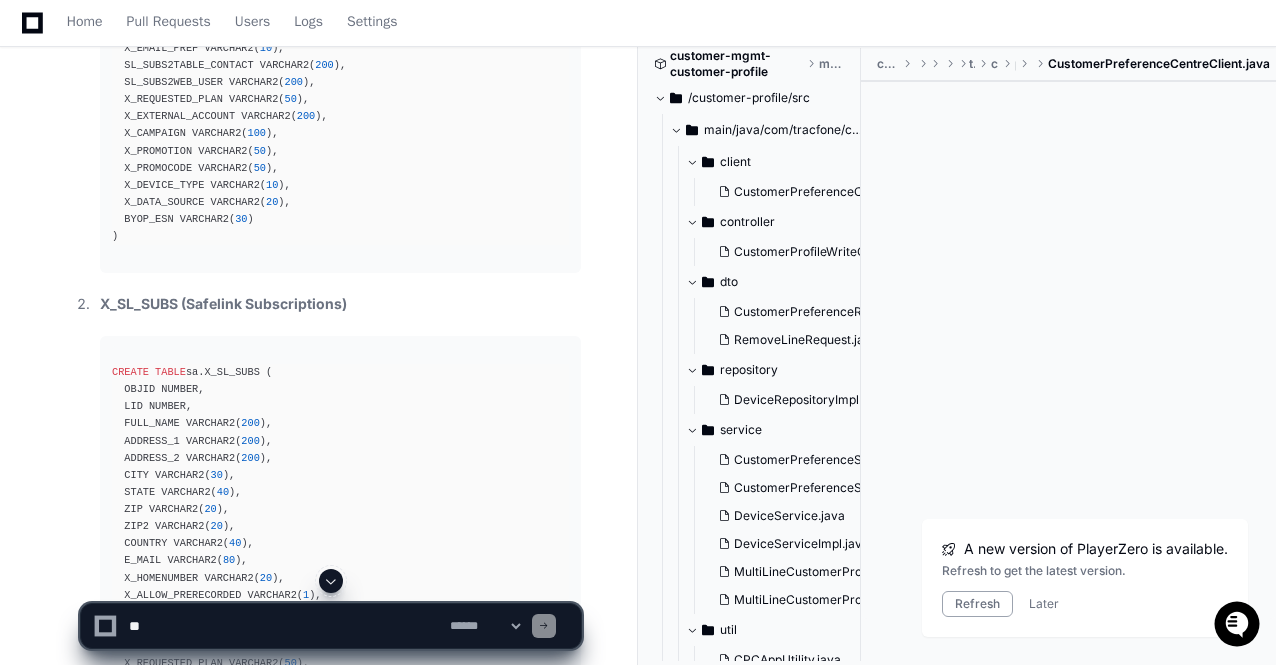 scroll, scrollTop: 18180, scrollLeft: 0, axis: vertical 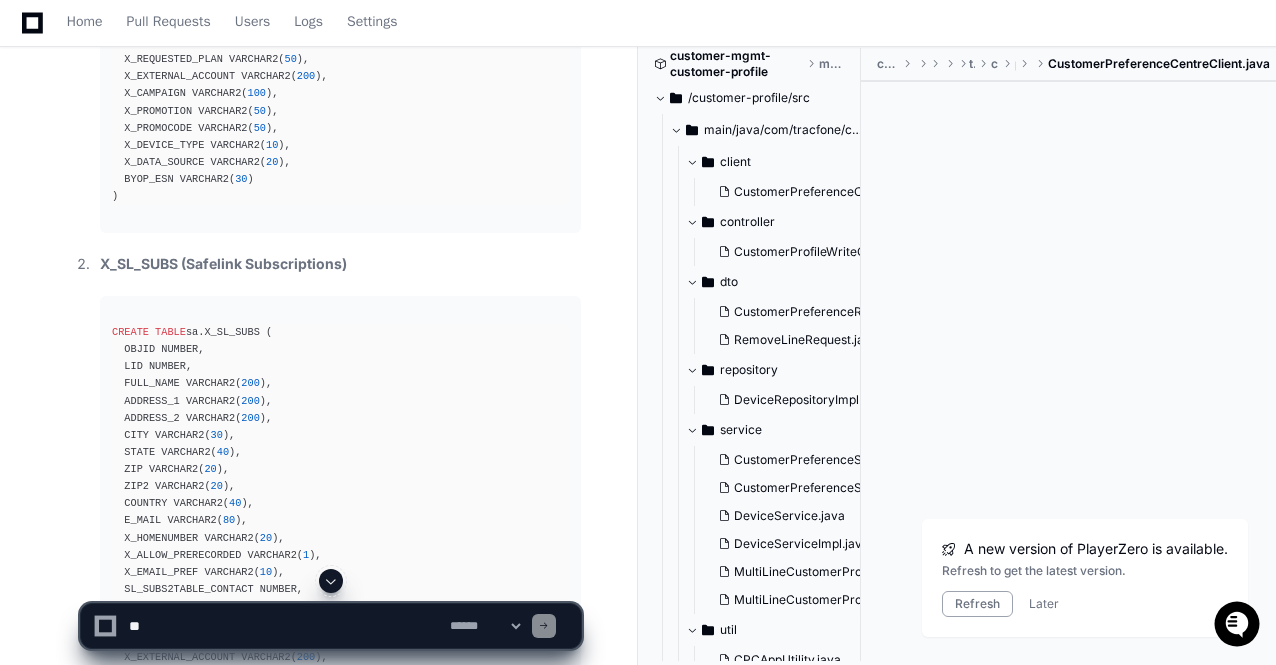 click on "CREATE TABLE  sa.X_EBB_SUBS (
OBJID NUMBER,
LID VARCHAR2( 200 ),
MIN VARCHAR2( 30 ),
ENROLLMENT_STATUS VARCHAR2( 30 ),
DEENROLL_REASON VARCHAR2( 300 ),
BUS_ORG_ID VARCHAR2( 40 ),
CREATED_ON  TIMESTAMP ,
UPDATED_ON  TIMESTAMP ,
ADDRESS_1 VARCHAR2( 200 ),
ADDRESS_2 VARCHAR2( 200 ),
CITY [CITY],
STATE [STATE],
ZIP [ZIP],
ZIP2 [ZIP],
COUNTRY [COUNTRY],
E_MAIL [EMAIL],
X_HOMENUMBER [PHONE],
X_ALLOW_PRERECORDED VARCHAR2( 1 ),
X_EMAIL_PREF VARCHAR2( 10 ),
SL_SUBS2TABLE_CONTACT VARCHAR2( 200 ),
SL_SUBS2WEB_USER VARCHAR2( 200 ),
X_REQUESTED_PLAN VARCHAR2( 50 ),
X_EXTERNAL_ACCOUNT VARCHAR2( 200 ),
X_CAMPAIGN VARCHAR2( 100 ),
X_PROMOTION VARCHAR2( 50 ),
X_PROMOCODE VARCHAR2( 50 ),
X_DEVICE_TYPE VARCHAR2( 10 ),
X_DATA_SOURCE VARCHAR2( 20 ),
BYOP_ESN VARCHAR2( 30 )
)" 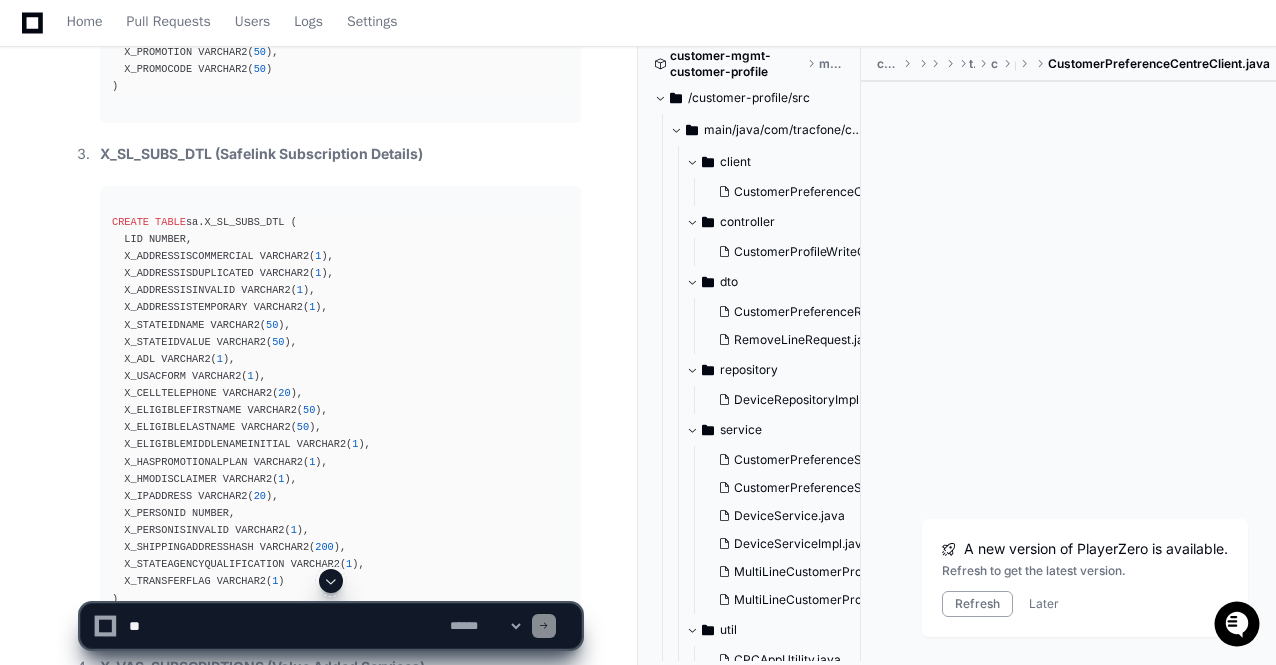 scroll, scrollTop: 18860, scrollLeft: 0, axis: vertical 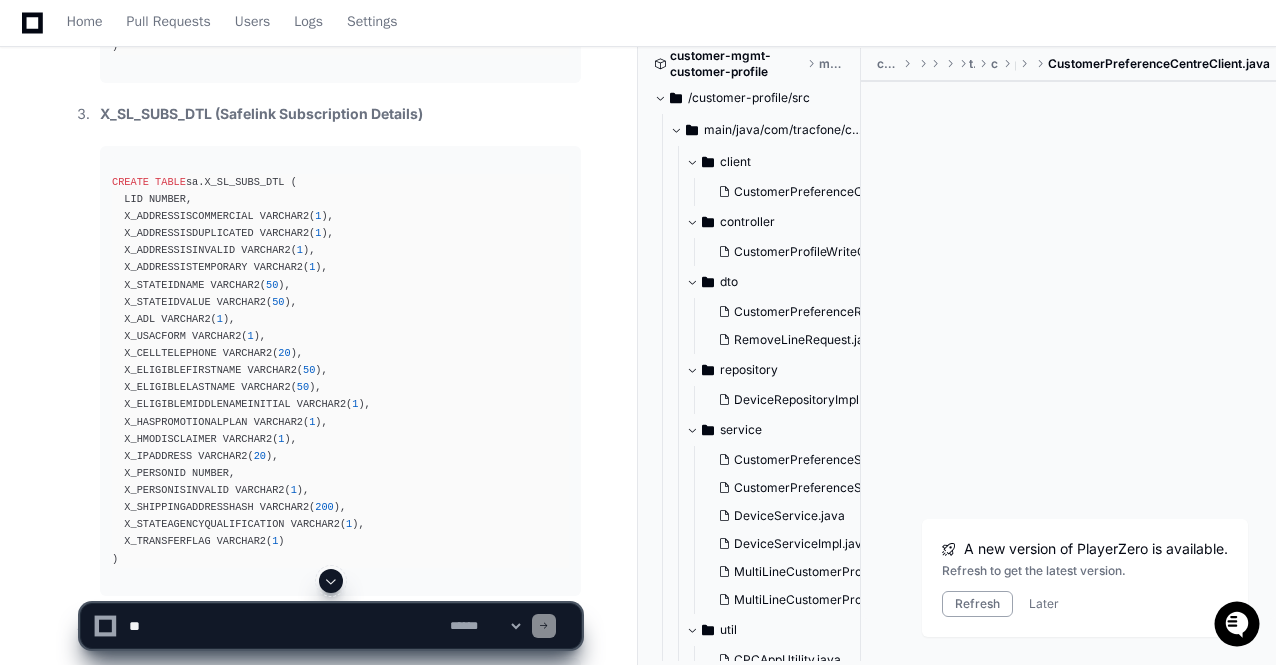 click on "CREATE TABLE  sa.X_SL_SUBS (
OBJID NUMBER,
LID NUMBER,
FULL_NAME [FIRST] [LAST],
ADDRESS_1 VARCHAR2( 200 ),
ADDRESS_2 VARCHAR2( 200 ),
CITY [CITY],
STATE [STATE],
ZIP [ZIP],
ZIP2 [ZIP],
COUNTRY [COUNTRY],
E_MAIL [EMAIL],
X_HOMENUMBER [PHONE],
X_ALLOW_PRERECORDED VARCHAR2( 1 ),
X_EMAIL_PREF VARCHAR2( 10 ),
SL_SUBS2TABLE_CONTACT NUMBER,
SL_SUBS2WEB_USER NUMBER,
X_REQUESTED_PLAN VARCHAR2( 50 ),
X_REFERRER VARCHAR2( 200 ),
X_EXTERNAL_ACCOUNT VARCHAR2( 200 ),
X_CAMPAIGN VARCHAR2( 100 ),
X_PROMOTION VARCHAR2( 50 ),
X_PROMOCODE VARCHAR2( 50 )
)" 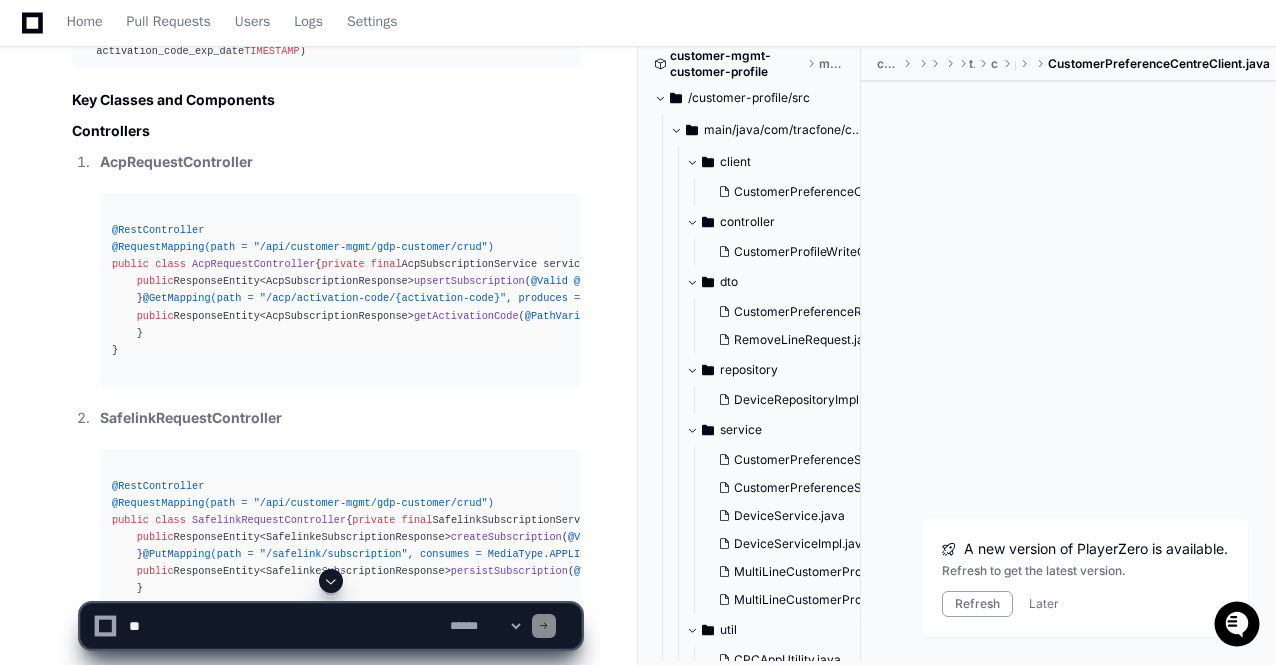 scroll, scrollTop: 20620, scrollLeft: 0, axis: vertical 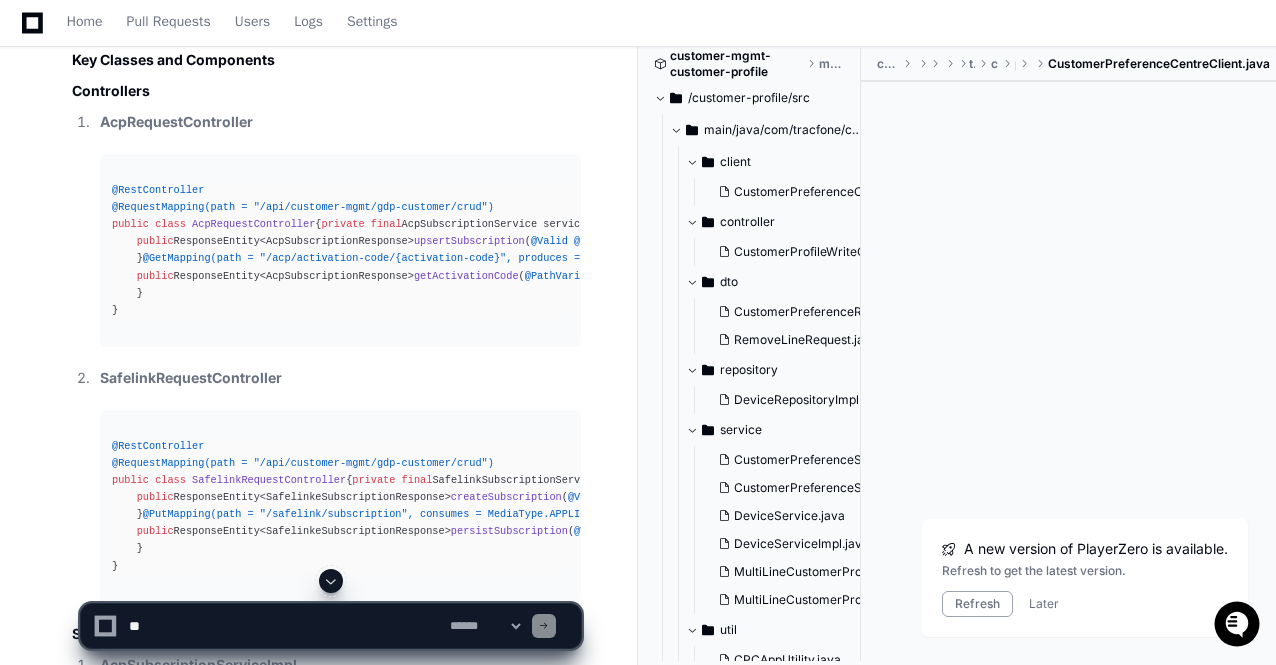 click on "CREATE TABLE  gdp_subscriptions.gdp_customer (
customer_id  BIGINT   PRIMARY KEY ,
created_date  TIMESTAMP ,
updated_date  TIMESTAMP ,
full_name  [FIRST] [LAST],
postal_address1  VARCHAR ( 200 ),
postal_address2  VARCHAR ( 200 ),
postal_city  VARCHAR ( 50 ),
postal_state  VARCHAR ( 50 ),
postal_zip  VARCHAR ( 20 ),
postal_country  VARCHAR ( 50 ),
email  VARCHAR ( 100 ),
ship_address1  VARCHAR ( 200 ),
ship_address2  VARCHAR ( 200 ),
ship_city  VARCHAR ( 50 ),
ship_state  VARCHAR ( 50 ),
ship_zip  VARCHAR ( 20 ),
activation_code  VARCHAR ( 100 ),
activation_code_exp_date  TIMESTAMP
)" 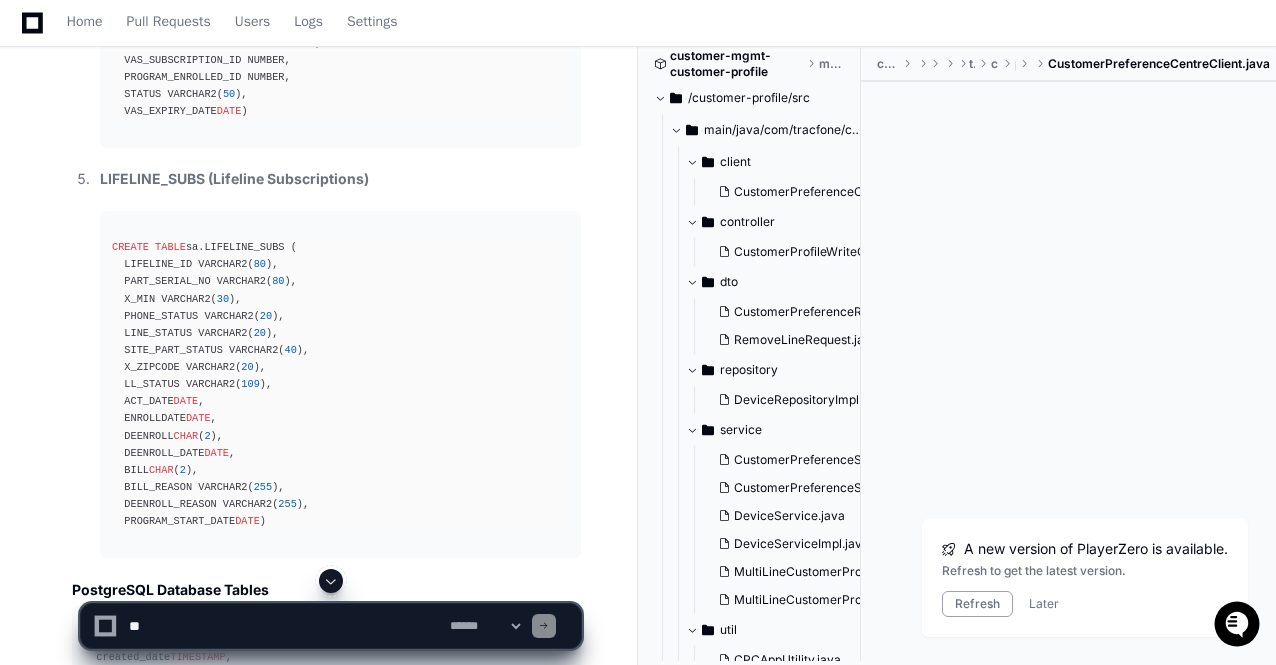 scroll, scrollTop: 19940, scrollLeft: 0, axis: vertical 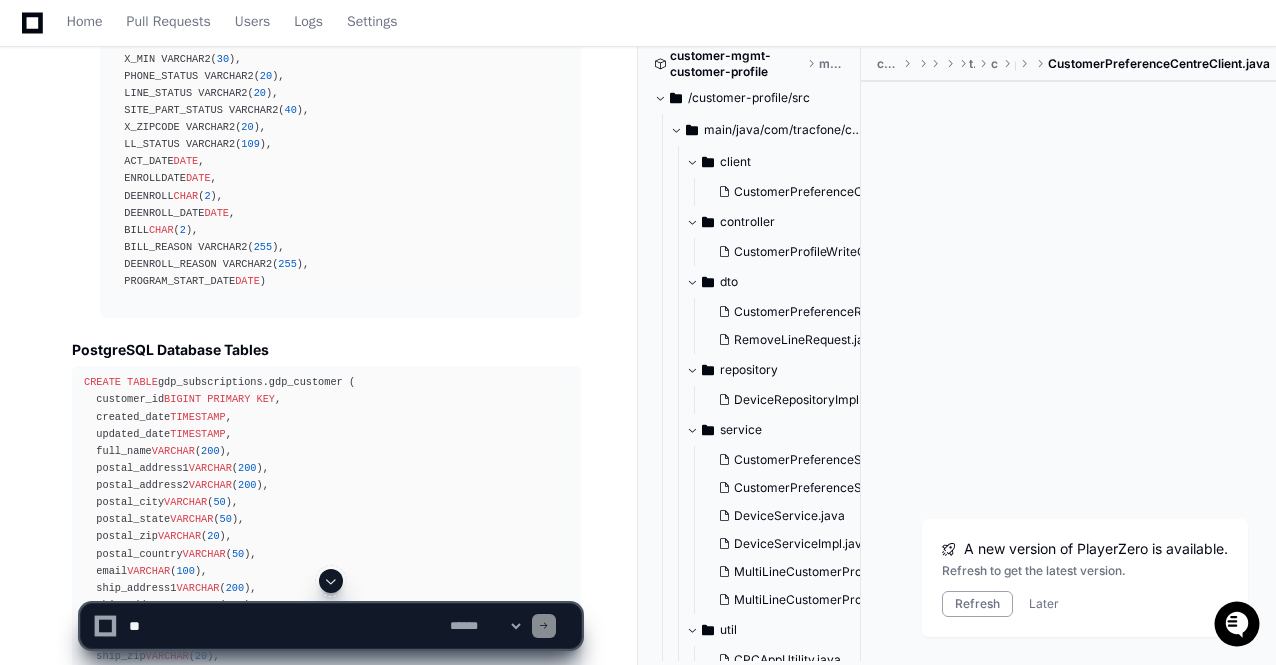 click on "LIFELINE_SUBS (Lifeline Subscriptions)" 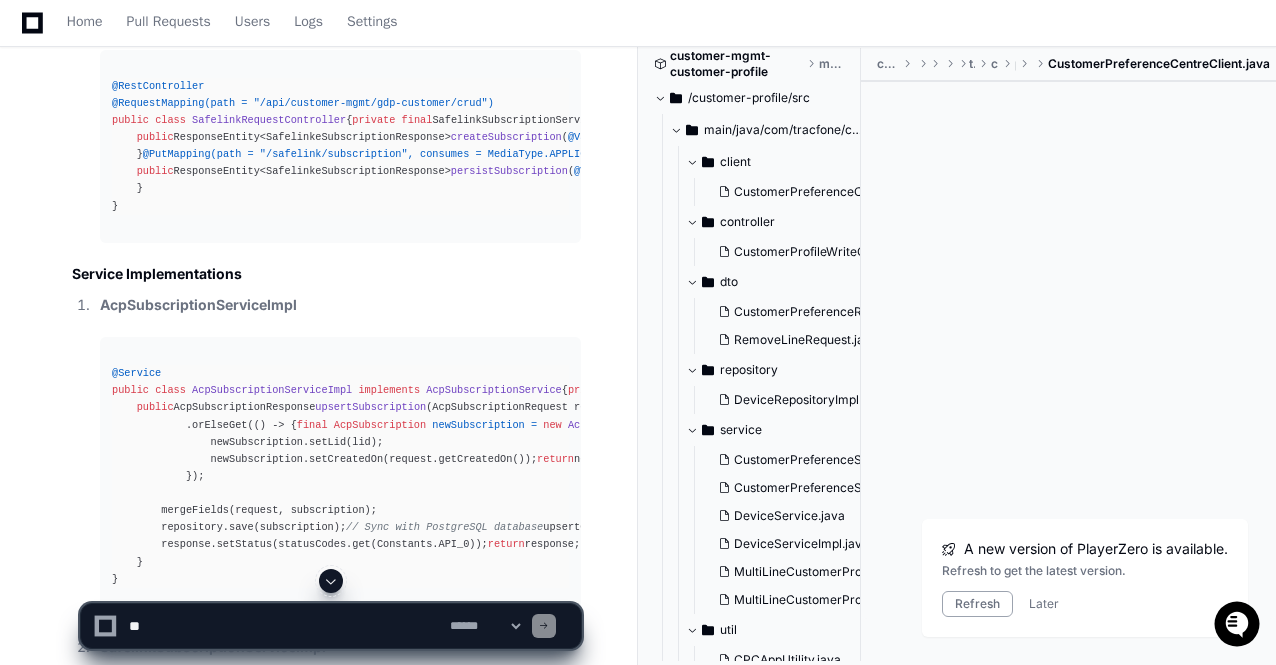 scroll, scrollTop: 21020, scrollLeft: 0, axis: vertical 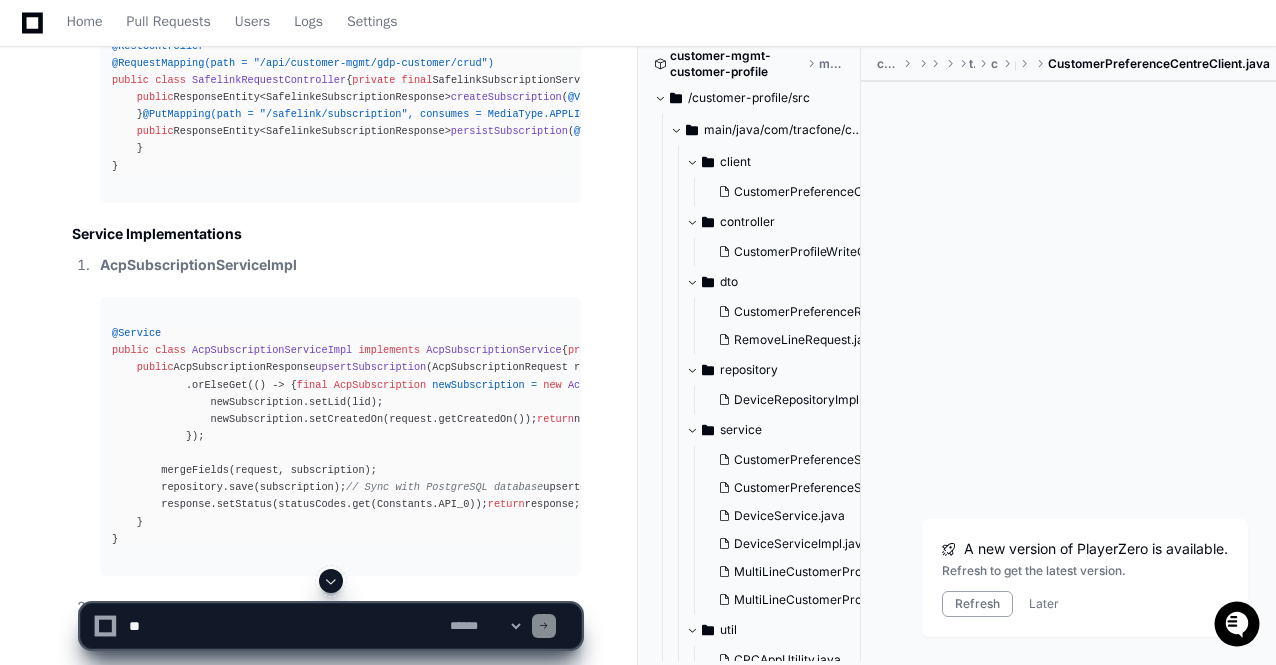click on "CustomerPreferenceCentreClient.java" 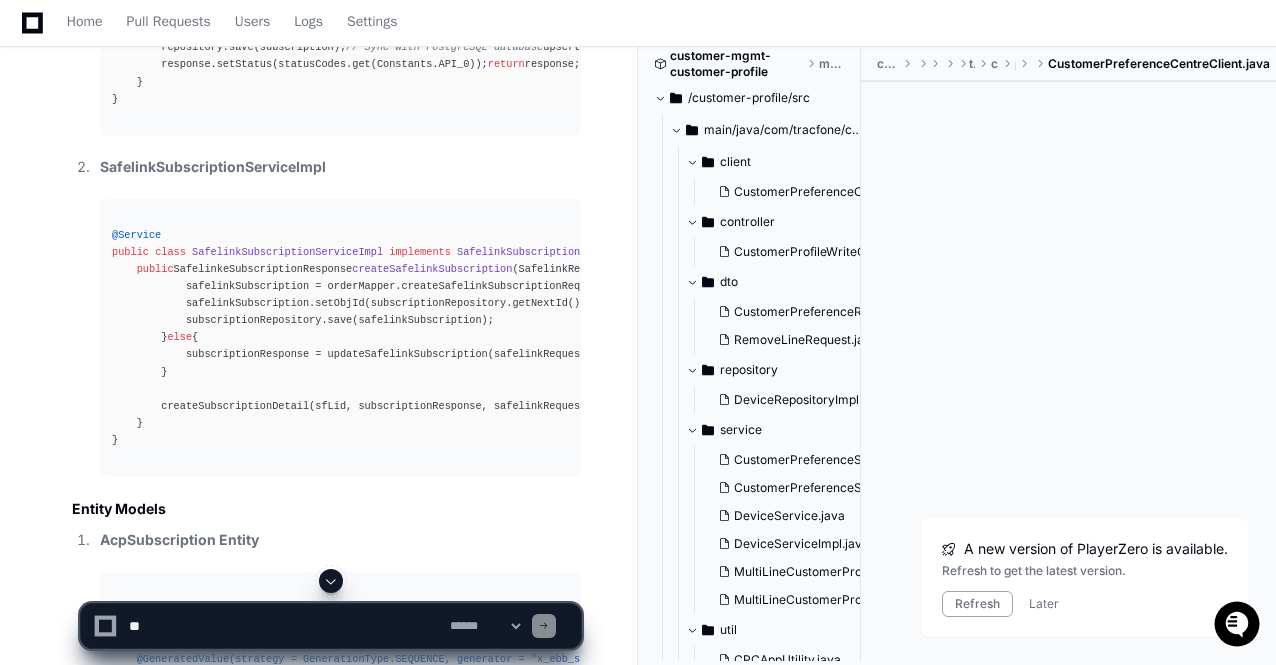 scroll, scrollTop: 21500, scrollLeft: 0, axis: vertical 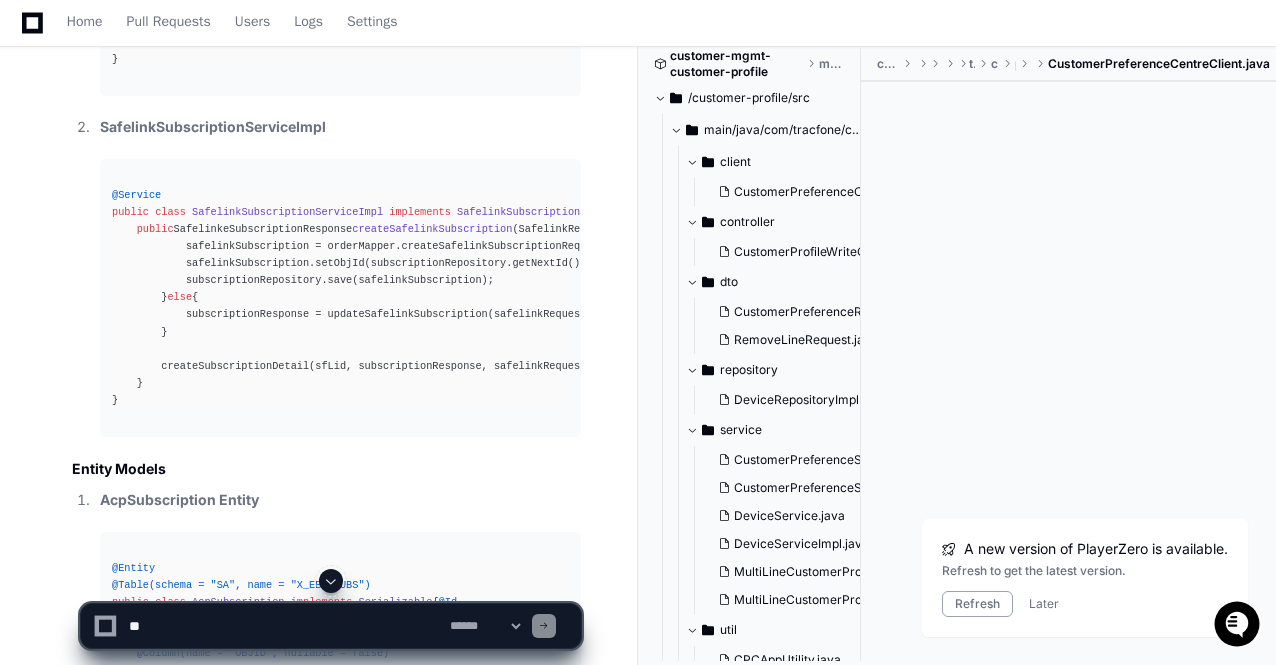 click on "@RestController
@RequestMapping(path = "/api/customer-mgmt/gdp-customer/crud")
public   class   SafelinkRequestController  {
private   final  SafelinkSubscriptionService safelinkSubscriptionService;
@PostMapping(path = "/safelink/subscription", consumes = MediaType.APPLICATION_JSON_VALUE, produces = MediaType.APPLICATION_JSON_VALUE)
public  ResponseEntity<SafelinkeSubscriptionResponse>  createSubscription ( @Valid   @RequestBody  SafelinkRequest safelinkRequest)  {
SafelinkeSubscriptionResponse   response   =  safelinkSubscriptionService.createSafelinkSubscription(safelinkRequest);
return   new   ResponseEntity <>(response, HttpStatus.ACCEPTED);
}
@PutMapping(path = "/safelink/subscription", consumes = MediaType.APPLICATION_JSON_VALUE, produces = MediaType.APPLICATION_JSON_VALUE)
public  ResponseEntity<SafelinkeSubscriptionResponse>  persistSubscription ( @Valid   @RequestBody  SafelinkRequest safelinkRequest)  {
response   = return" 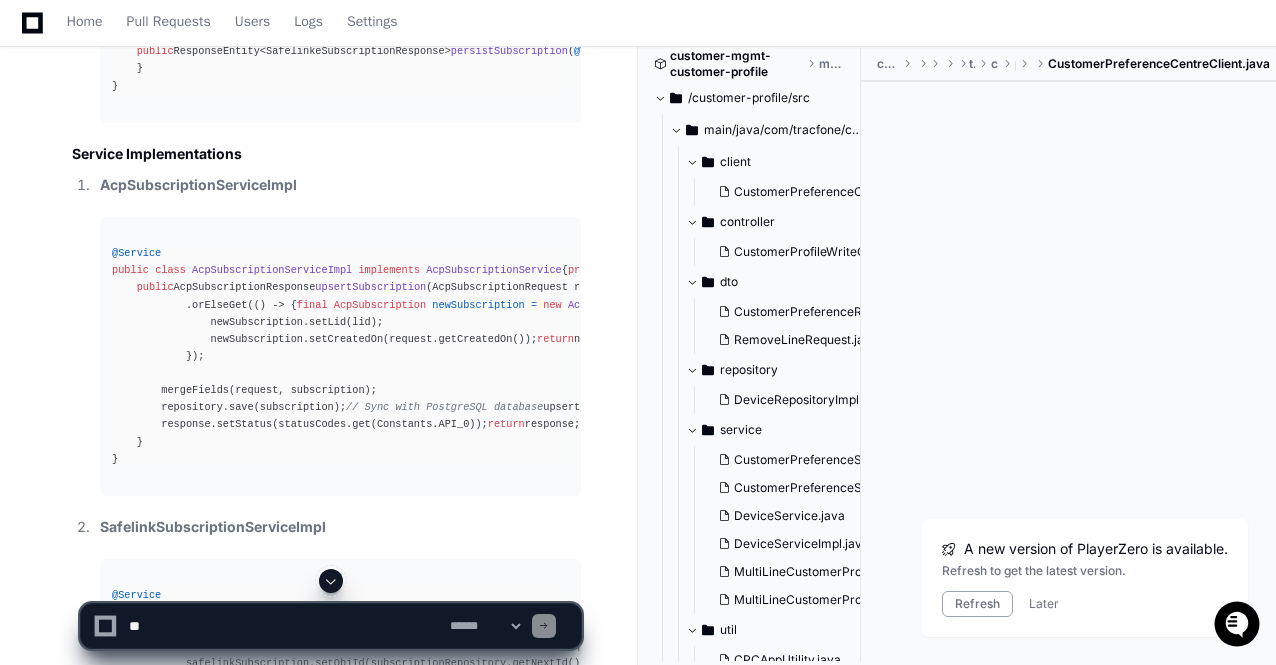 scroll, scrollTop: 21060, scrollLeft: 0, axis: vertical 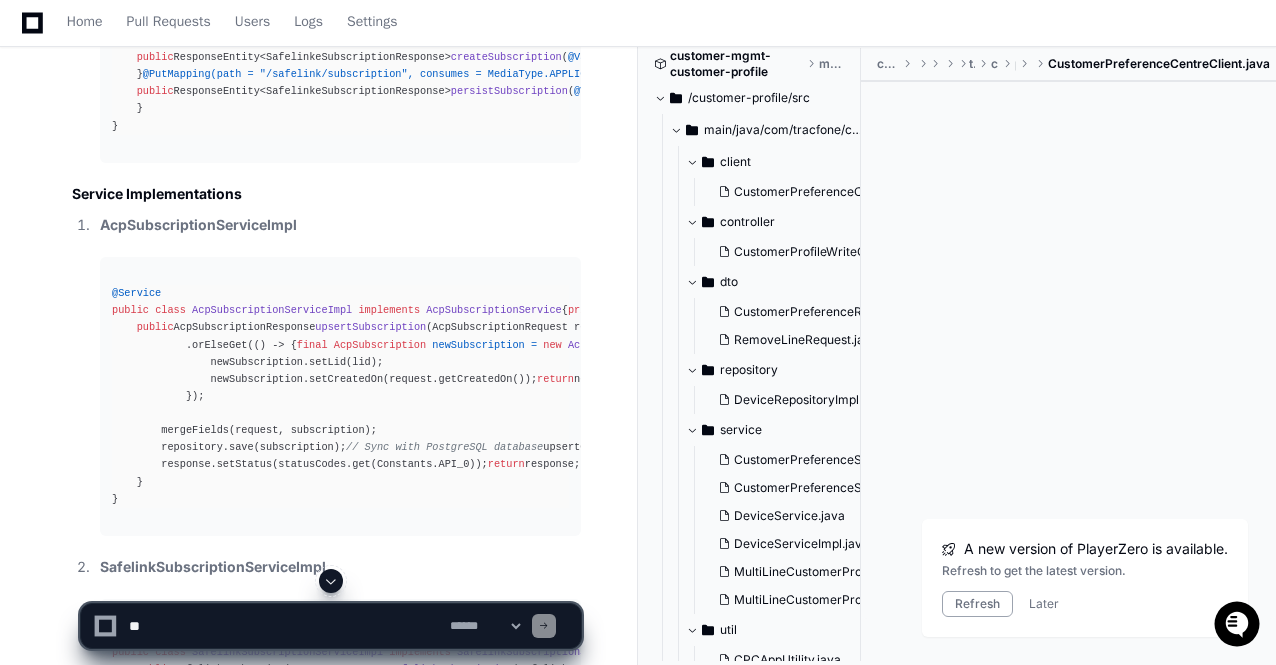 click on "CustomerPreferenceCentreClient.java" 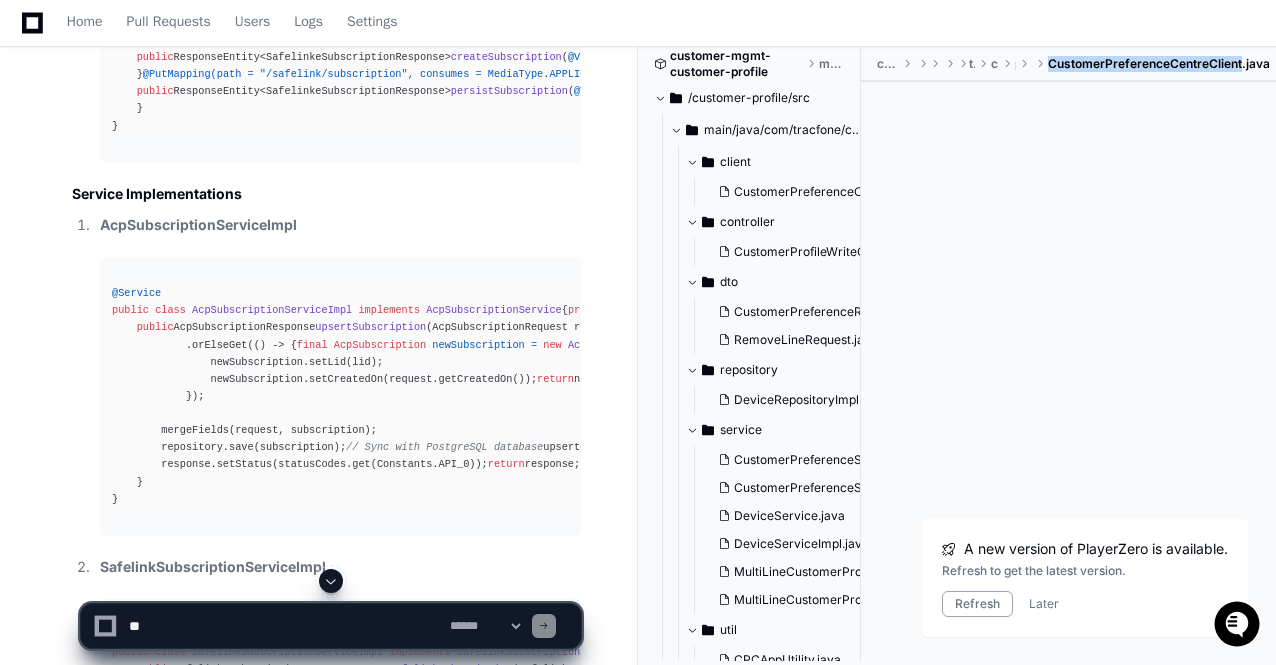 click on "CustomerPreferenceCentreClient.java" 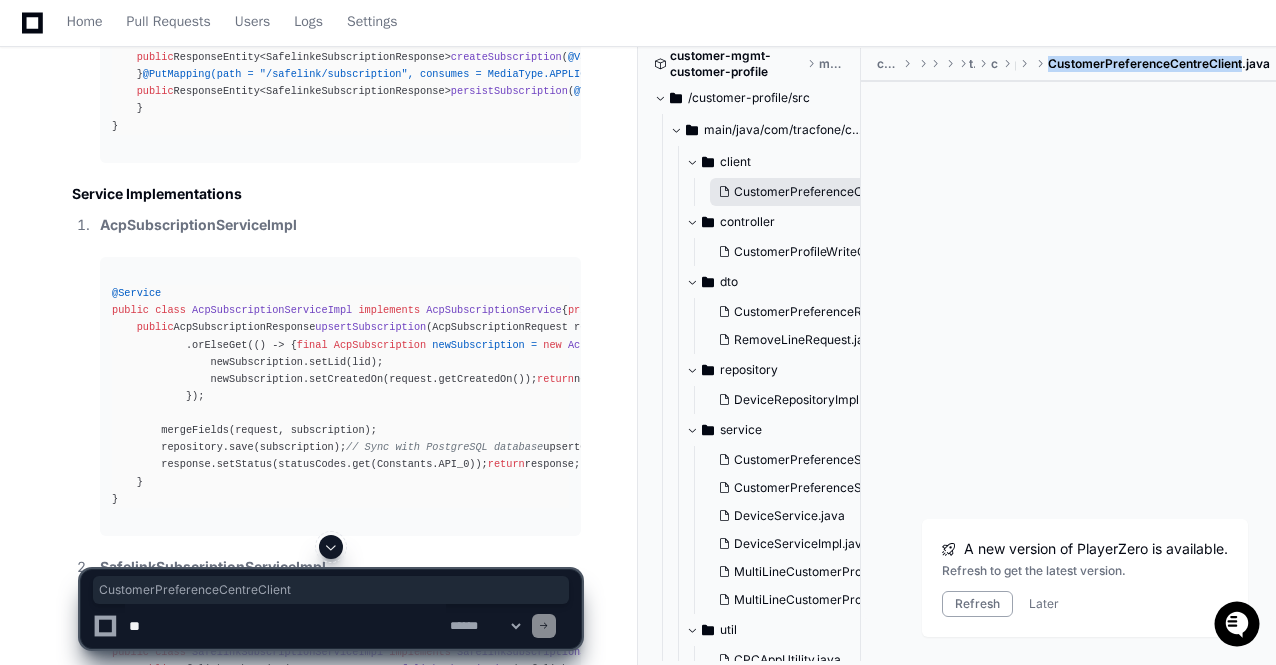 click on "CustomerPreferenceCentreClient.java" 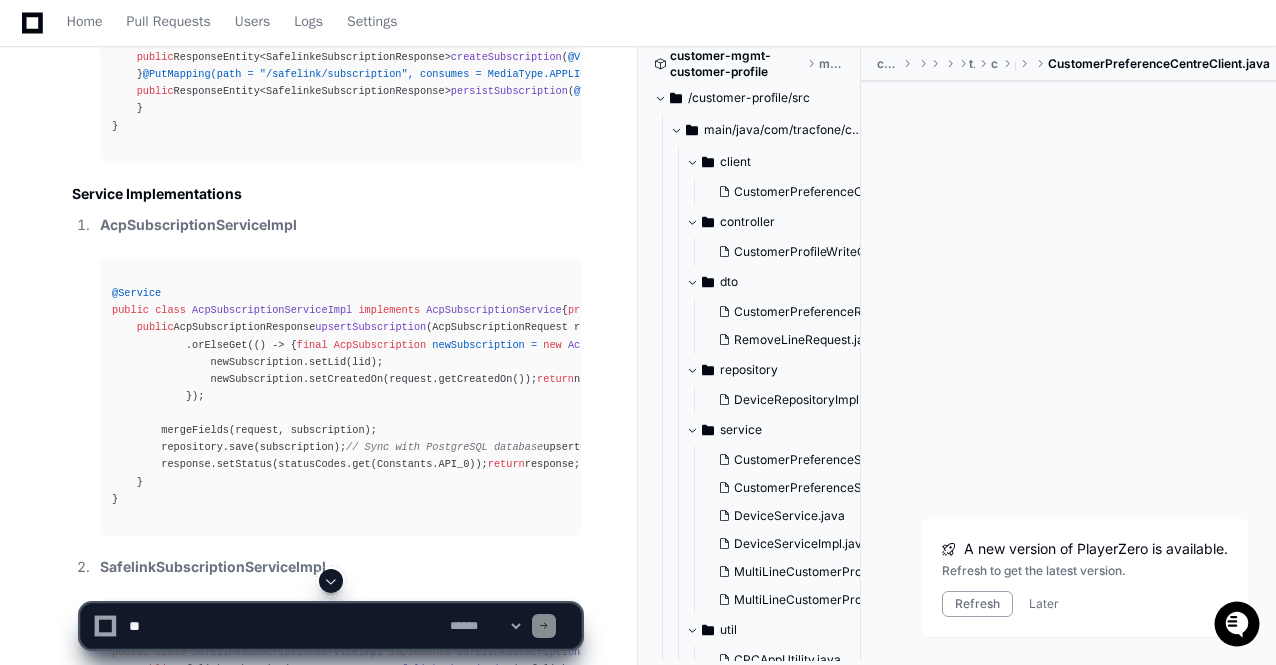 click on "@RestController
@RequestMapping(path = "/api/customer-mgmt/gdp-customer/crud")
public   class   AcpRequestController  {
private   final  AcpSubscriptionService service;
@PostMapping(path = "/acp/subscription", consumes = MediaType.APPLICATION_JSON_VALUE, produces = MediaType.APPLICATION_JSON_VALUE)
public  ResponseEntity<AcpSubscriptionResponse>  upsertSubscription ( @Valid   @RequestBody  AcpSubscriptionRequest request)  {
AcpSubscriptionResponse   response   =  service.upsertSubscription(request);
return   new   ResponseEntity <>(response, HttpStatus.CREATED);
}
@GetMapping(path = "/acp/activation-code/{activation-code}", produces = MediaType.APPLICATION_JSON_VALUE)
public  ResponseEntity<AcpSubscriptionResponse>  getActivationCode ( @PathVariable("activation-code")  String activationCode)  {
AcpSubscriptionResponse   response   =  service.getActivationCode(activationCode);
return   new   ResponseEntity" 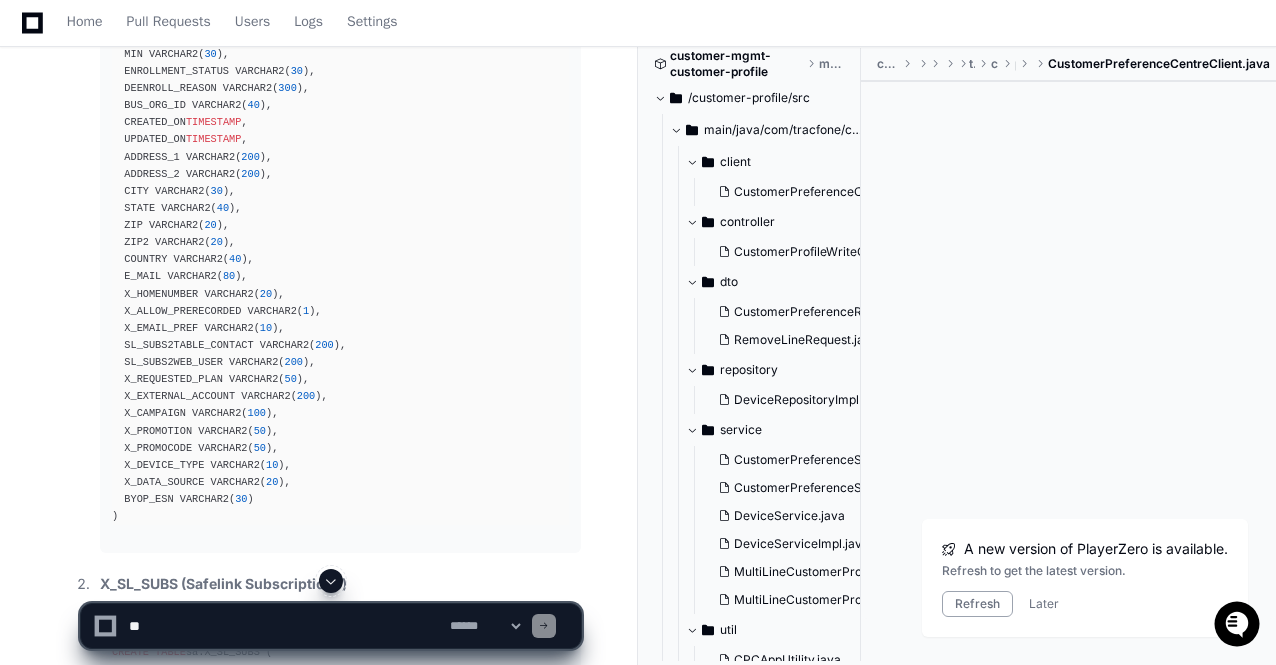 scroll, scrollTop: 17820, scrollLeft: 0, axis: vertical 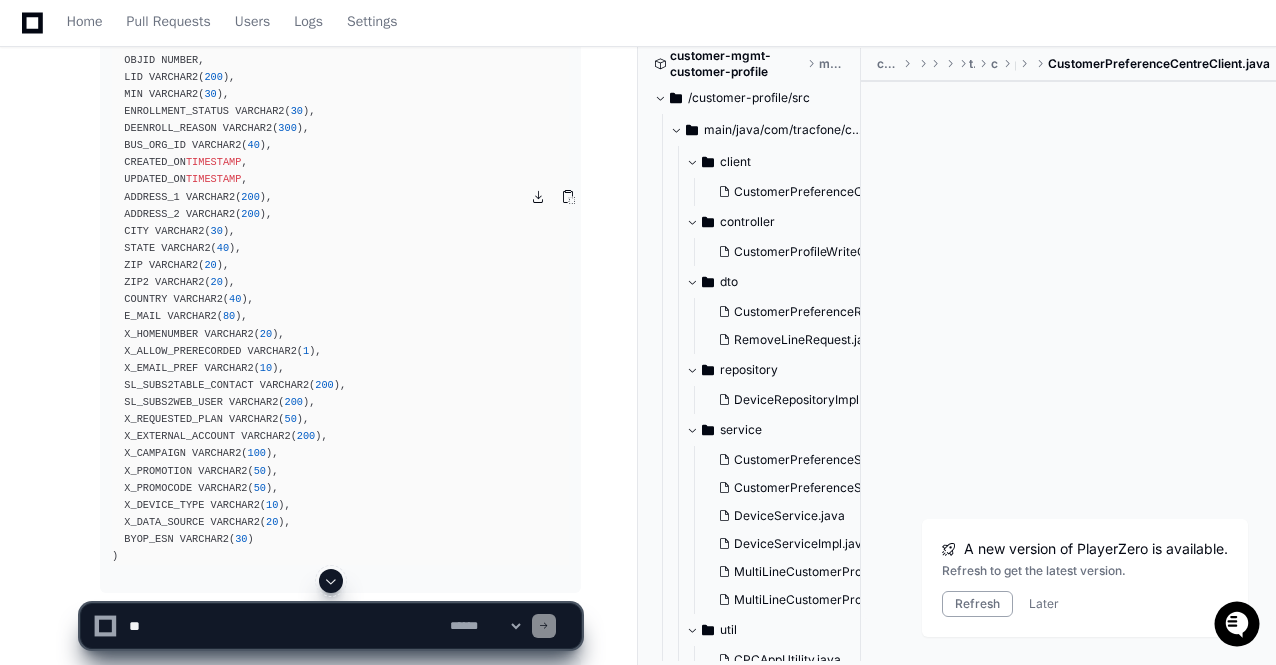 click 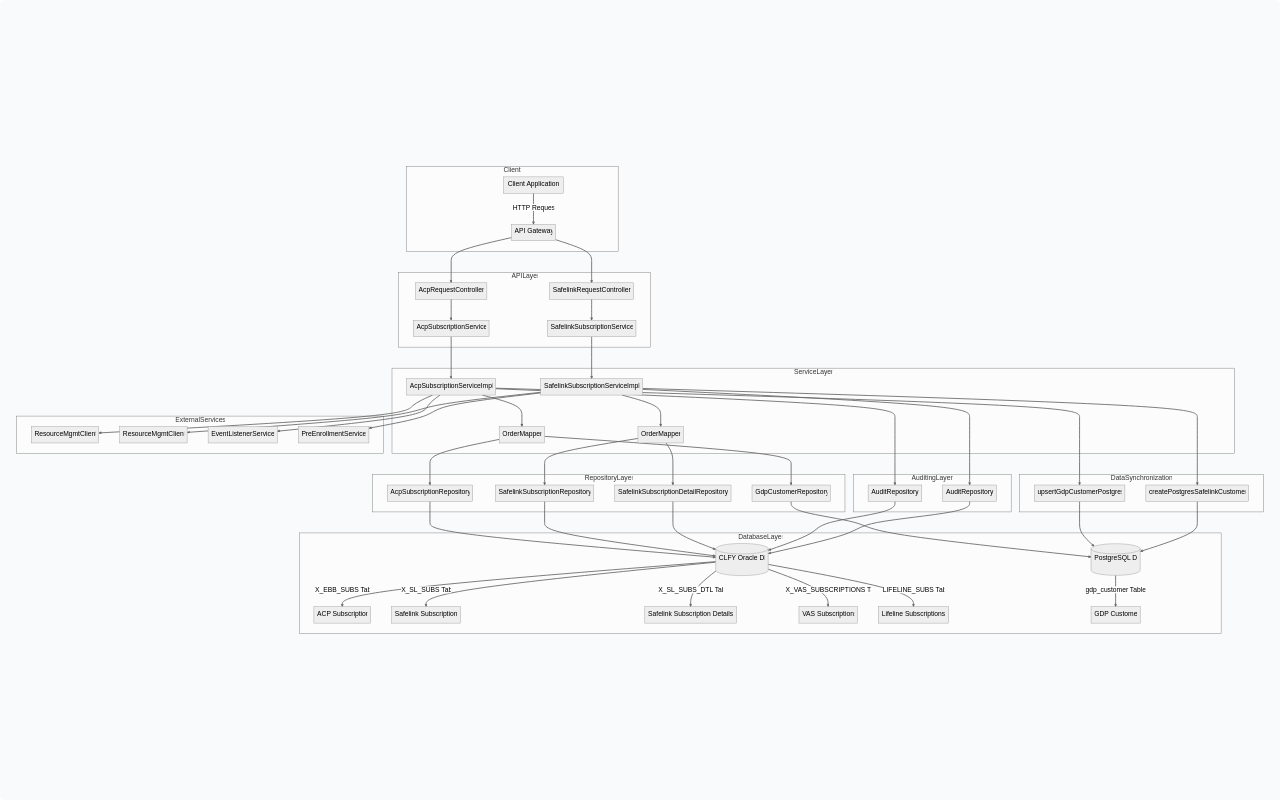 click 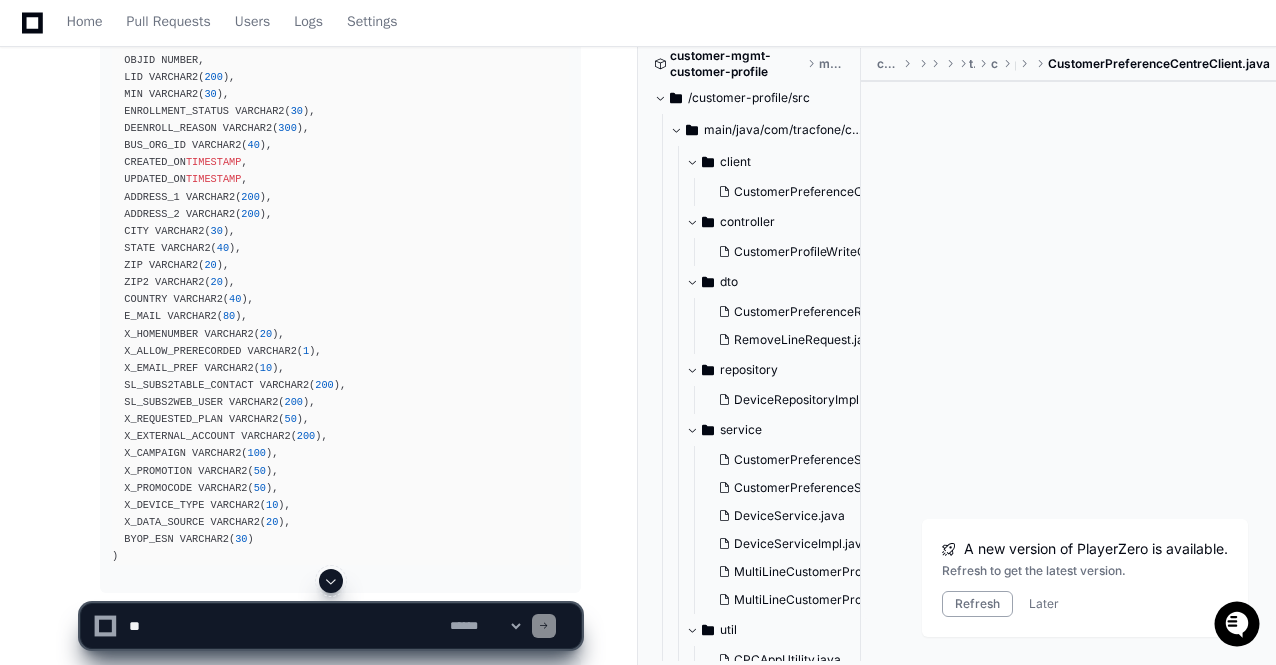 click on "Database Structure" 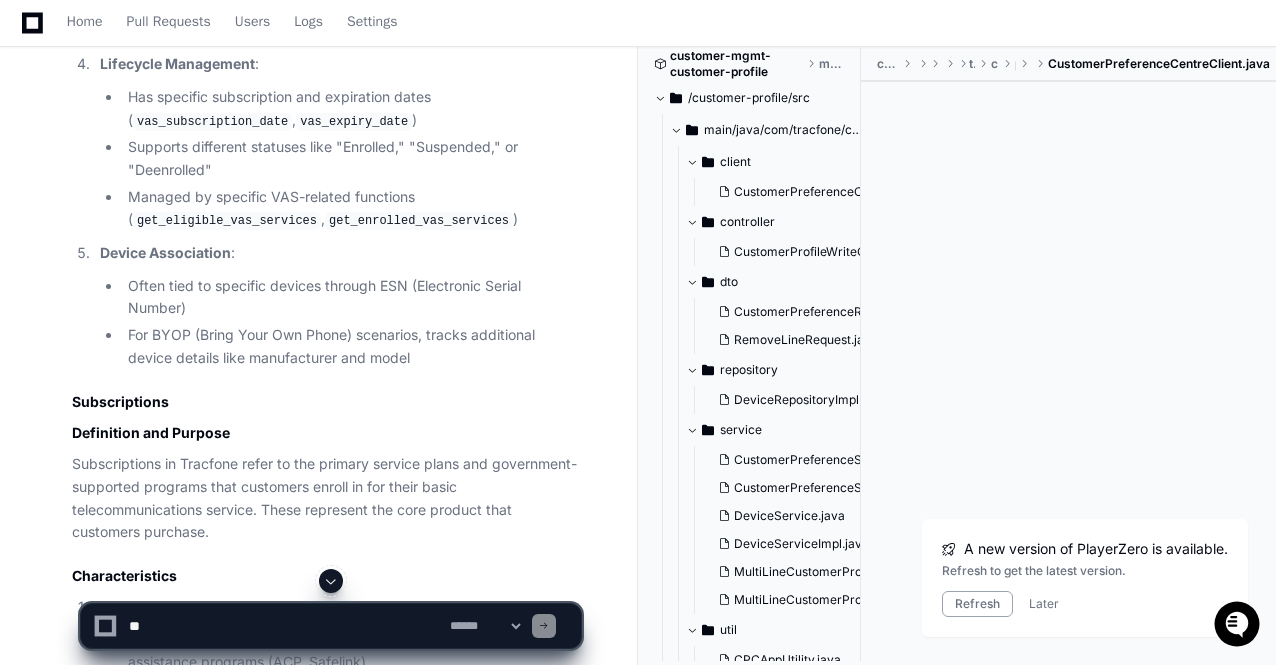 scroll, scrollTop: 13820, scrollLeft: 0, axis: vertical 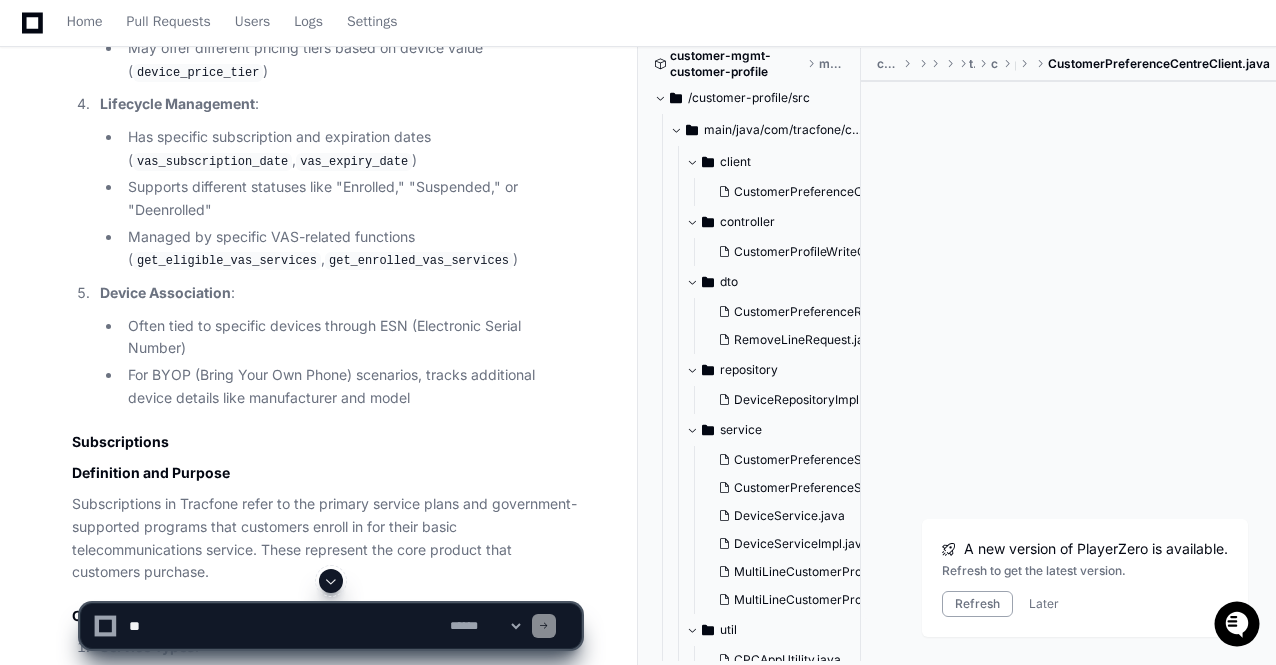 click on "Billing and Payments :
Often has associated prices ( vas_plan_price )
May include refund policies and calculations ( get_vas_refund  function)
May offer different pricing tiers based on device value ( device_price_tier )" 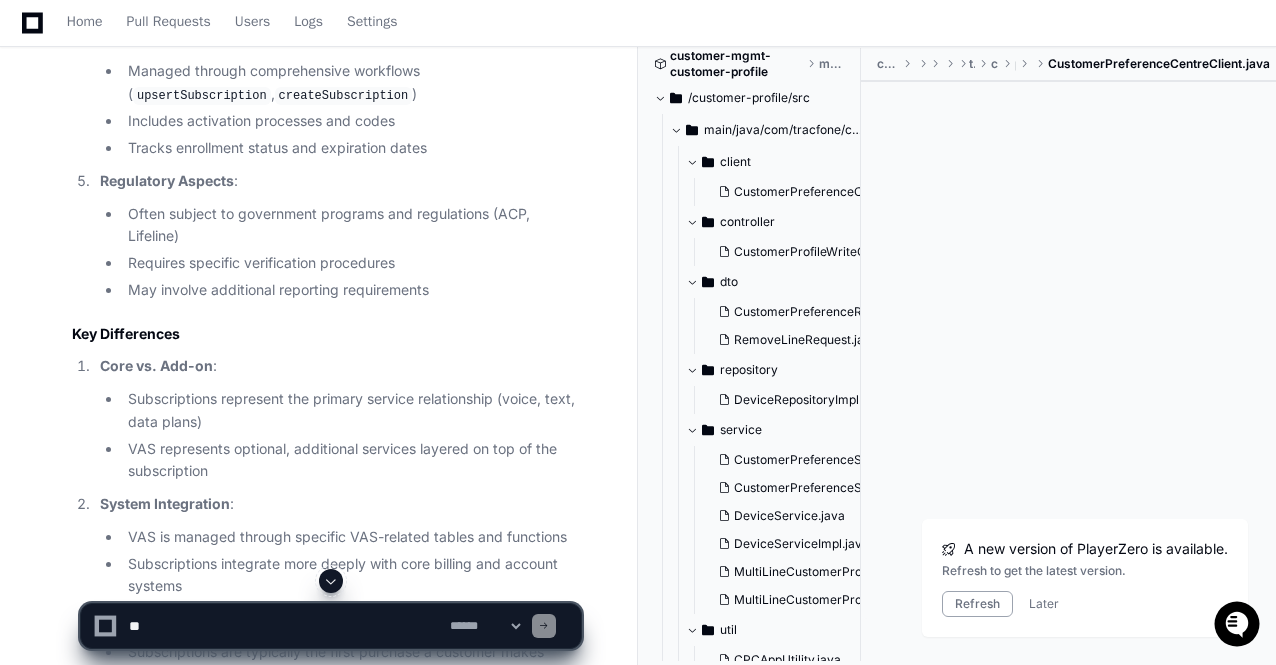 scroll, scrollTop: 14940, scrollLeft: 0, axis: vertical 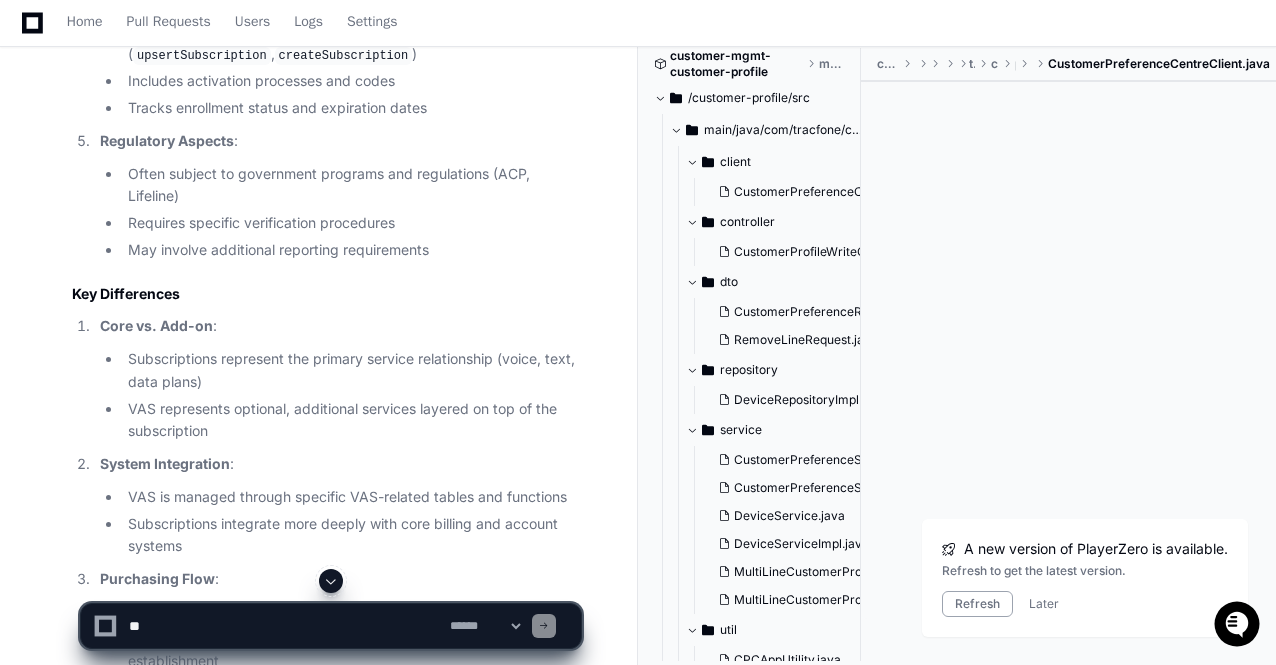 click 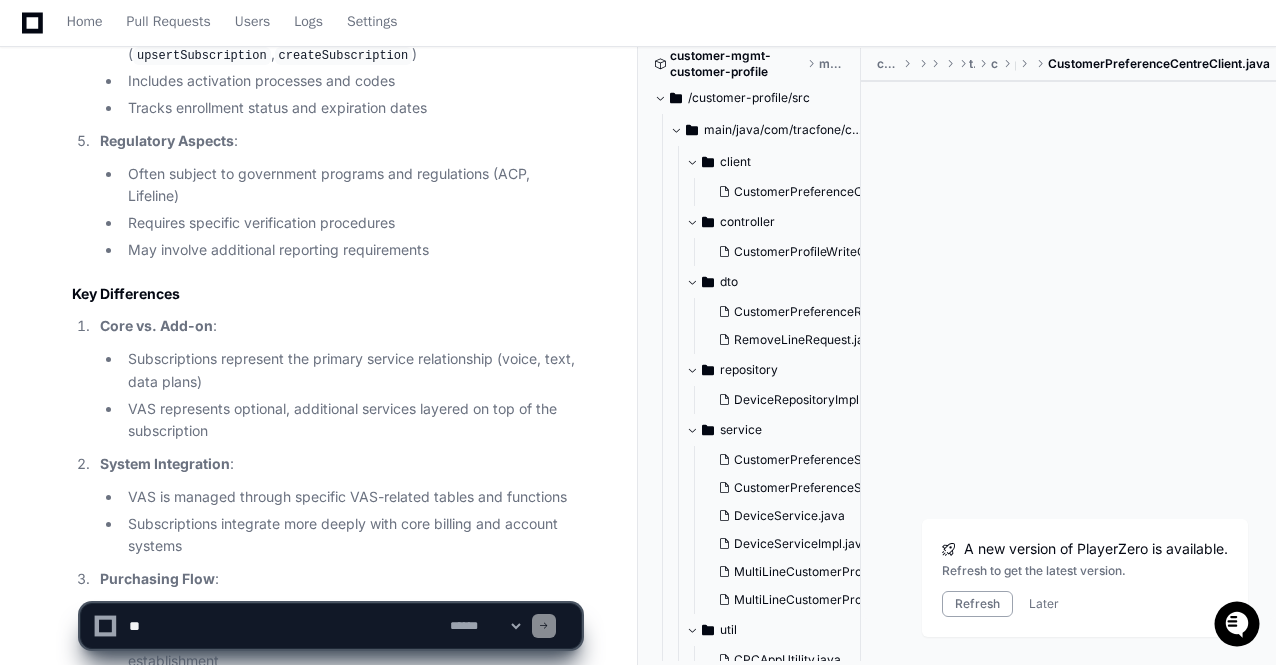 scroll, scrollTop: 26140, scrollLeft: 0, axis: vertical 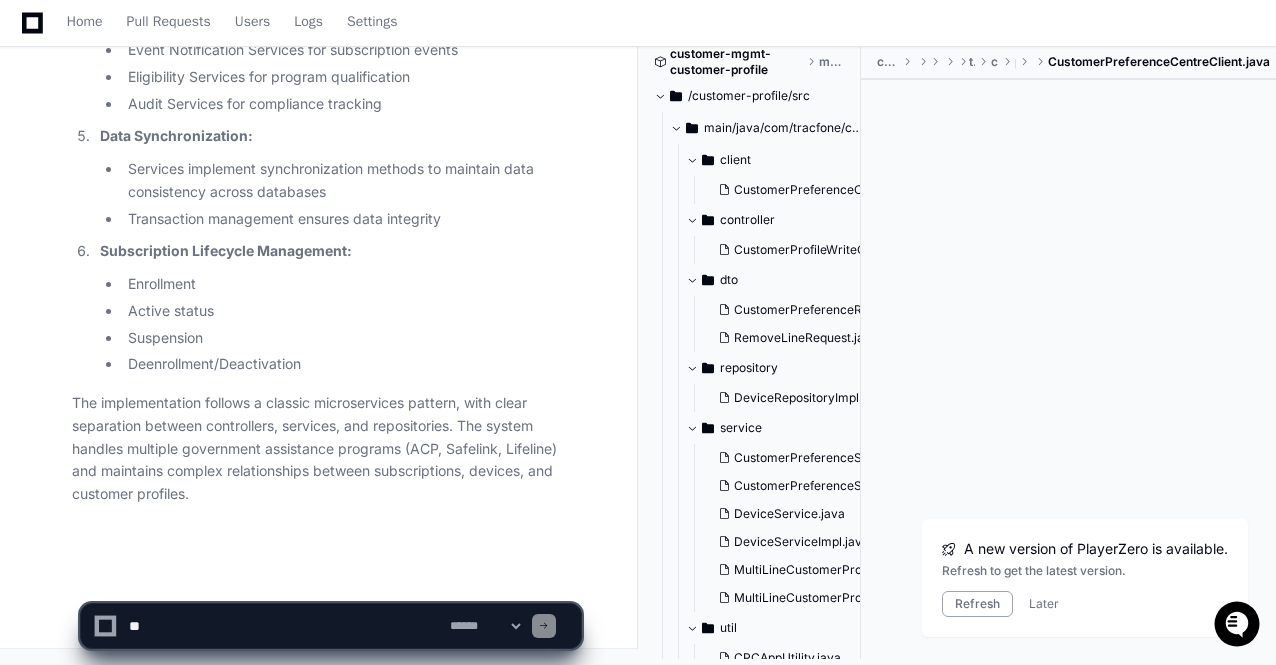 click on "**********" 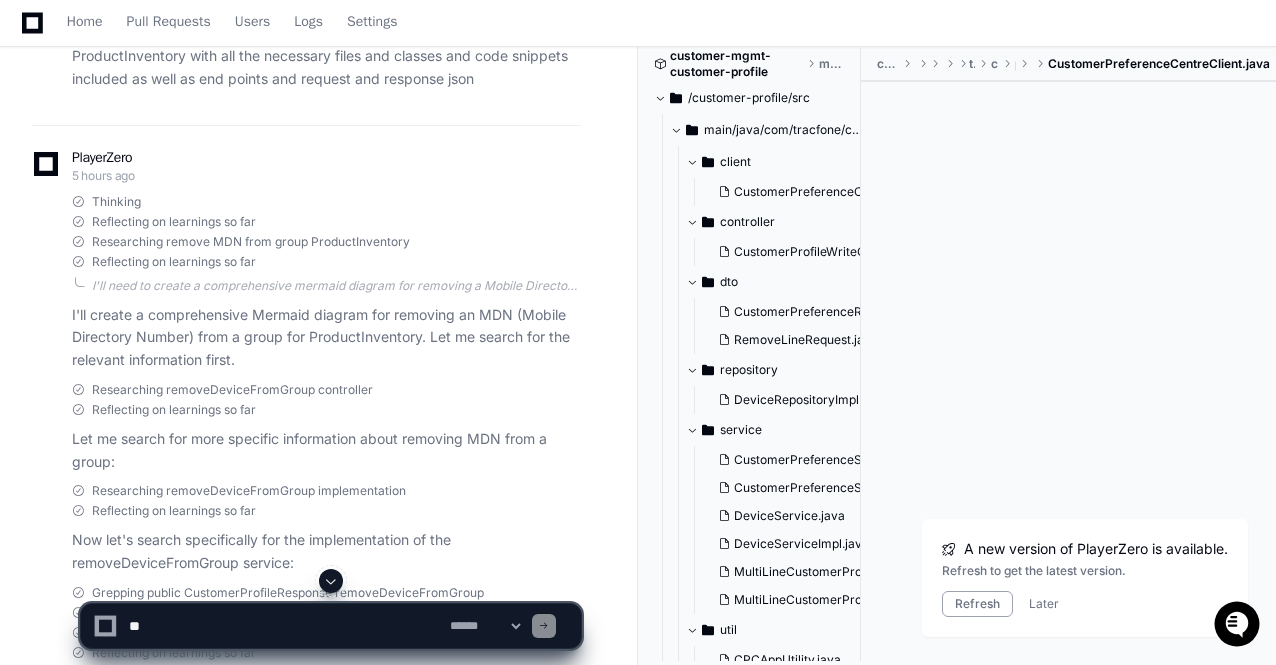 scroll, scrollTop: 7220, scrollLeft: 0, axis: vertical 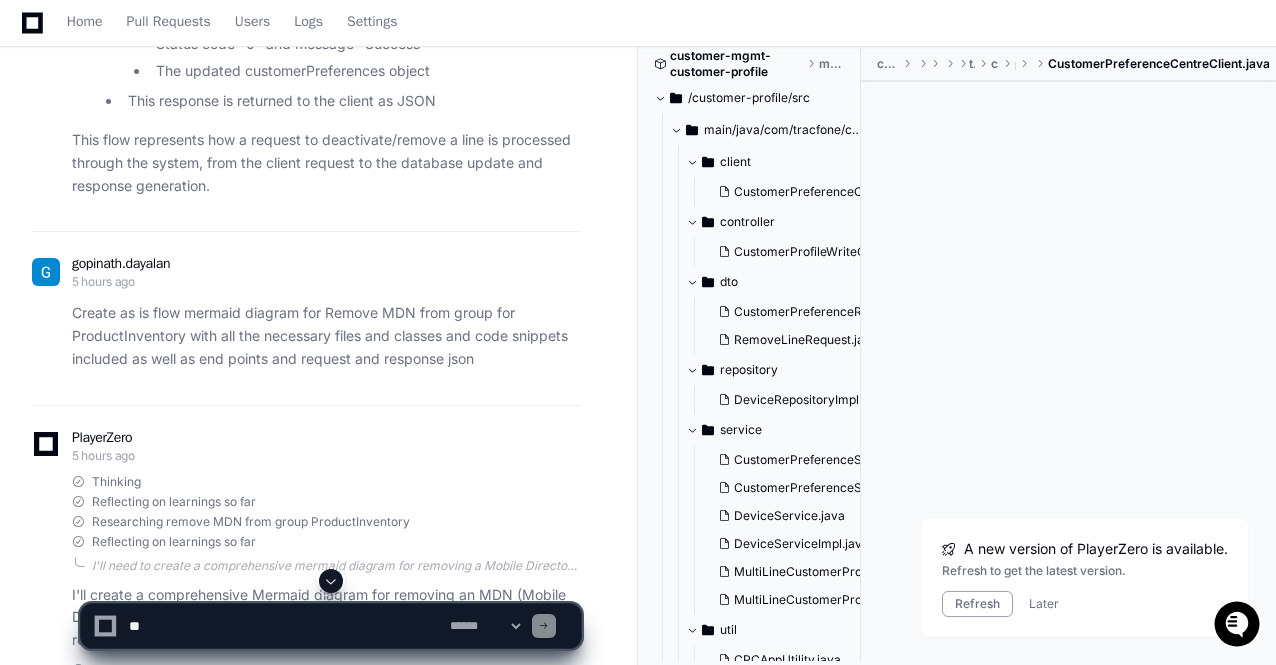 click on "The updated customer preferences with the line removed are saved to the database" 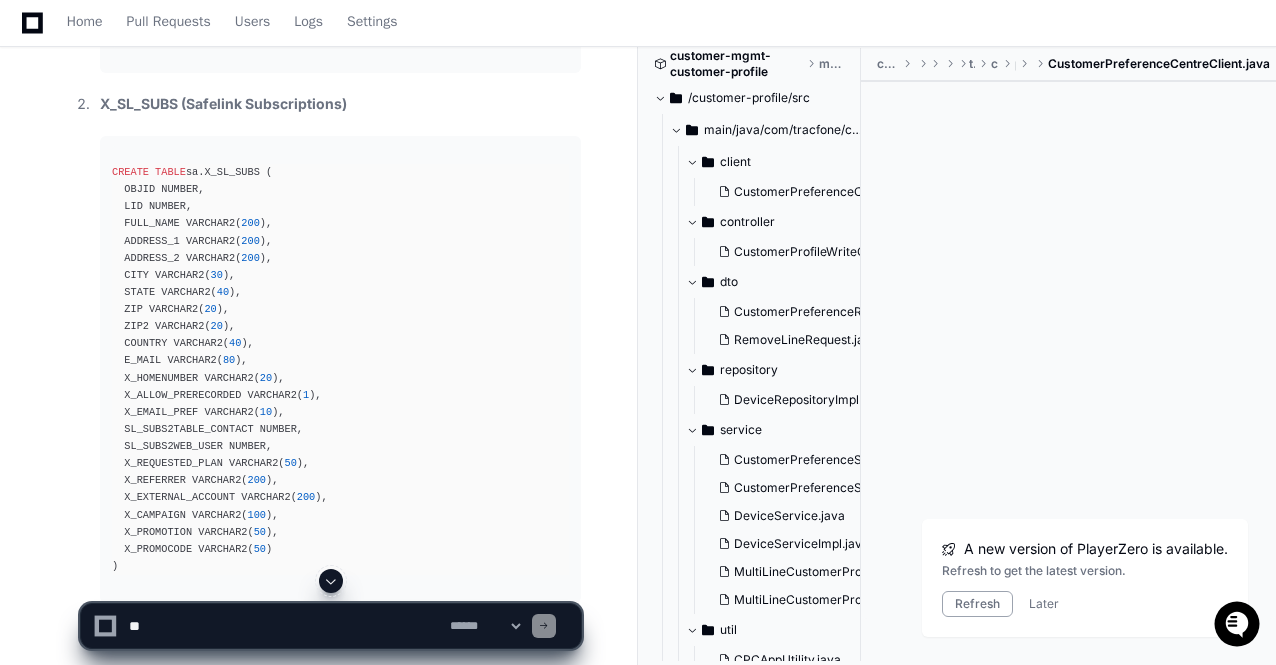 scroll, scrollTop: 18300, scrollLeft: 0, axis: vertical 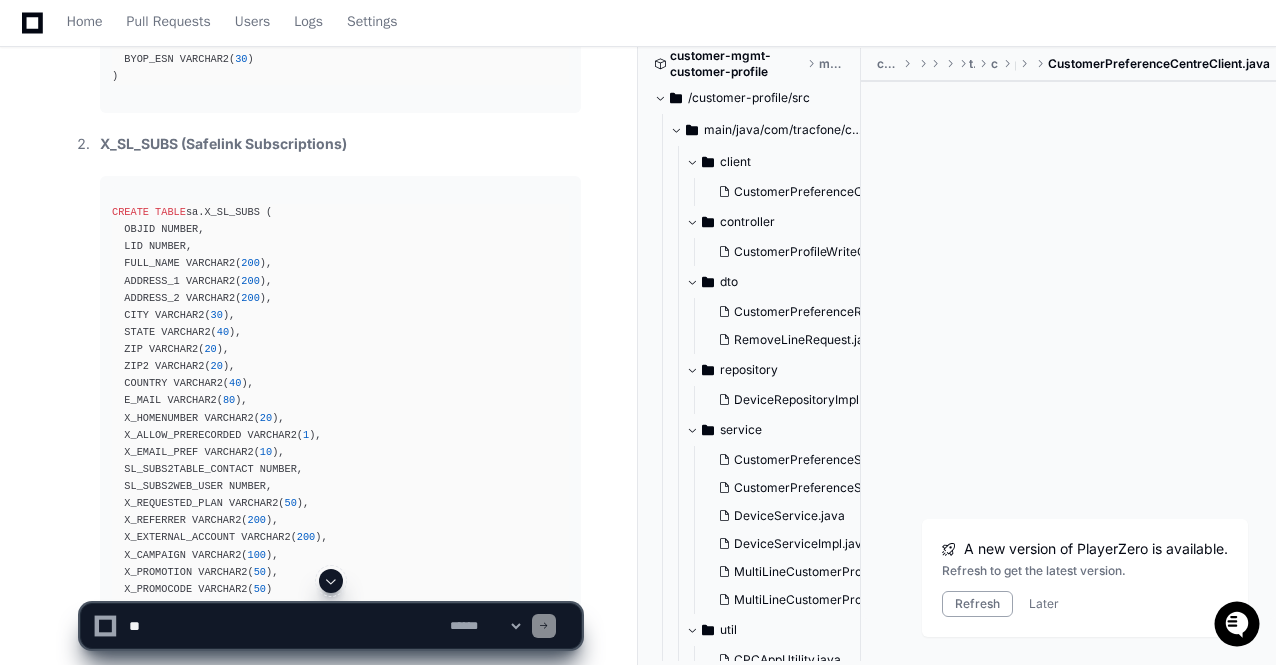 click on "CREATE TABLE  sa.X_EBB_SUBS (
OBJID NUMBER,
LID VARCHAR2( 200 ),
MIN VARCHAR2( 30 ),
ENROLLMENT_STATUS VARCHAR2( 30 ),
DEENROLL_REASON VARCHAR2( 300 ),
BUS_ORG_ID VARCHAR2( 40 ),
CREATED_ON  TIMESTAMP ,
UPDATED_ON  TIMESTAMP ,
ADDRESS_1 VARCHAR2( 200 ),
ADDRESS_2 VARCHAR2( 200 ),
CITY VARCHAR2( 30 ),
STATE VARCHAR2( 40 ),
ZIP VARCHAR2( 20 ),
ZIP2 VARCHAR2( 20 ),
COUNTRY VARCHAR2( 40 ),
E_MAIL VARCHAR2( 80 ),
X_HOMENUMBER VARCHAR2( 20 ),
X_ALLOW_PRERECORDED VARCHAR2( 1 ),
X_EMAIL_PREF VARCHAR2( 10 ),
SL_SUBS2TABLE_CONTACT VARCHAR2( 200 ),
SL_SUBS2WEB_USER VARCHAR2( 200 ),
X_REQUESTED_PLAN VARCHAR2( 50 ),
X_EXTERNAL_ACCOUNT VARCHAR2( 200 ),
X_CAMPAIGN VARCHAR2( 100 ),
X_PROMOTION VARCHAR2( 50 ),
X_PROMOCODE VARCHAR2( 50 ),
X_DEVICE_TYPE VARCHAR2( 10 ),
X_DATA_SOURCE VARCHAR2( 20 ),
BYOP_ESN VARCHAR2( 30 )
)" 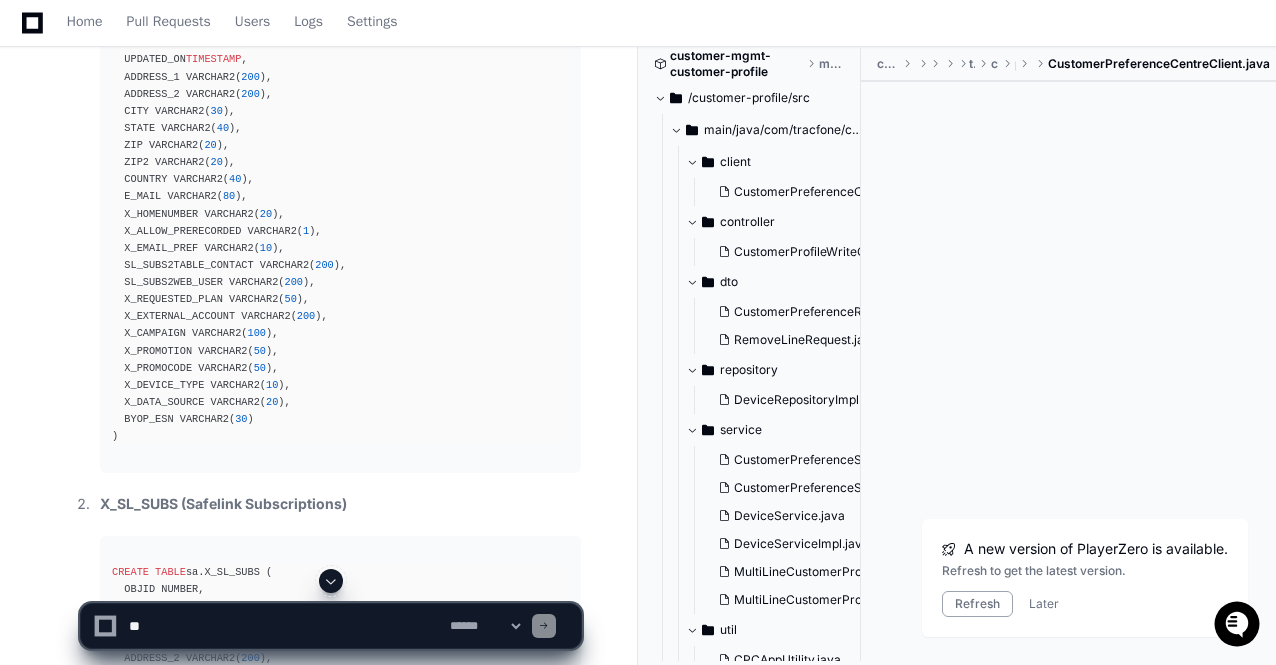 scroll, scrollTop: 17780, scrollLeft: 0, axis: vertical 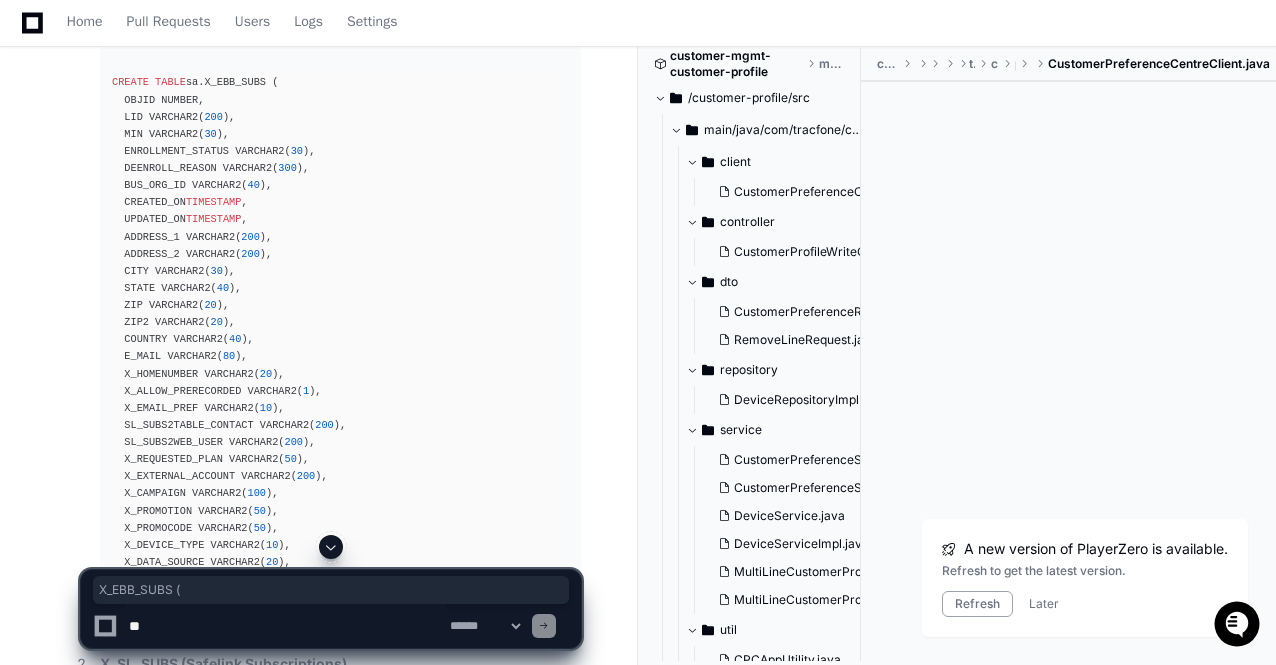 drag, startPoint x: 100, startPoint y: 532, endPoint x: 196, endPoint y: 523, distance: 96.42095 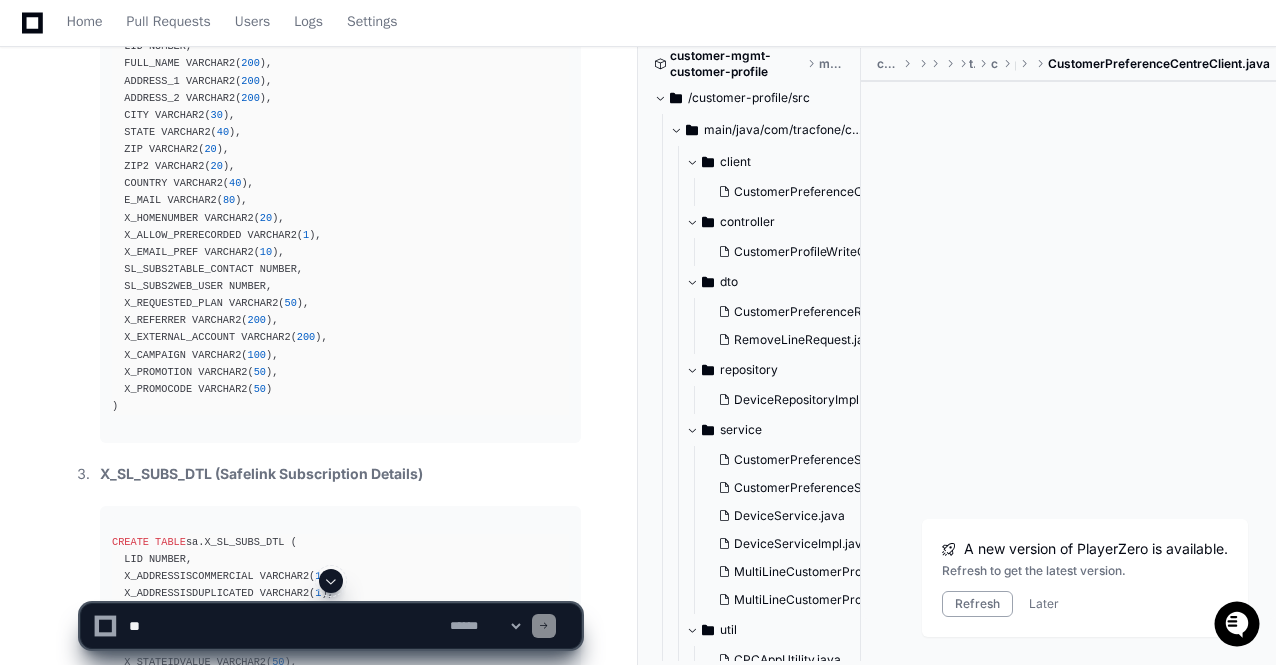 scroll, scrollTop: 18540, scrollLeft: 0, axis: vertical 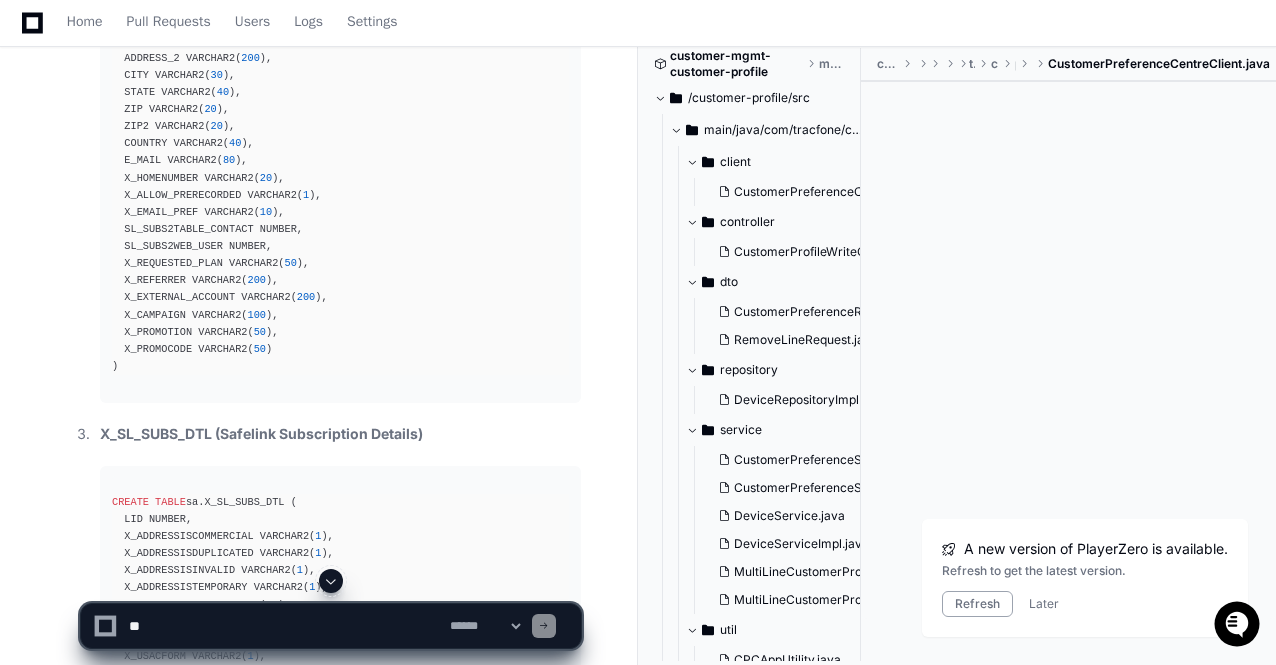 click on "CREATE TABLE  sa.X_EBB_SUBS (
OBJID NUMBER,
LID VARCHAR2( 200 ),
MIN VARCHAR2( 30 ),
ENROLLMENT_STATUS VARCHAR2( 30 ),
DEENROLL_REASON VARCHAR2( 300 ),
BUS_ORG_ID VARCHAR2( 40 ),
CREATED_ON  TIMESTAMP ,
UPDATED_ON  TIMESTAMP ,
ADDRESS_1 VARCHAR2( 200 ),
ADDRESS_2 VARCHAR2( 200 ),
CITY VARCHAR2( 30 ),
STATE VARCHAR2( 40 ),
ZIP VARCHAR2( 20 ),
ZIP2 VARCHAR2( 20 ),
COUNTRY VARCHAR2( 40 ),
E_MAIL VARCHAR2( 80 ),
X_HOMENUMBER VARCHAR2( 20 ),
X_ALLOW_PRERECORDED VARCHAR2( 1 ),
X_EMAIL_PREF VARCHAR2( 10 ),
SL_SUBS2TABLE_CONTACT VARCHAR2( 200 ),
SL_SUBS2WEB_USER VARCHAR2( 200 ),
X_REQUESTED_PLAN VARCHAR2( 50 ),
X_EXTERNAL_ACCOUNT VARCHAR2( 200 ),
X_CAMPAIGN VARCHAR2( 100 ),
X_PROMOTION VARCHAR2( 50 ),
X_PROMOCODE VARCHAR2( 50 ),
X_DEVICE_TYPE VARCHAR2( 10 ),
X_DATA_SOURCE VARCHAR2( 20 ),
BYOP_ESN VARCHAR2( 30 )
)" 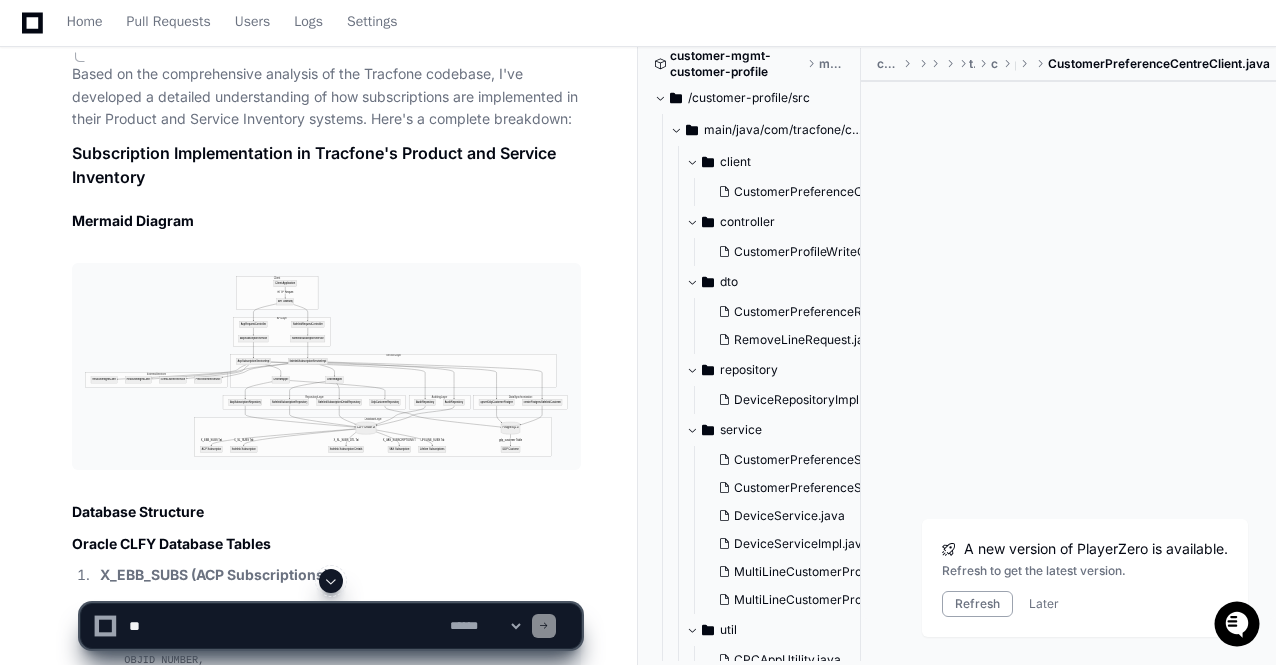 scroll, scrollTop: 17260, scrollLeft: 0, axis: vertical 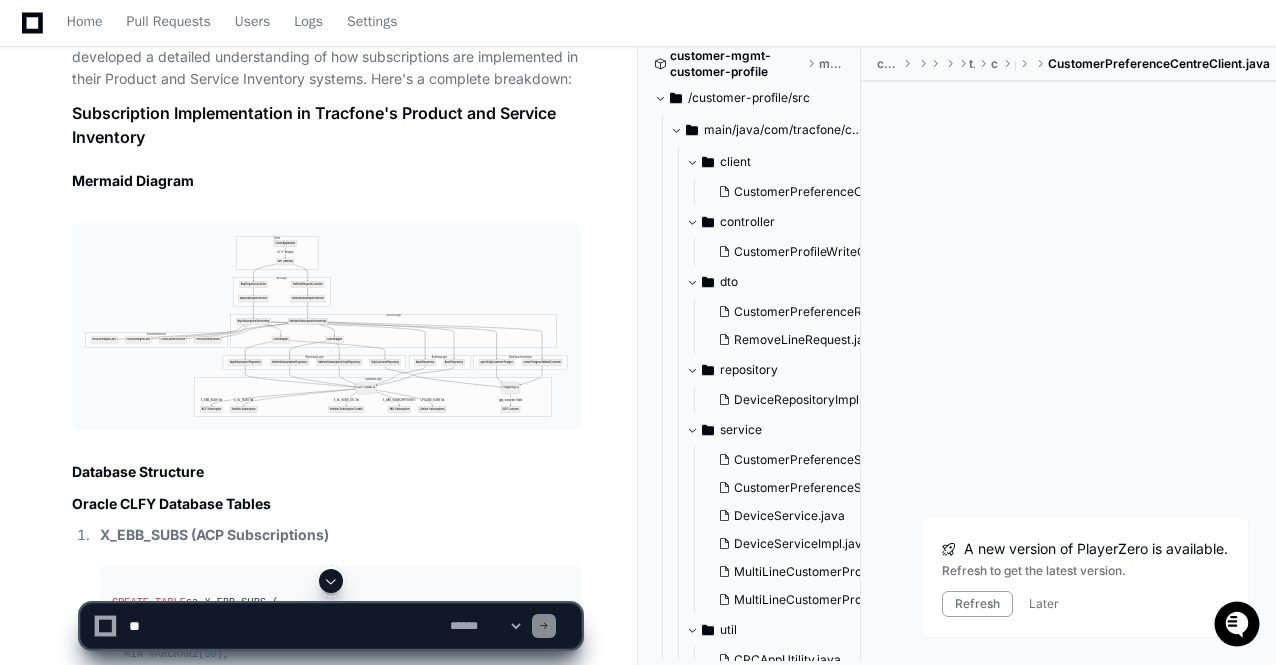 click on "Subscription Implementation in Product and Service Inventory for Tracfone Systems" 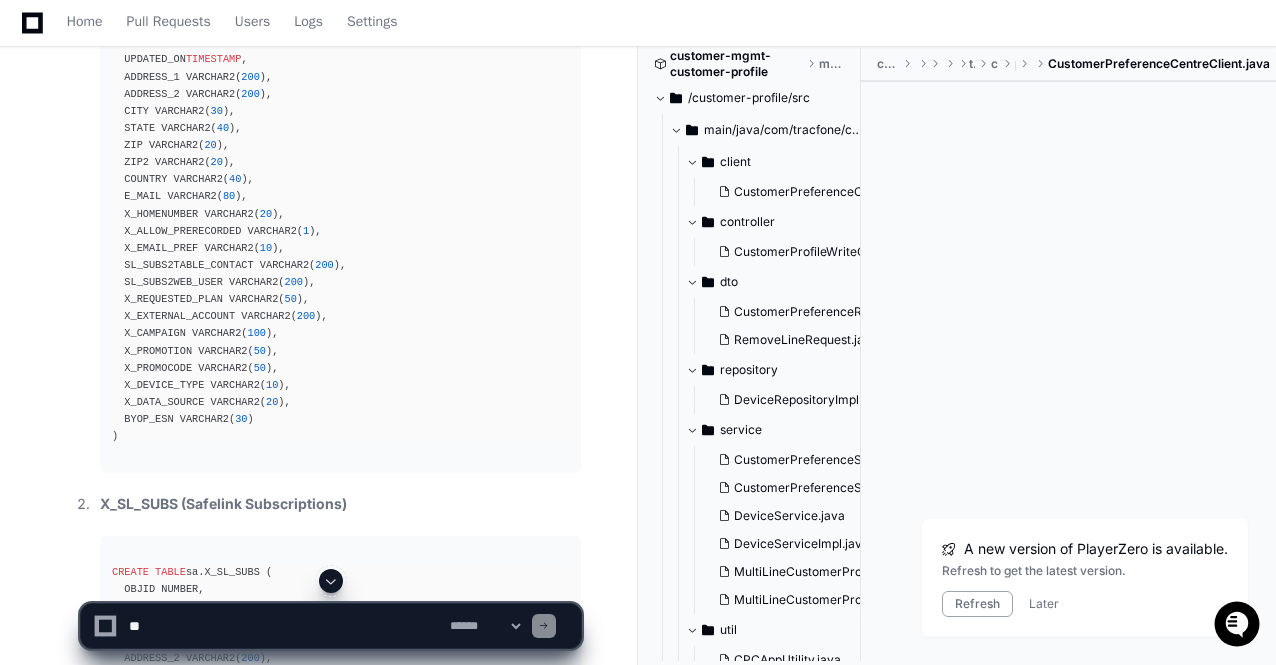 scroll, scrollTop: 17980, scrollLeft: 0, axis: vertical 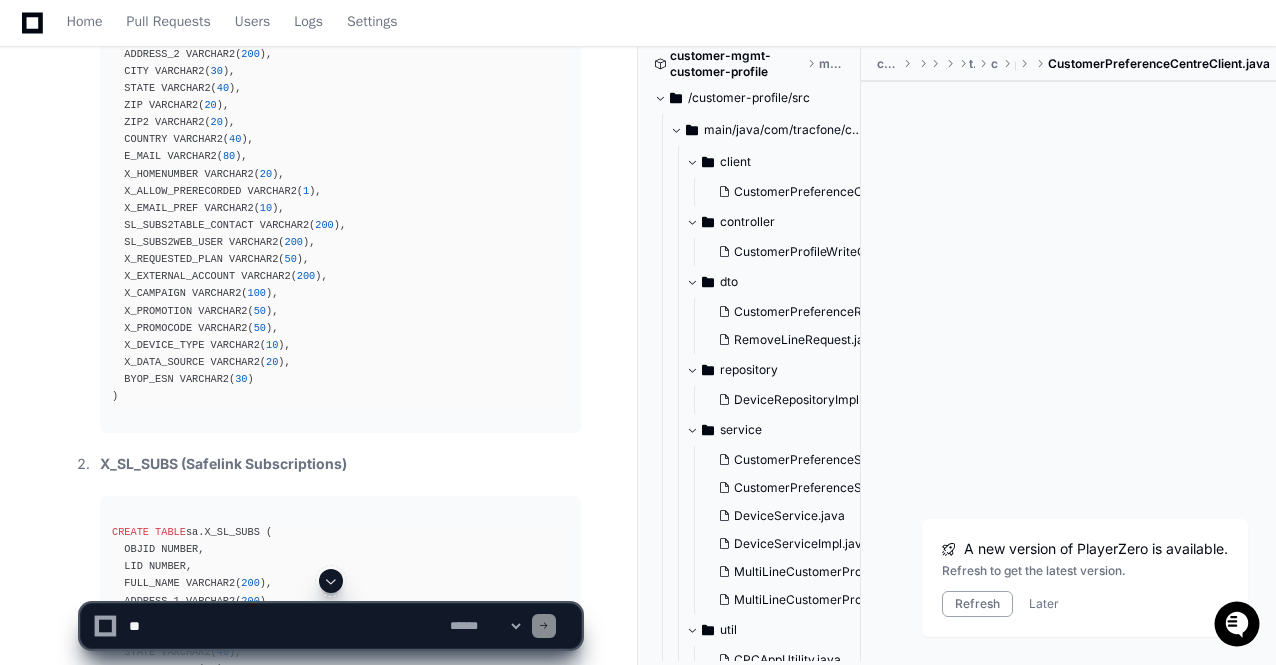 click 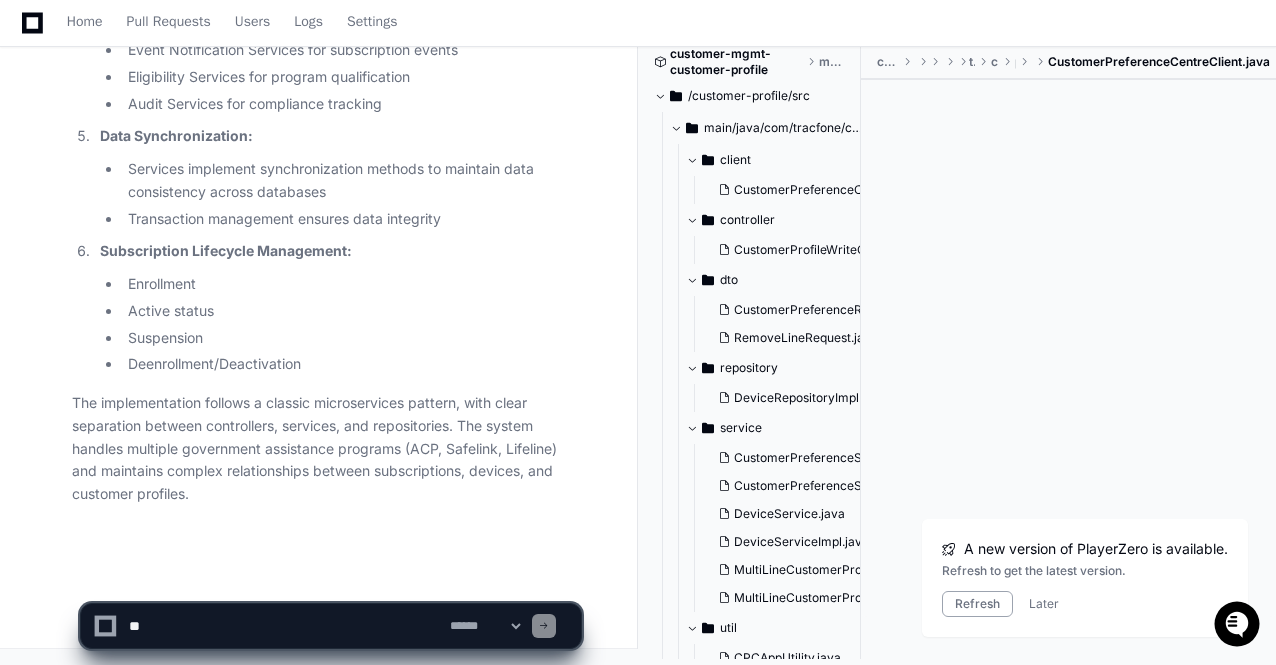 click on "**********" 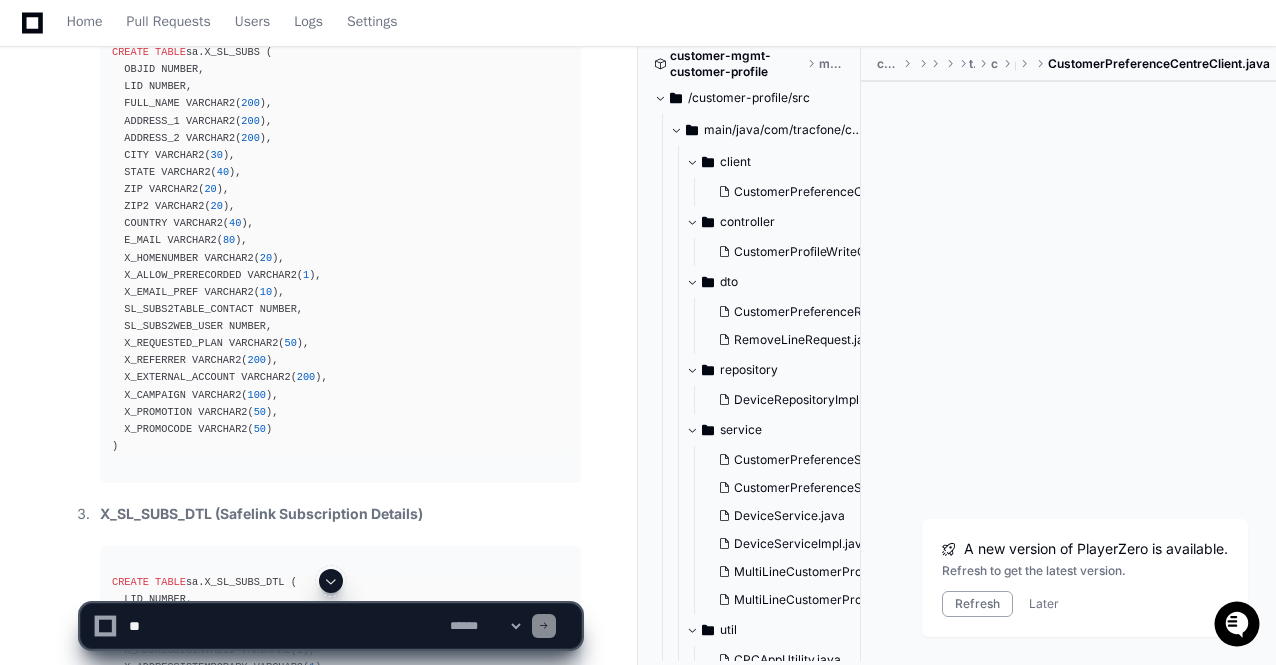scroll, scrollTop: 18500, scrollLeft: 0, axis: vertical 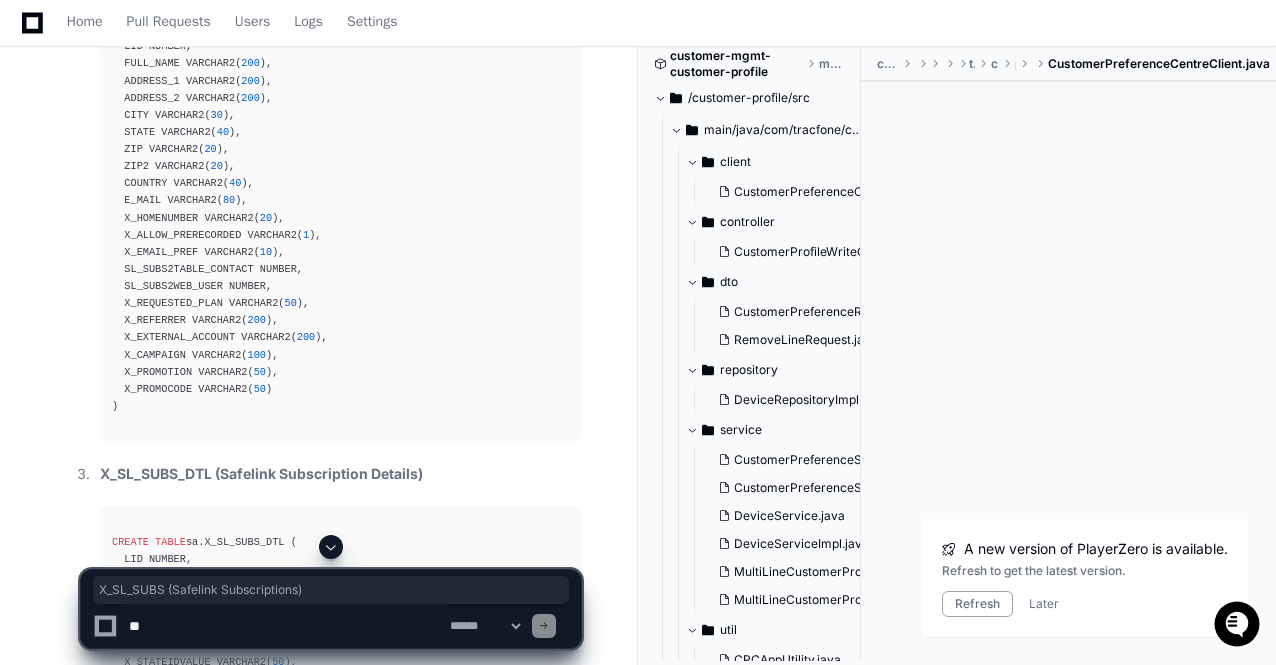 drag, startPoint x: 102, startPoint y: 462, endPoint x: 360, endPoint y: 459, distance: 258.01746 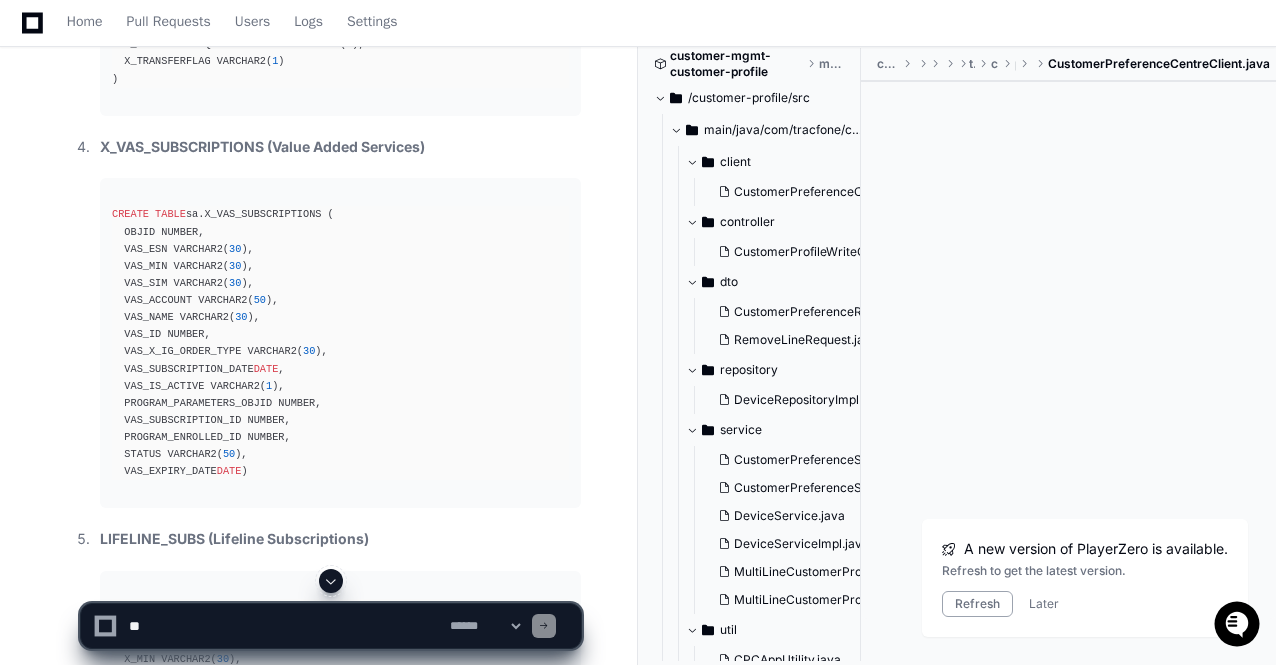 scroll, scrollTop: 19300, scrollLeft: 0, axis: vertical 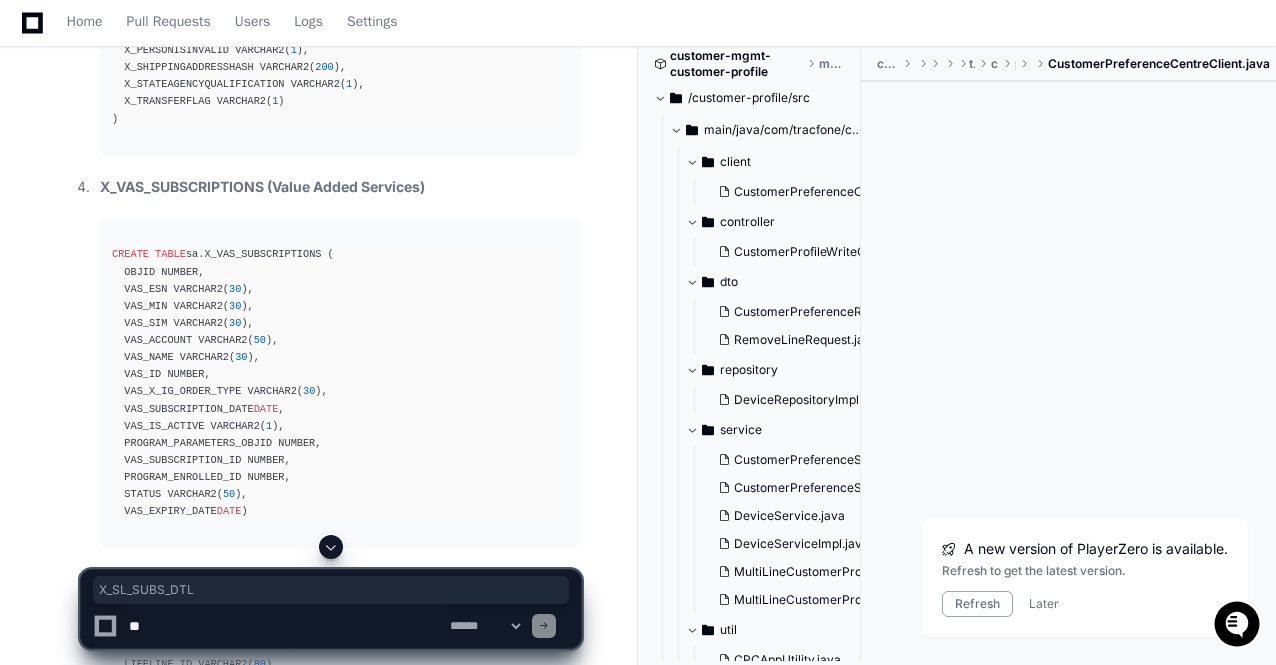 drag, startPoint x: 102, startPoint y: 193, endPoint x: 211, endPoint y: 189, distance: 109.07337 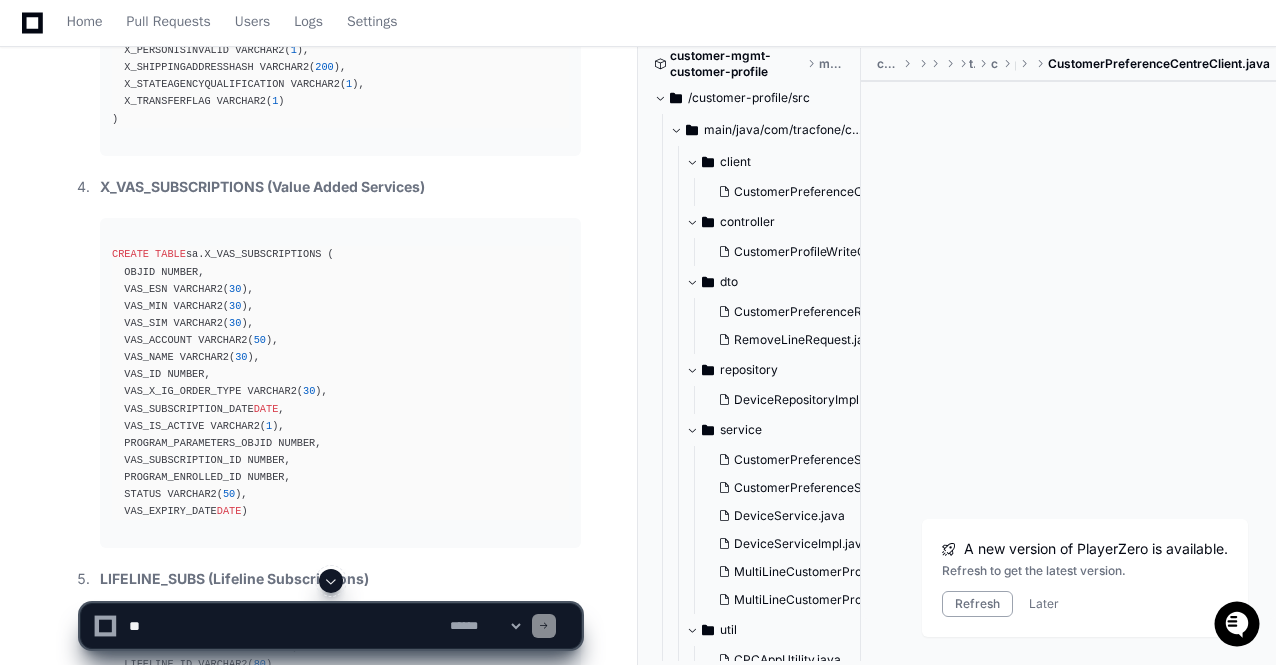 click on "CREATE TABLE  sa.X_SL_SUBS_DTL (
LID NUMBER,
X_ADDRESSISCOMMERCIAL VARCHAR2( 1 ),
X_ADDRESSISDUPLICATED VARCHAR2( 1 ),
X_ADDRESSISINVALID VARCHAR2( 1 ),
X_ADDRESSISTEMPORARY VARCHAR2( 1 ),
X_STATEIDNAME VARCHAR2( 50 ),
X_STATEIDVALUE VARCHAR2( 50 ),
X_ADL VARCHAR2( 1 ),
X_USACFORM VARCHAR2( 1 ),
X_CELLTELEPHONE VARCHAR2( 20 ),
X_ELIGIBLEFIRSTNAME VARCHAR2( 50 ),
X_ELIGIBLELASTNAME VARCHAR2( 50 ),
X_ELIGIBLEMIDDLENAMEINITIAL VARCHAR2( 1 ),
X_HASPROMOTIONALPLAN VARCHAR2( 1 ),
X_HMODISCLAIMER VARCHAR2( 1 ),
X_IPADDRESS VARCHAR2( 20 ),
X_PERSONID NUMBER,
X_PERSONISINVALID VARCHAR2( 1 ),
X_SHIPPINGADDRESSHASH VARCHAR2( 200 ),
X_STATEAGENCYQUALIFICATION VARCHAR2( 1 ),
X_TRANSFERFLAG VARCHAR2( 1 )
)" 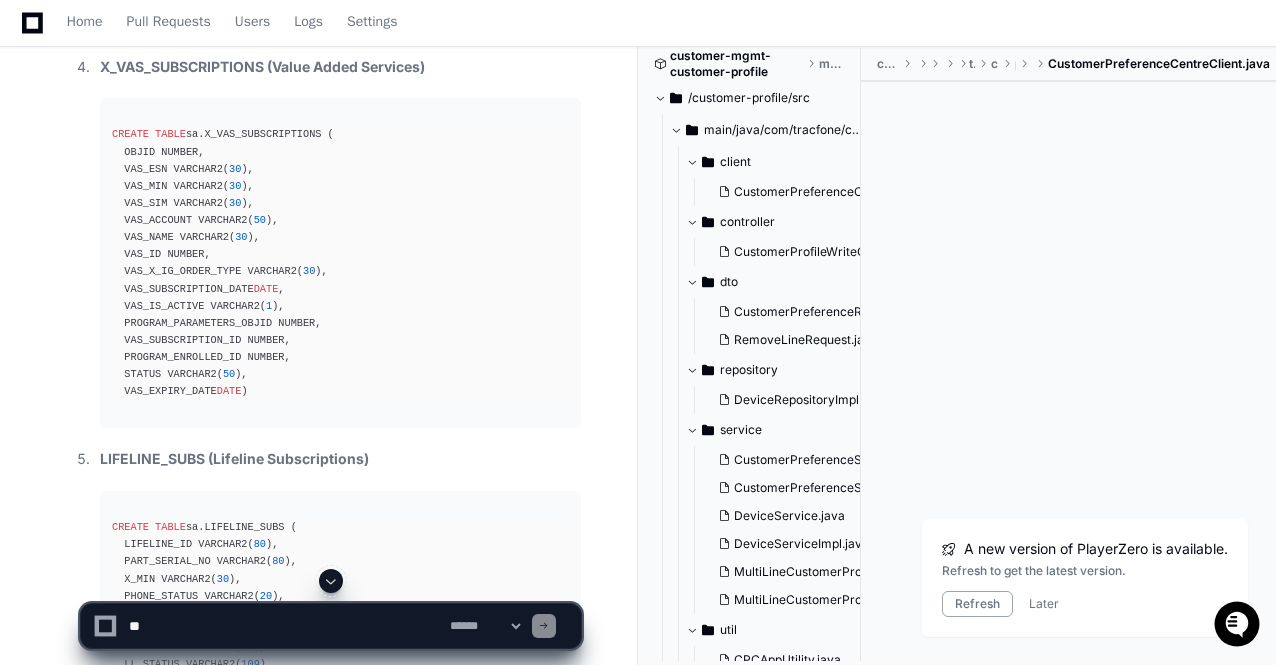 scroll, scrollTop: 19460, scrollLeft: 0, axis: vertical 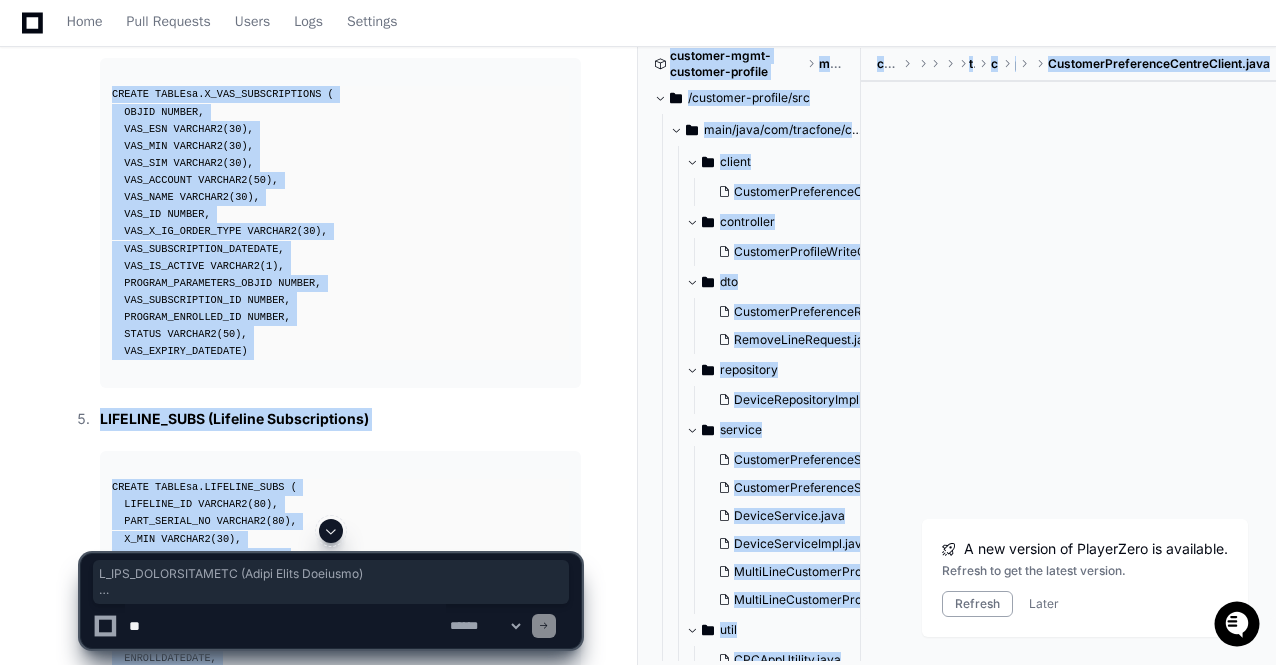 drag, startPoint x: 103, startPoint y: 543, endPoint x: 261, endPoint y: 535, distance: 158.20241 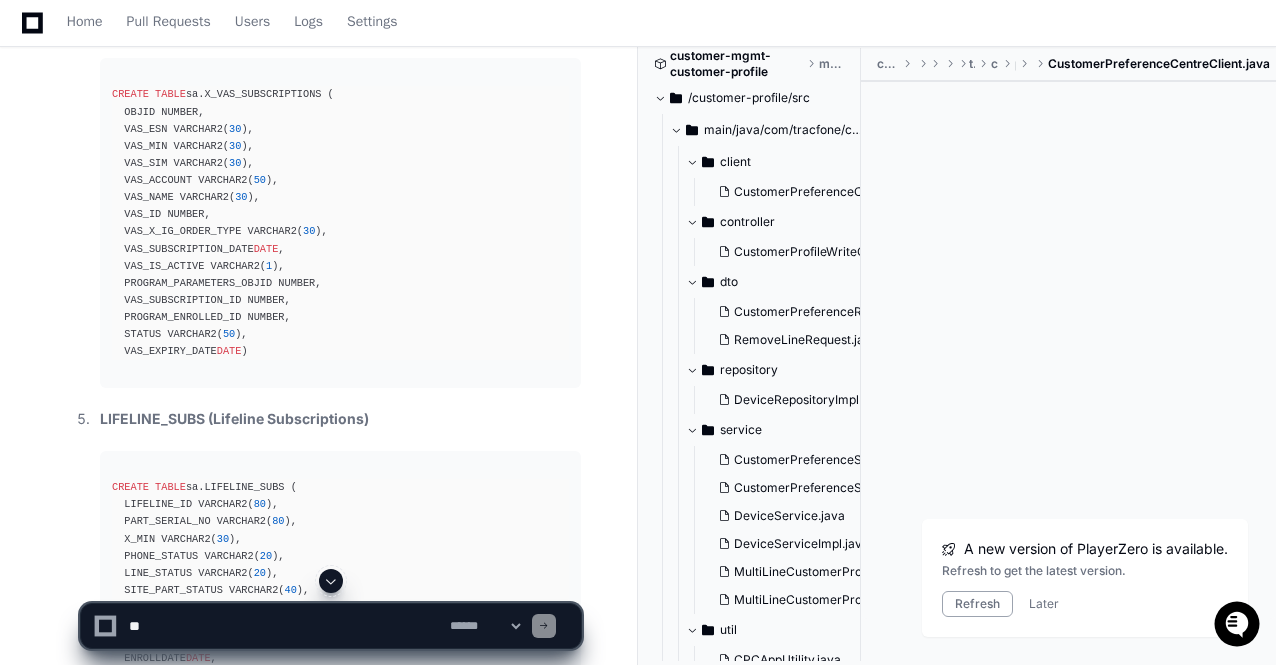 click on "CREATE TABLE  sa.X_SL_SUBS_DTL (
LID NUMBER,
X_ADDRESSISCOMMERCIAL VARCHAR2( 1 ),
X_ADDRESSISDUPLICATED VARCHAR2( 1 ),
X_ADDRESSISINVALID VARCHAR2( 1 ),
X_ADDRESSISTEMPORARY VARCHAR2( 1 ),
X_STATEIDNAME VARCHAR2( 50 ),
X_STATEIDVALUE VARCHAR2( 50 ),
X_ADL VARCHAR2( 1 ),
X_USACFORM VARCHAR2( 1 ),
X_CELLTELEPHONE VARCHAR2( 20 ),
X_ELIGIBLEFIRSTNAME VARCHAR2( 50 ),
X_ELIGIBLELASTNAME VARCHAR2( 50 ),
X_ELIGIBLEMIDDLENAMEINITIAL VARCHAR2( 1 ),
X_HASPROMOTIONALPLAN VARCHAR2( 1 ),
X_HMODISCLAIMER VARCHAR2( 1 ),
X_IPADDRESS VARCHAR2( 20 ),
X_PERSONID NUMBER,
X_PERSONISINVALID VARCHAR2( 1 ),
X_SHIPPINGADDRESSHASH VARCHAR2( 200 ),
X_STATEAGENCYQUALIFICATION VARCHAR2( 1 ),
X_TRANSFERFLAG VARCHAR2( 1 )
)" 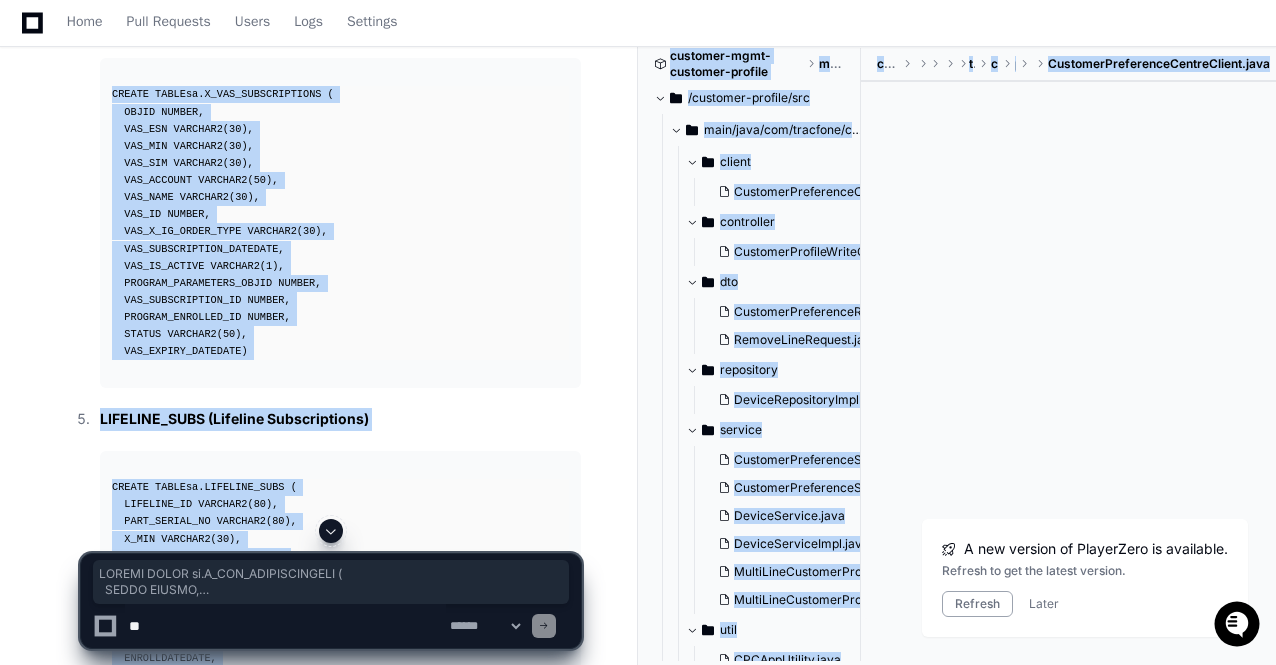 drag, startPoint x: 432, startPoint y: 545, endPoint x: 141, endPoint y: 533, distance: 291.2473 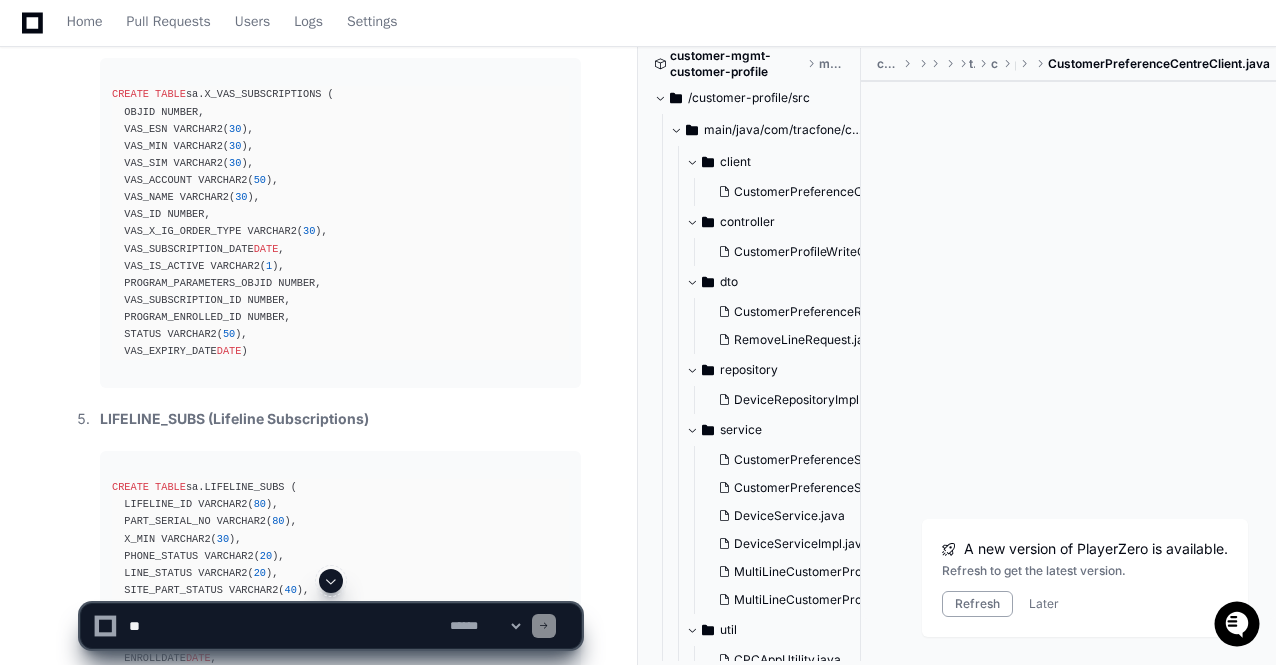 click on "CREATE TABLE  sa.X_SL_SUBS_DTL (
LID NUMBER,
X_ADDRESSISCOMMERCIAL VARCHAR2( 1 ),
X_ADDRESSISDUPLICATED VARCHAR2( 1 ),
X_ADDRESSISINVALID VARCHAR2( 1 ),
X_ADDRESSISTEMPORARY VARCHAR2( 1 ),
X_STATEIDNAME VARCHAR2( 50 ),
X_STATEIDVALUE VARCHAR2( 50 ),
X_ADL VARCHAR2( 1 ),
X_USACFORM VARCHAR2( 1 ),
X_CELLTELEPHONE VARCHAR2( 20 ),
X_ELIGIBLEFIRSTNAME VARCHAR2( 50 ),
X_ELIGIBLELASTNAME VARCHAR2( 50 ),
X_ELIGIBLEMIDDLENAMEINITIAL VARCHAR2( 1 ),
X_HASPROMOTIONALPLAN VARCHAR2( 1 ),
X_HMODISCLAIMER VARCHAR2( 1 ),
X_IPADDRESS VARCHAR2( 20 ),
X_PERSONID NUMBER,
X_PERSONISINVALID VARCHAR2( 1 ),
X_SHIPPINGADDRESSHASH VARCHAR2( 200 ),
X_STATEAGENCYQUALIFICATION VARCHAR2( 1 ),
X_TRANSFERFLAG VARCHAR2( 1 )
)" 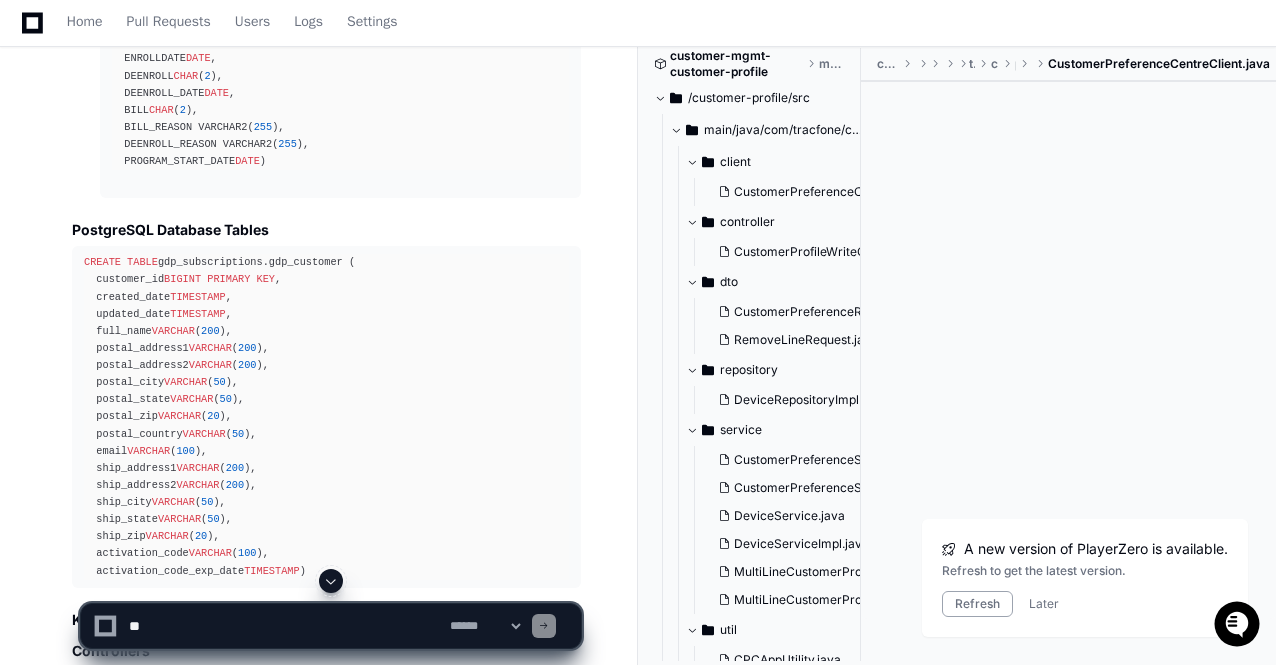 scroll, scrollTop: 19780, scrollLeft: 0, axis: vertical 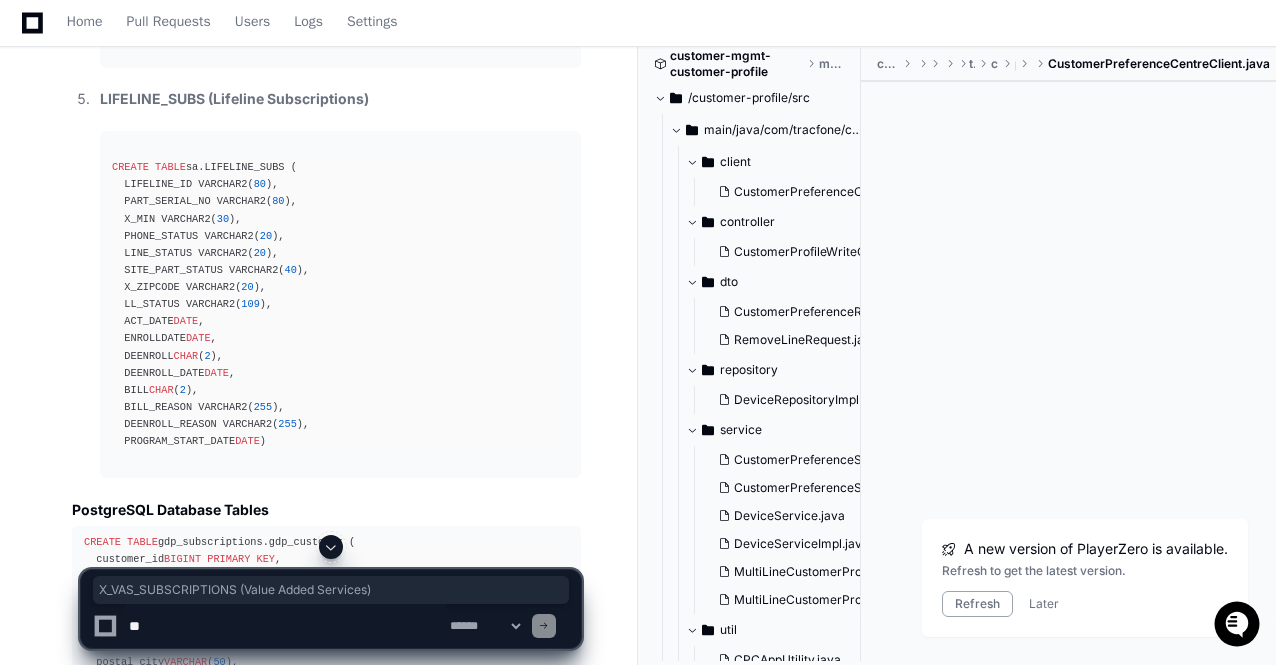 drag, startPoint x: 434, startPoint y: 223, endPoint x: 102, endPoint y: 221, distance: 332.006 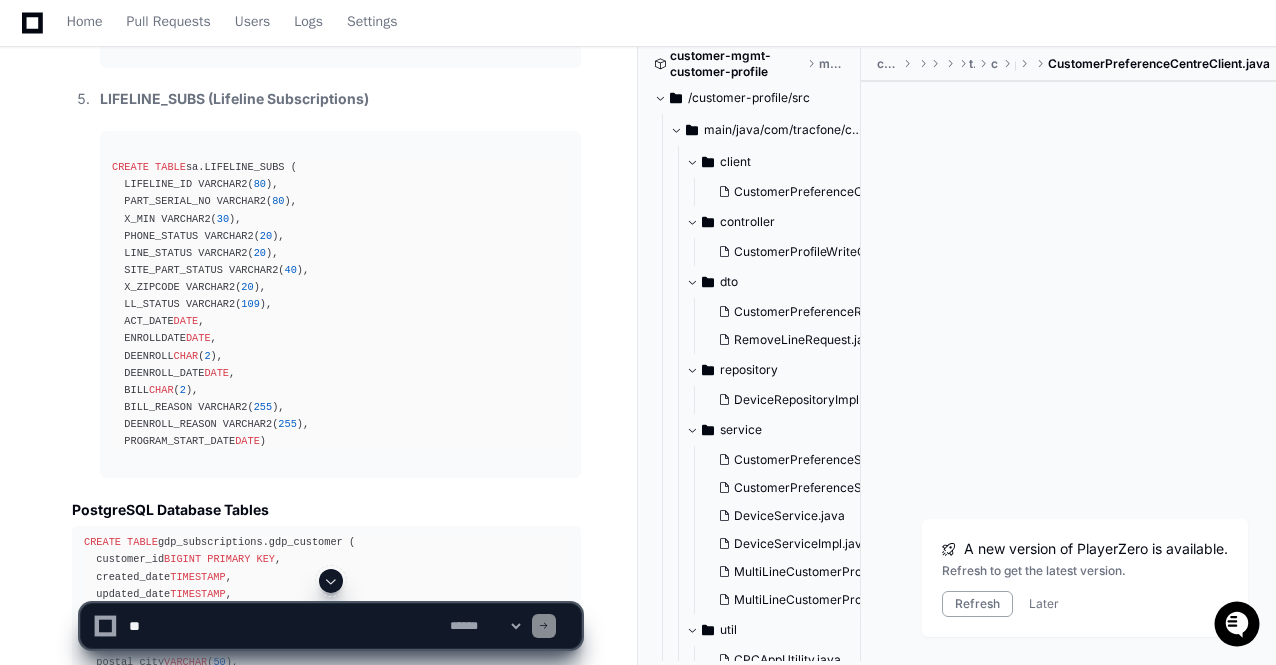 click on "CREATE TABLE  sa.X_VAS_SUBSCRIPTIONS (
OBJID NUMBER,
VAS_ESN VARCHAR2( 30 ),
VAS_MIN VARCHAR2( 30 ),
VAS_SIM VARCHAR2( 30 ),
VAS_ACCOUNT VARCHAR2( 50 ),
VAS_NAME VARCHAR2( 30 ),
VAS_ID NUMBER,
VAS_X_IG_ORDER_TYPE VARCHAR2( 30 ),
VAS_SUBSCRIPTION_DATE  DATE ,
VAS_IS_ACTIVE VARCHAR2( 1 ),
PROGRAM_PARAMETERS_OBJID NUMBER,
VAS_SUBSCRIPTION_ID NUMBER,
PROGRAM_ENROLLED_ID NUMBER,
STATUS VARCHAR2( 50 ),
VAS_EXPIRY_DATE  DATE
)" 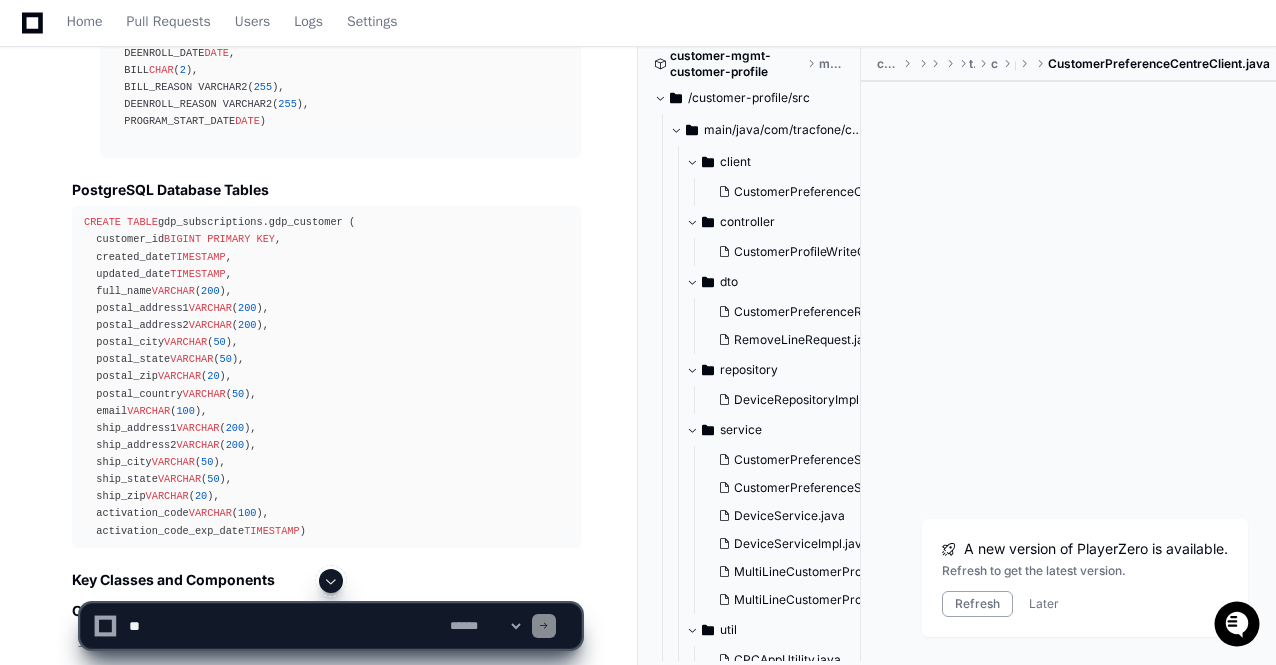 scroll, scrollTop: 20340, scrollLeft: 0, axis: vertical 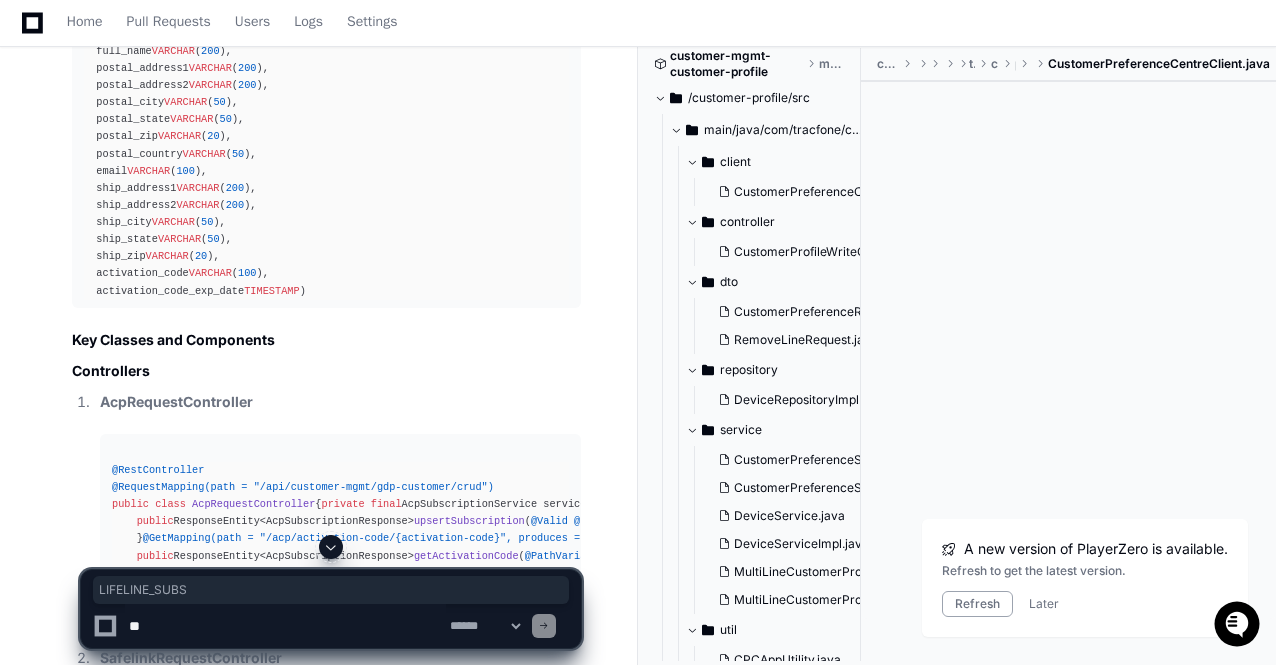 drag, startPoint x: 102, startPoint y: 76, endPoint x: 202, endPoint y: 70, distance: 100.17984 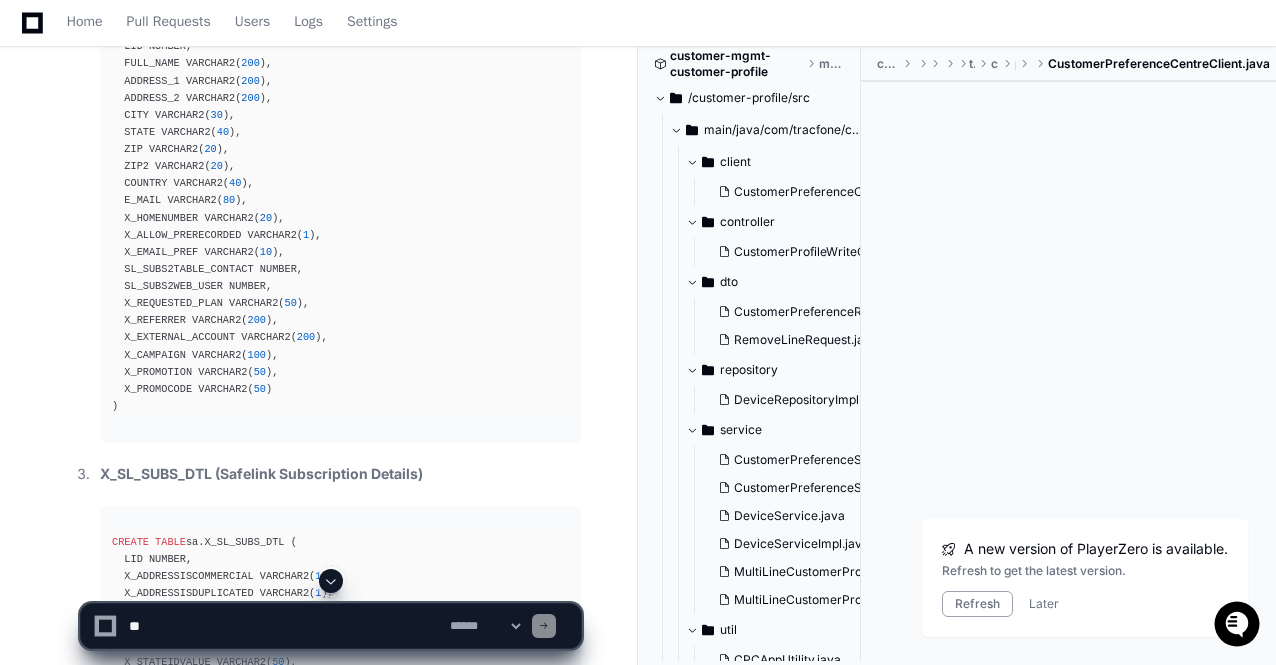 scroll, scrollTop: 18460, scrollLeft: 0, axis: vertical 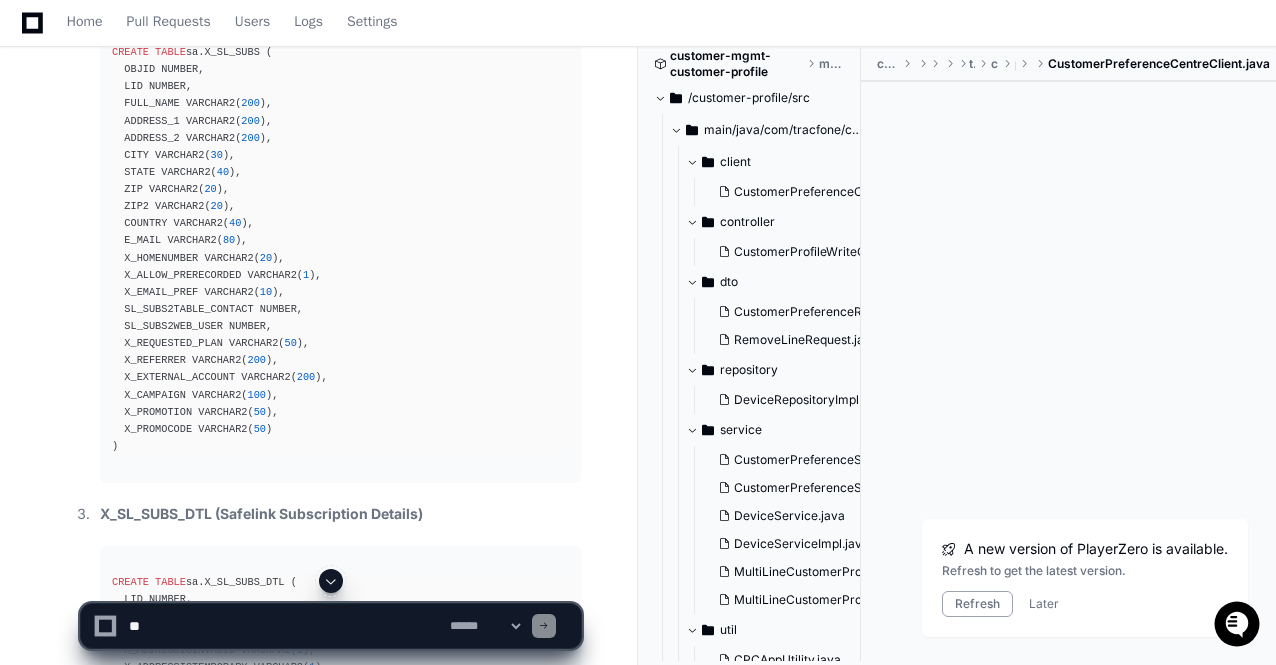 click on "X_EBB_SUBS (ACP Subscriptions)
CREATE TABLE  sa.X_EBB_SUBS (
OBJID NUMBER,
LID VARCHAR2( 200 ),
MIN VARCHAR2( 30 ),
ENROLLMENT_STATUS VARCHAR2( 30 ),
DEENROLL_REASON VARCHAR2( 300 ),
BUS_ORG_ID VARCHAR2( 40 ),
CREATED_ON  TIMESTAMP ,
UPDATED_ON  TIMESTAMP ,
ADDRESS_1 VARCHAR2( 200 ),
ADDRESS_2 VARCHAR2( 200 ),
CITY VARCHAR2( 30 ),
STATE VARCHAR2( 40 ),
ZIP VARCHAR2( 20 ),
ZIP2 VARCHAR2( 20 ),
COUNTRY VARCHAR2( 40 ),
E_MAIL VARCHAR2( 80 ),
X_HOMENUMBER VARCHAR2( 20 ),
X_ALLOW_PRERECORDED VARCHAR2( 1 ),
X_EMAIL_PREF VARCHAR2( 10 ),
SL_SUBS2TABLE_CONTACT VARCHAR2( 200 ),
SL_SUBS2WEB_USER VARCHAR2( 200 ),
X_REQUESTED_PLAN VARCHAR2( 50 ),
X_EXTERNAL_ACCOUNT VARCHAR2( 200 ),
X_CAMPAIGN VARCHAR2( 100 ),
X_PROMOTION VARCHAR2( 50 ),
X_PROMOCODE VARCHAR2( 50 ),
X_DEVICE_TYPE VARCHAR2( 10 ),
X_DATA_SOURCE VARCHAR2( 20 ),
BYOP_ESN VARCHAR2( 30 )
)
X_SL_SUBS (Safelink Subscriptions)
CREATE TABLE 200 ),
ADDRESS_1 VARCHAR2( 200 200 30 40 20 20 40 80" 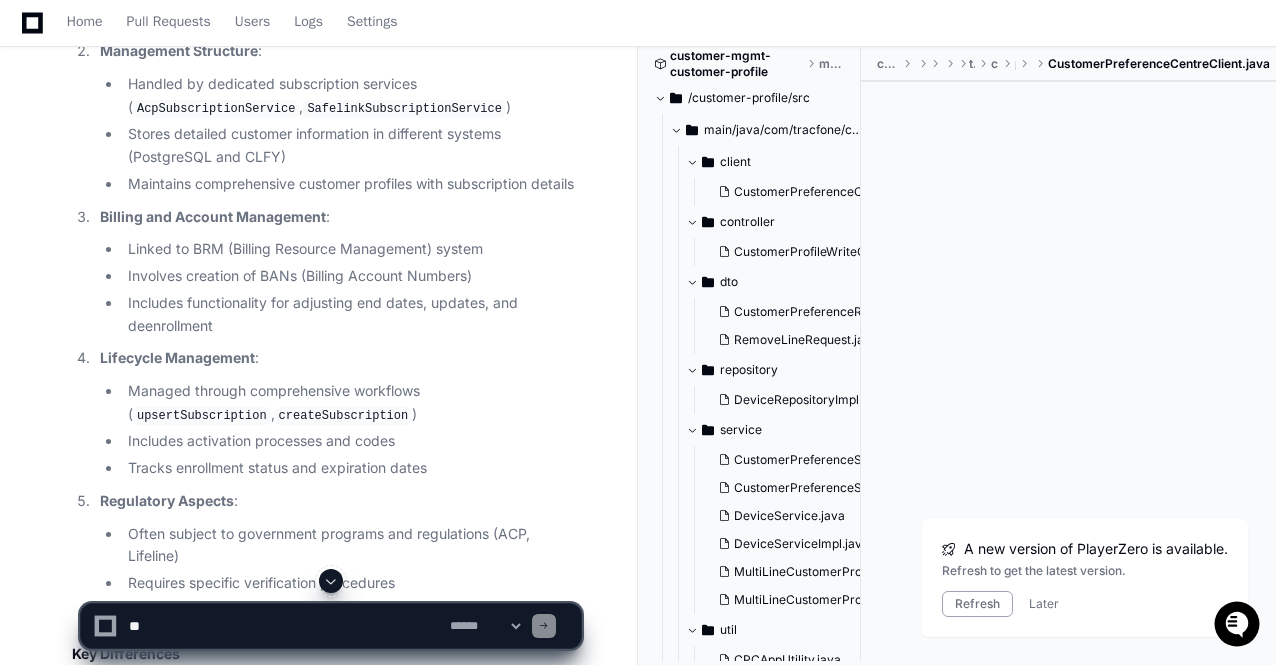 scroll, scrollTop: 14660, scrollLeft: 0, axis: vertical 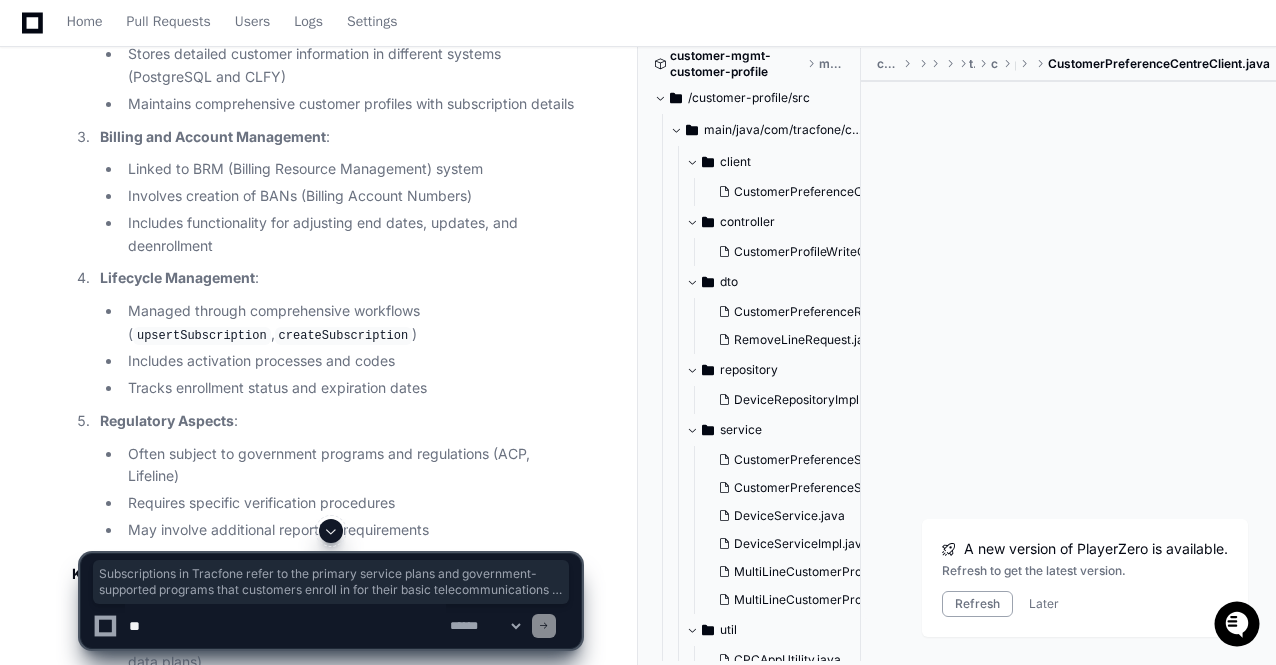 drag, startPoint x: 72, startPoint y: 181, endPoint x: 238, endPoint y: 251, distance: 180.15549 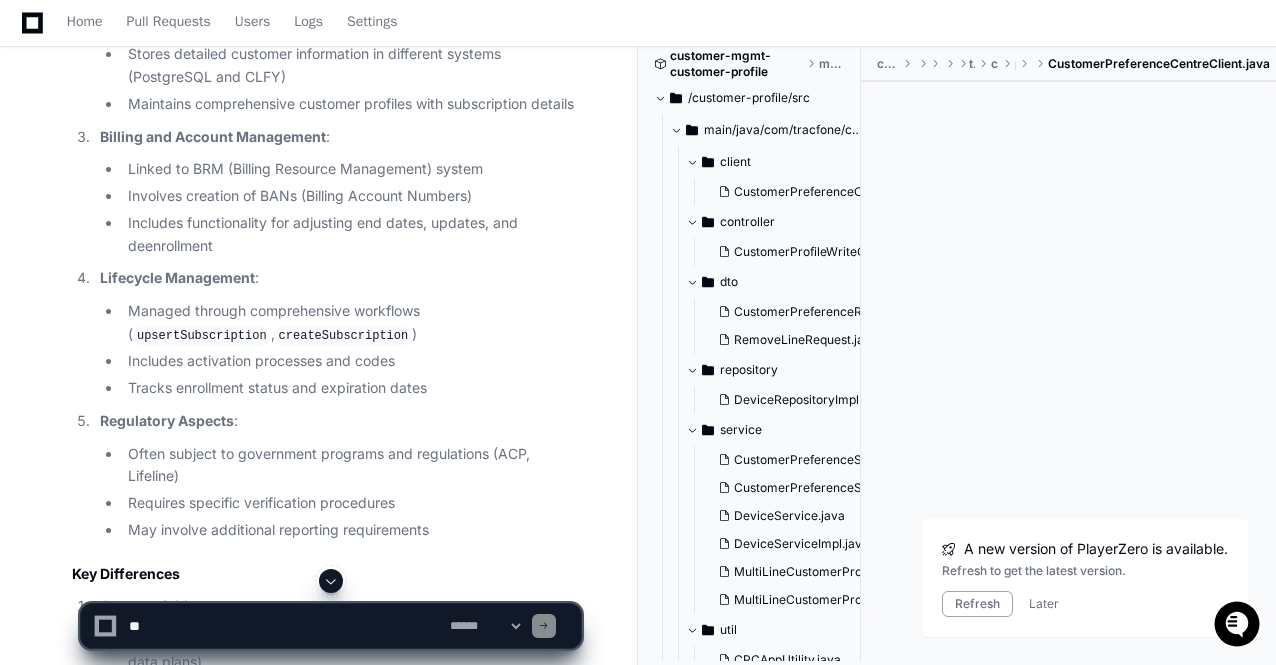 click on "Based on the extensive code analysis, I can now provide a detailed explanation of the differences between VAS (Value Added Services) and subscriptions in Tracfone with respect to ProductInventory:
Differences between VAS and Subscriptions in Tracfone ProductInventory
VAS (Value Added Services)
Definition and Purpose
Value Added Services (VAS) in Tracfone are additional services offered to customers beyond the basic telecommunications service. These are optional services that enhance the customer's mobile experience and generate additional revenue.
Characteristics
Service Types :
VAS offerings include services like handset protection plans (HPP), international calling plans, and other premium features
Categorized into different classes (seen in  vas_category  and  part_class  fields)
May include both recurring and non-recurring services (tracked by  is_recurring  flag)
Management Structure :
Managed through dedicated VAS-specific tables ( X_VAS_PROGRAMS ,  ,  )
,  ,  )" 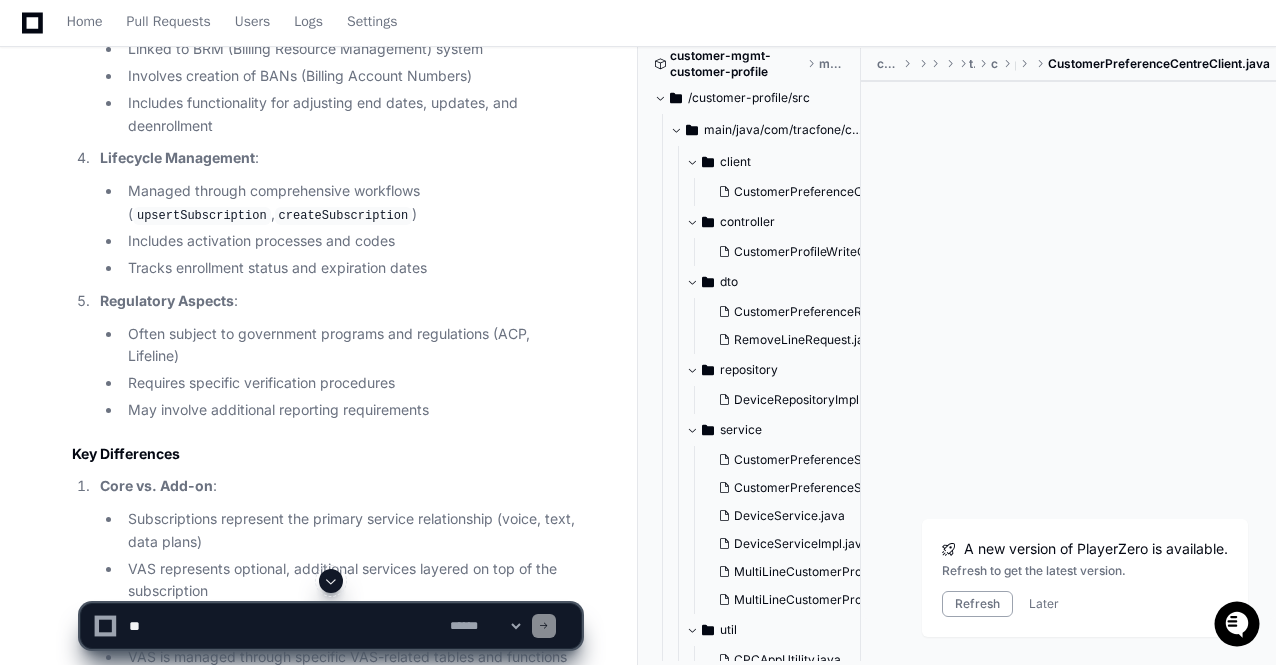 scroll, scrollTop: 14820, scrollLeft: 0, axis: vertical 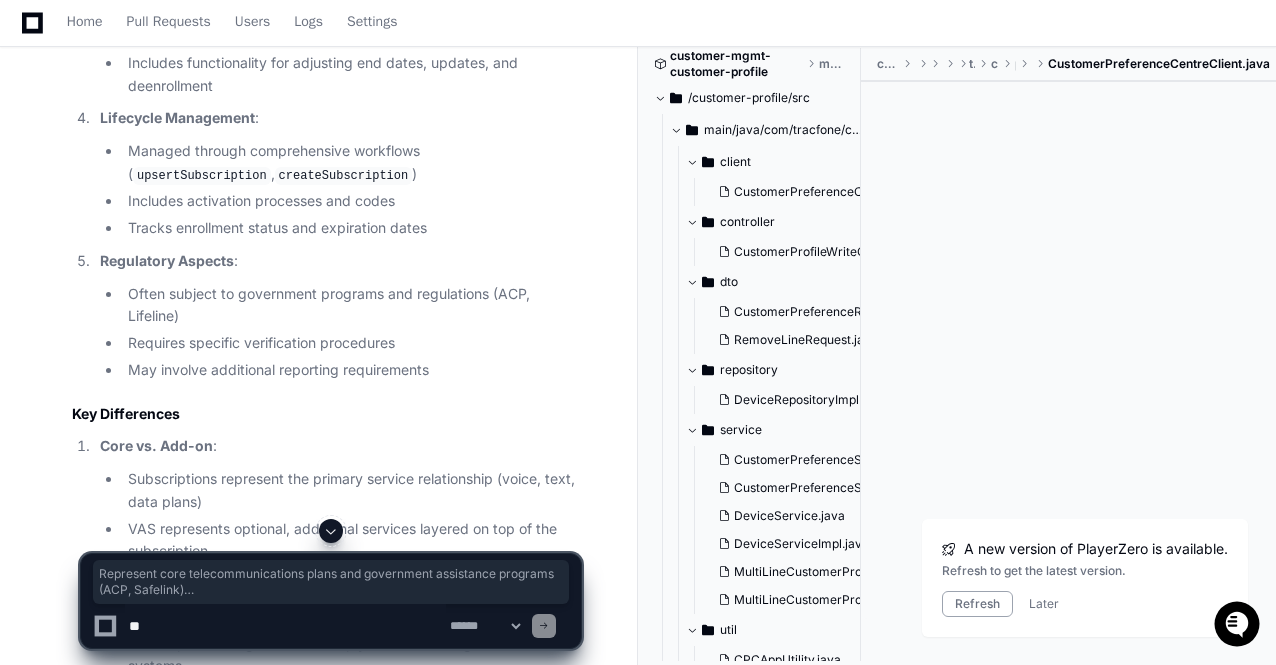 drag, startPoint x: 467, startPoint y: 295, endPoint x: 118, endPoint y: 205, distance: 360.41782 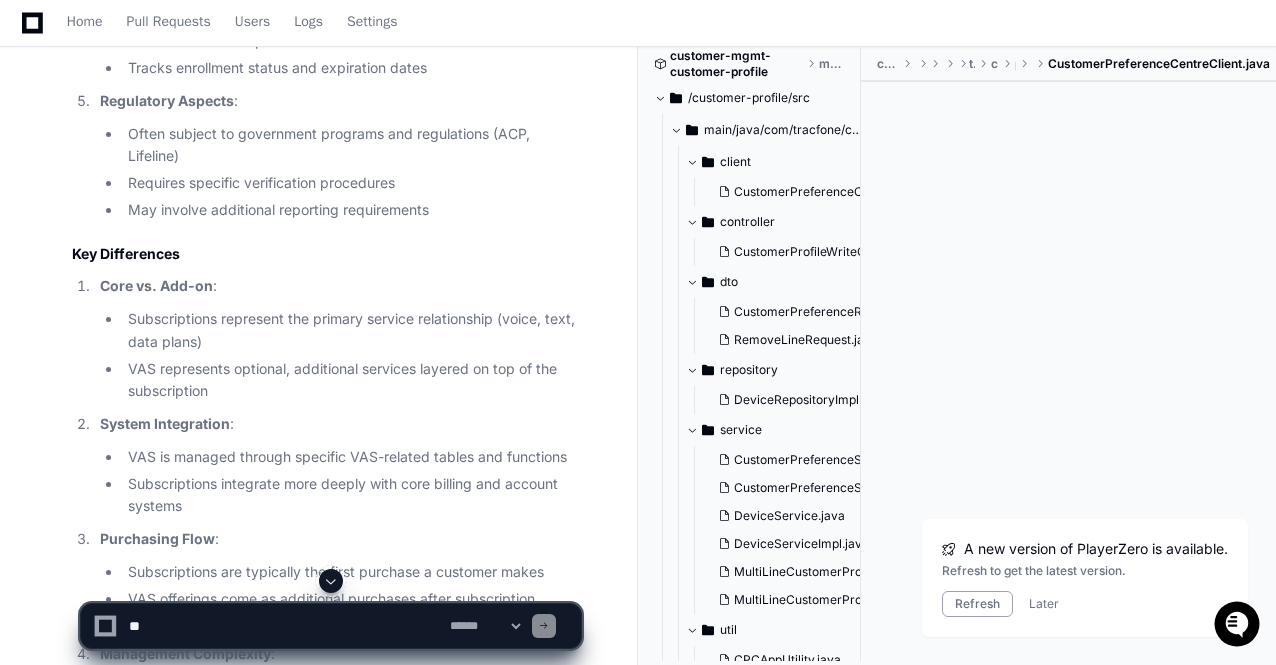 scroll, scrollTop: 15020, scrollLeft: 0, axis: vertical 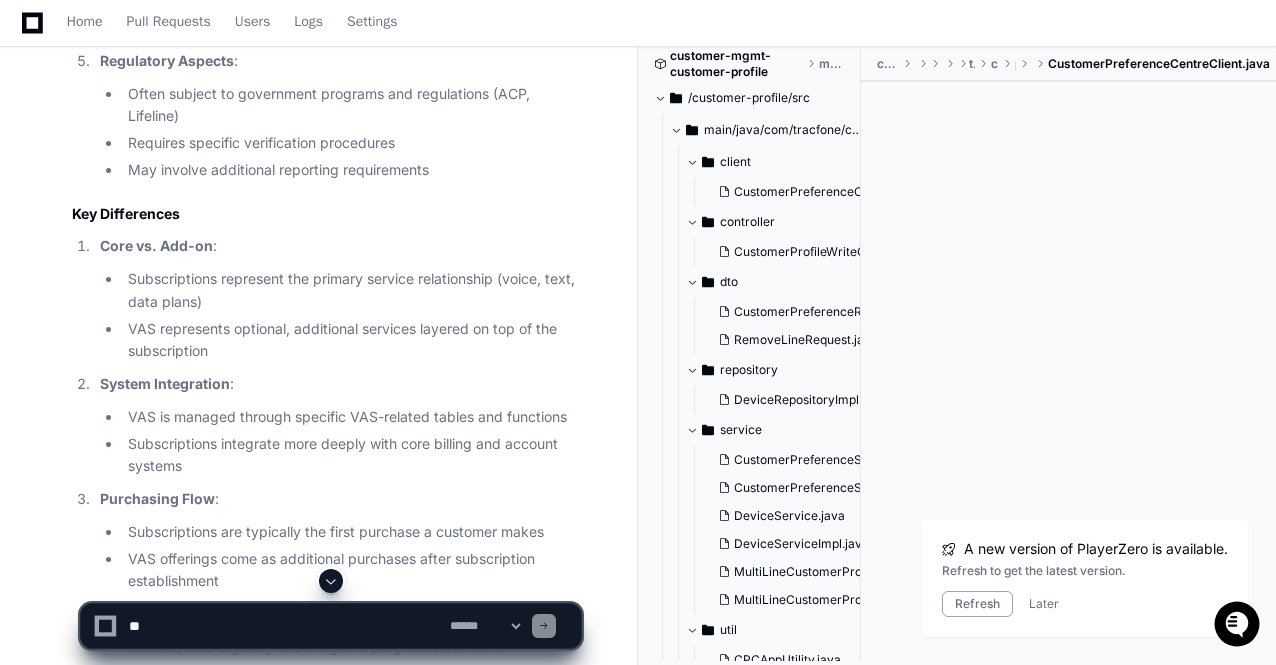 click 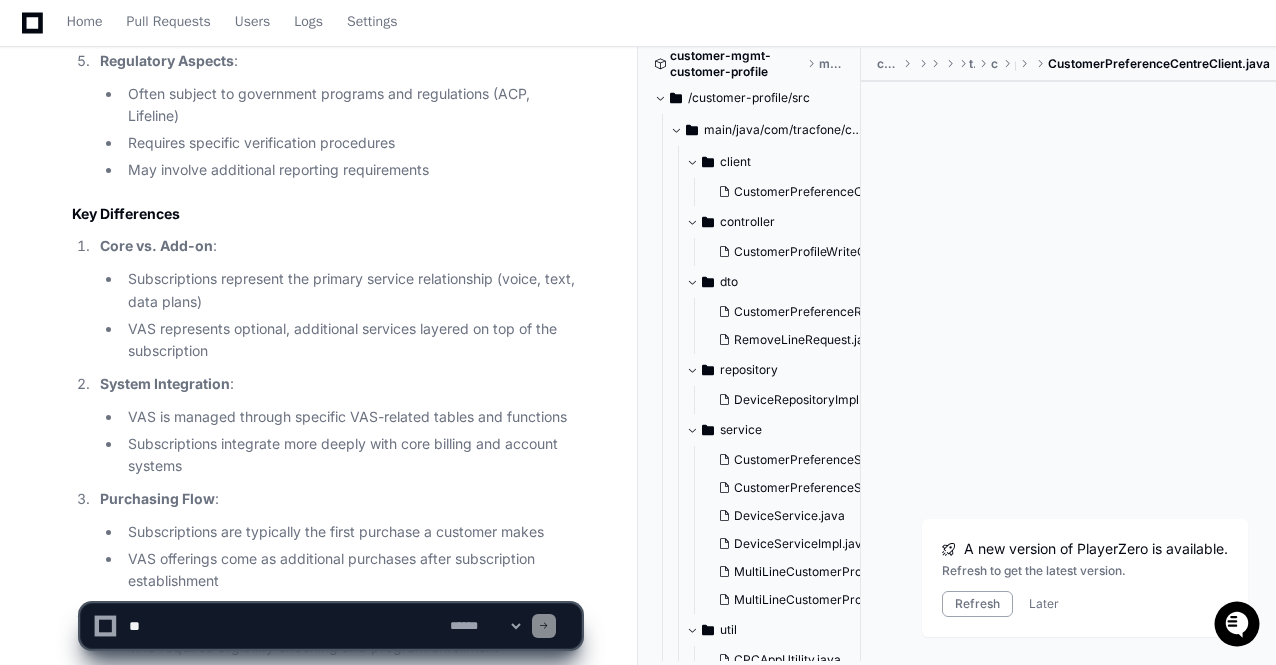 scroll, scrollTop: 26140, scrollLeft: 0, axis: vertical 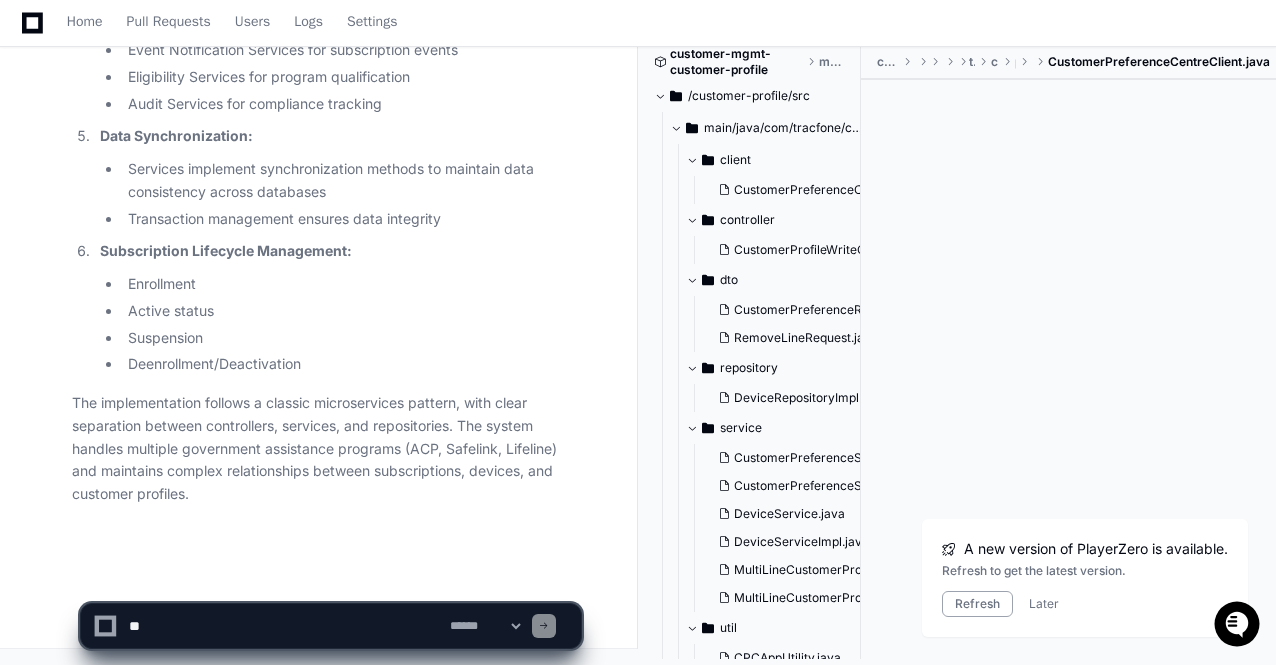 click on "**********" 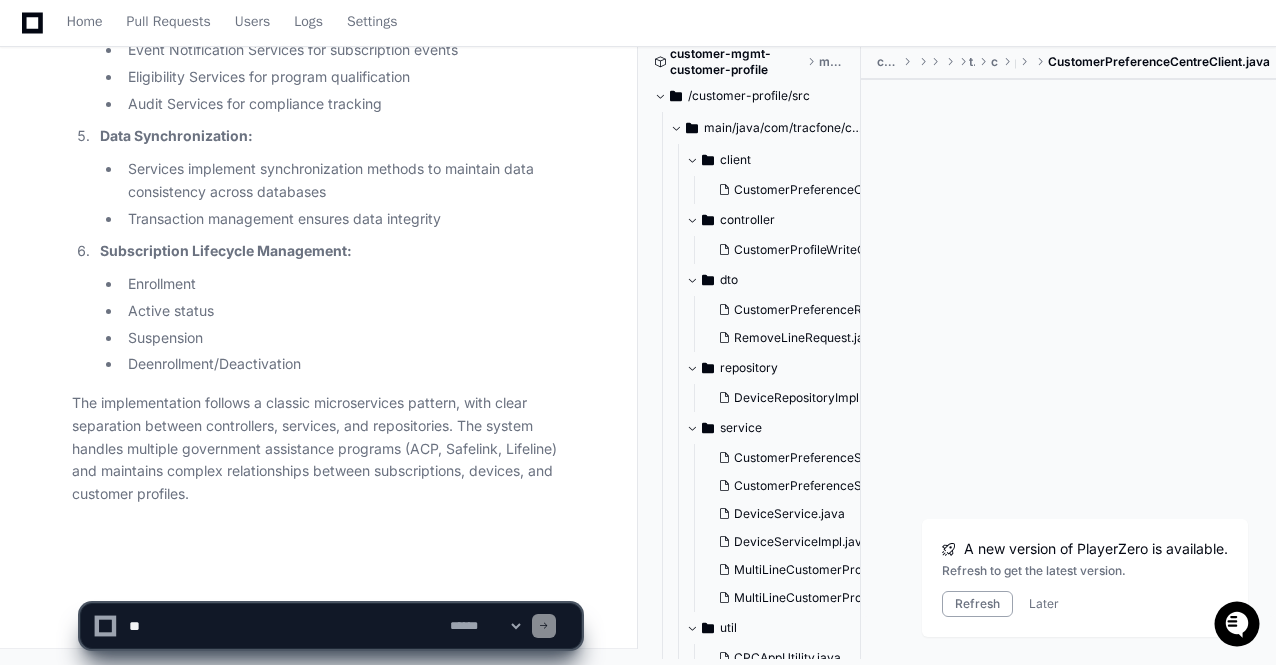 click on "**********" 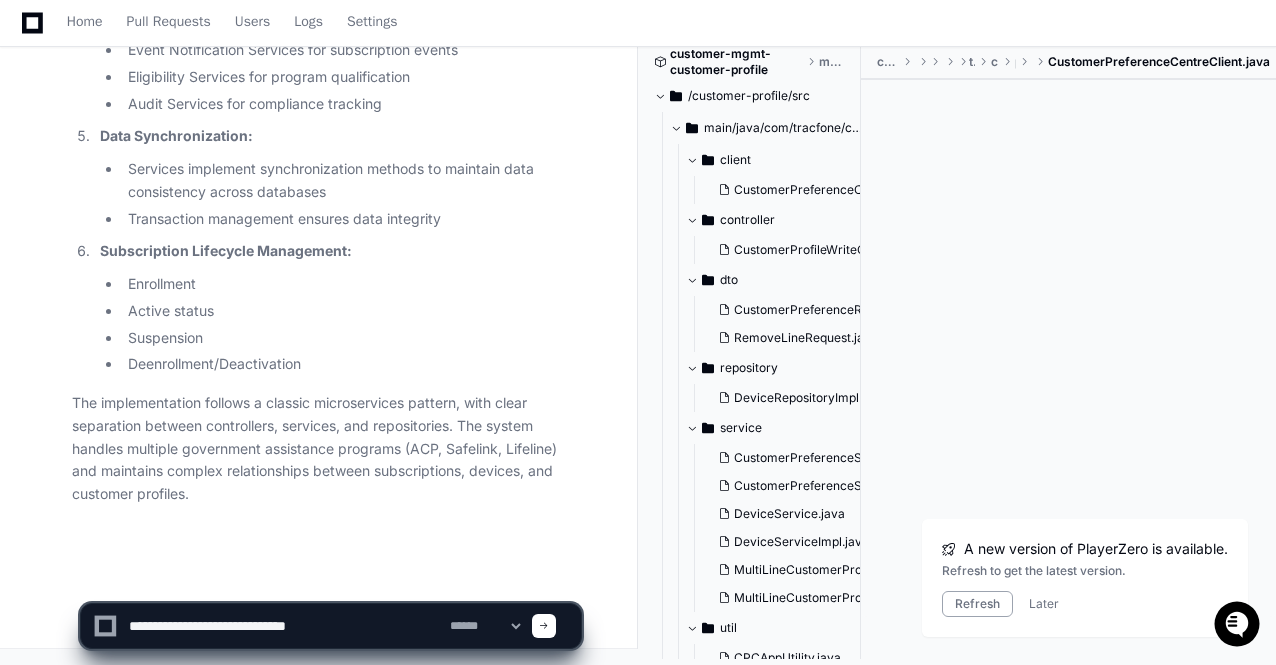 type on "**********" 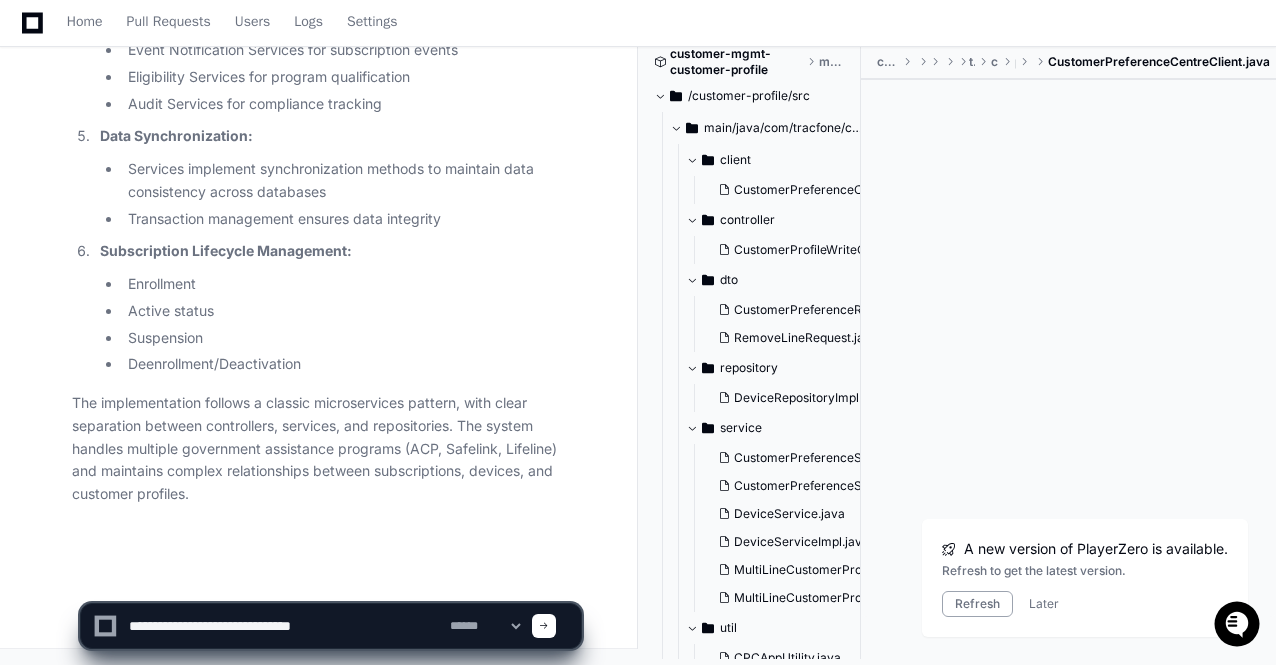type 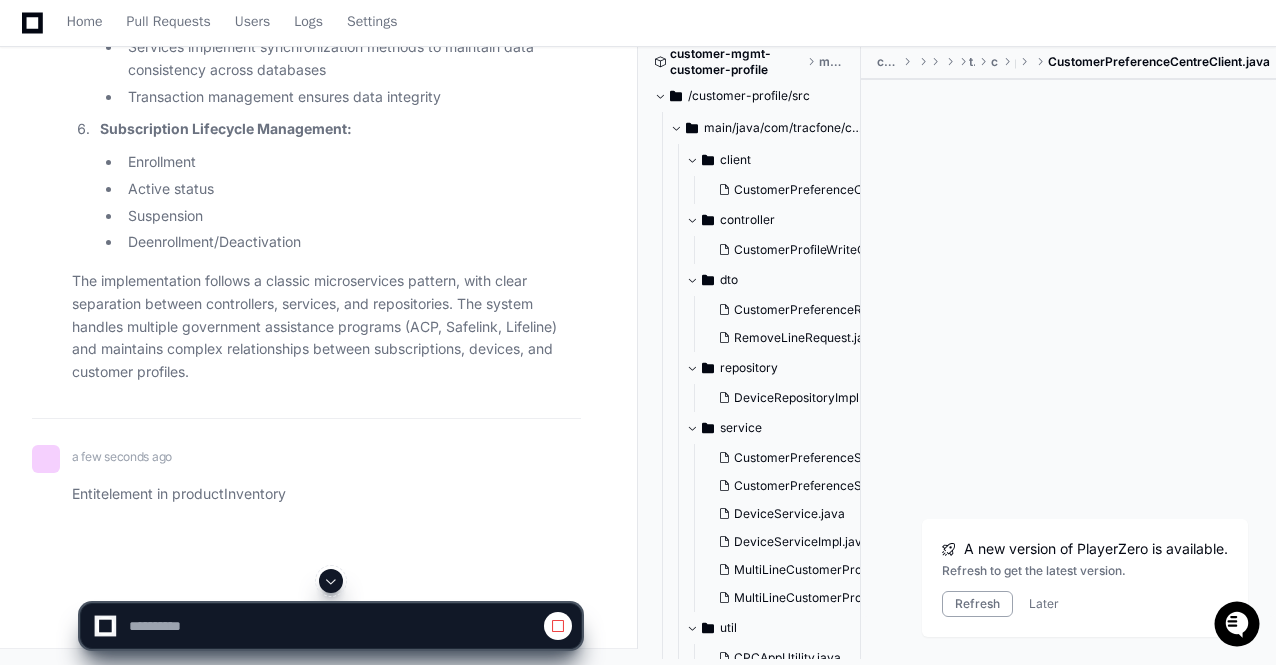 scroll, scrollTop: 26170, scrollLeft: 0, axis: vertical 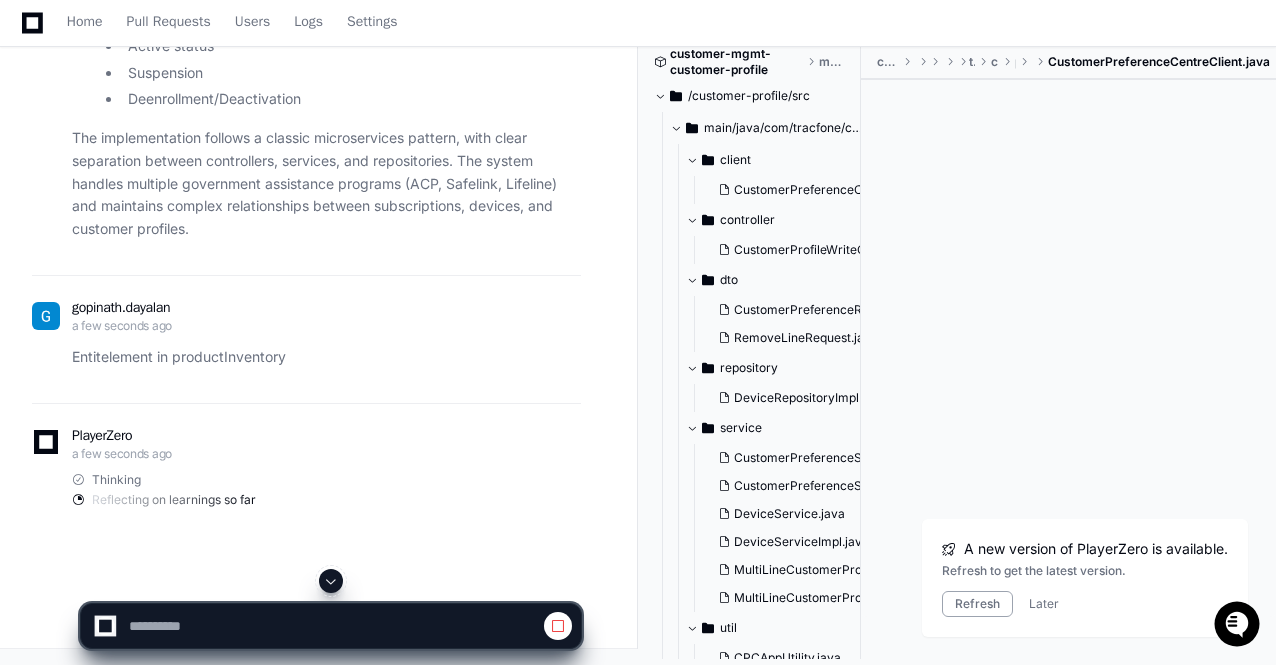click 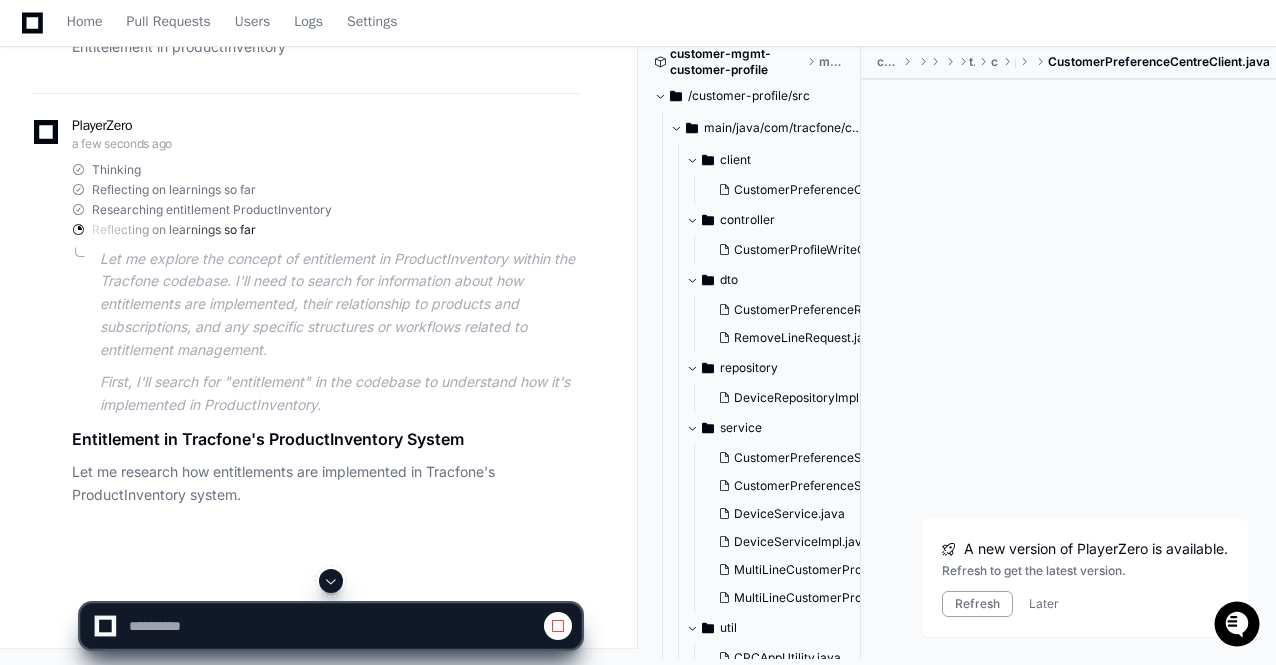 scroll, scrollTop: 26394, scrollLeft: 0, axis: vertical 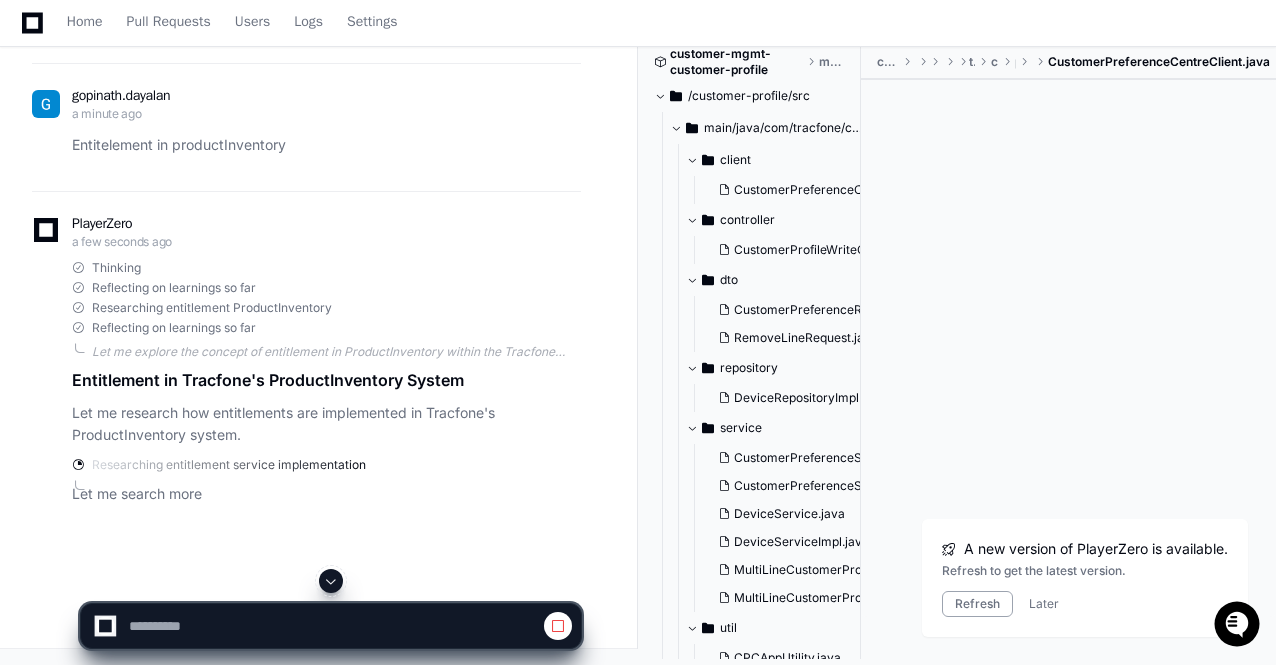 click 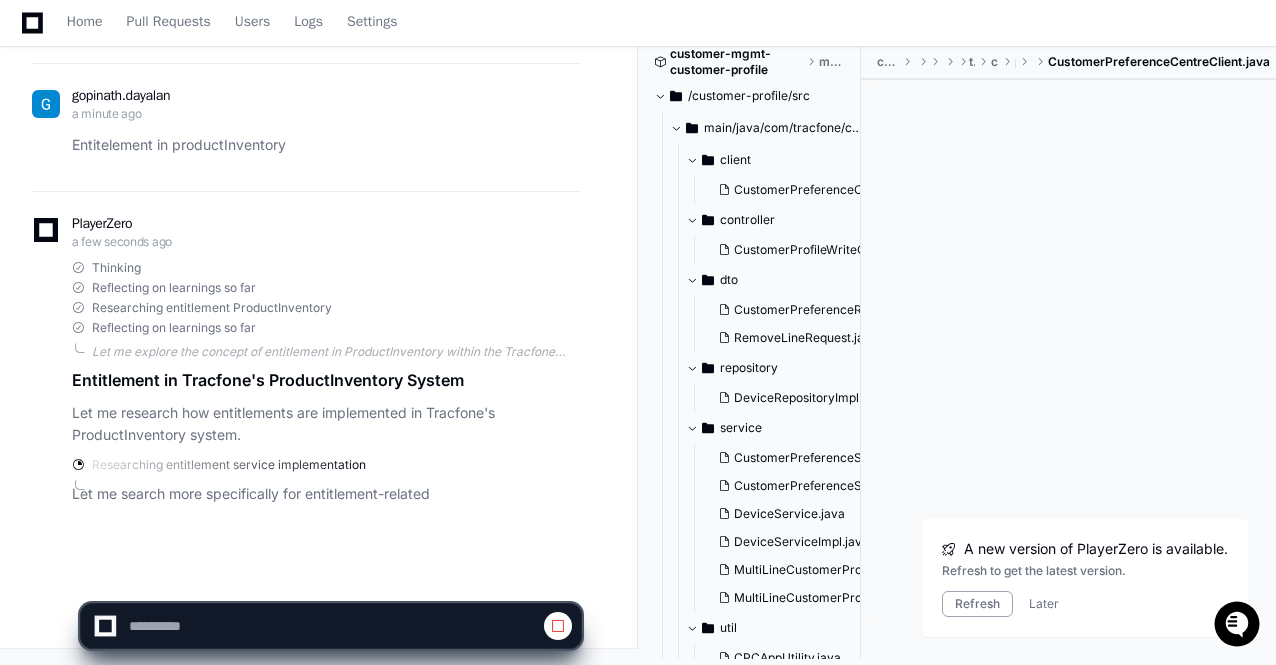 scroll, scrollTop: 26607, scrollLeft: 0, axis: vertical 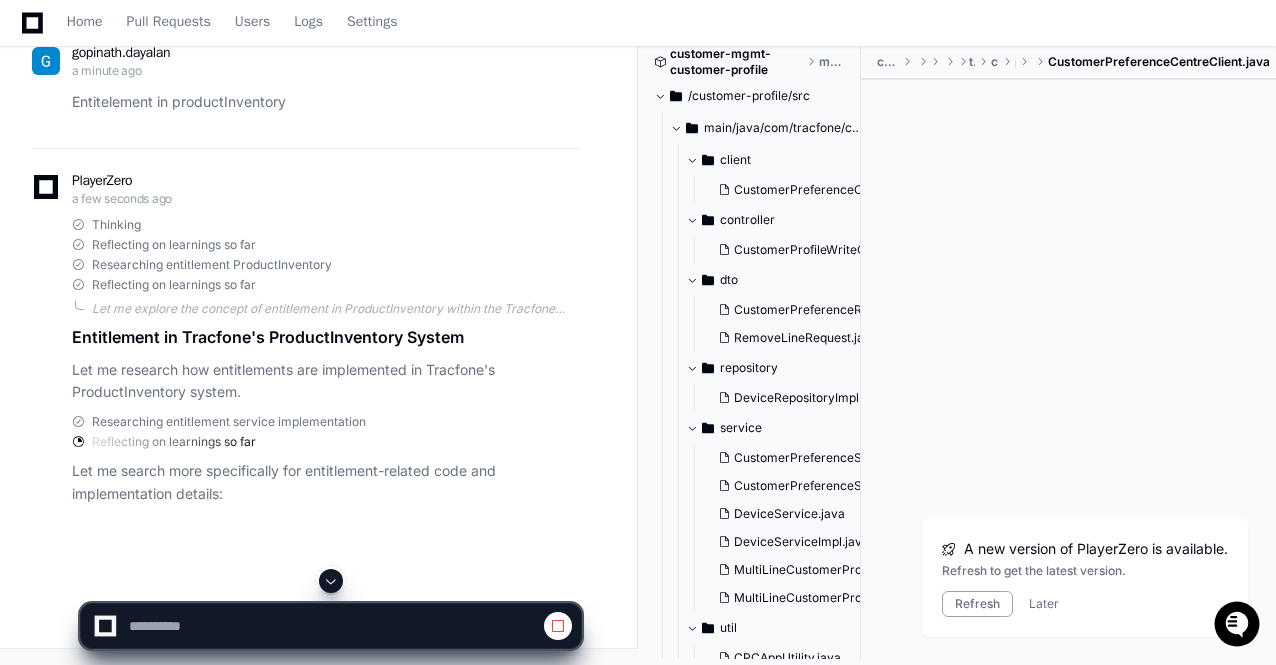click 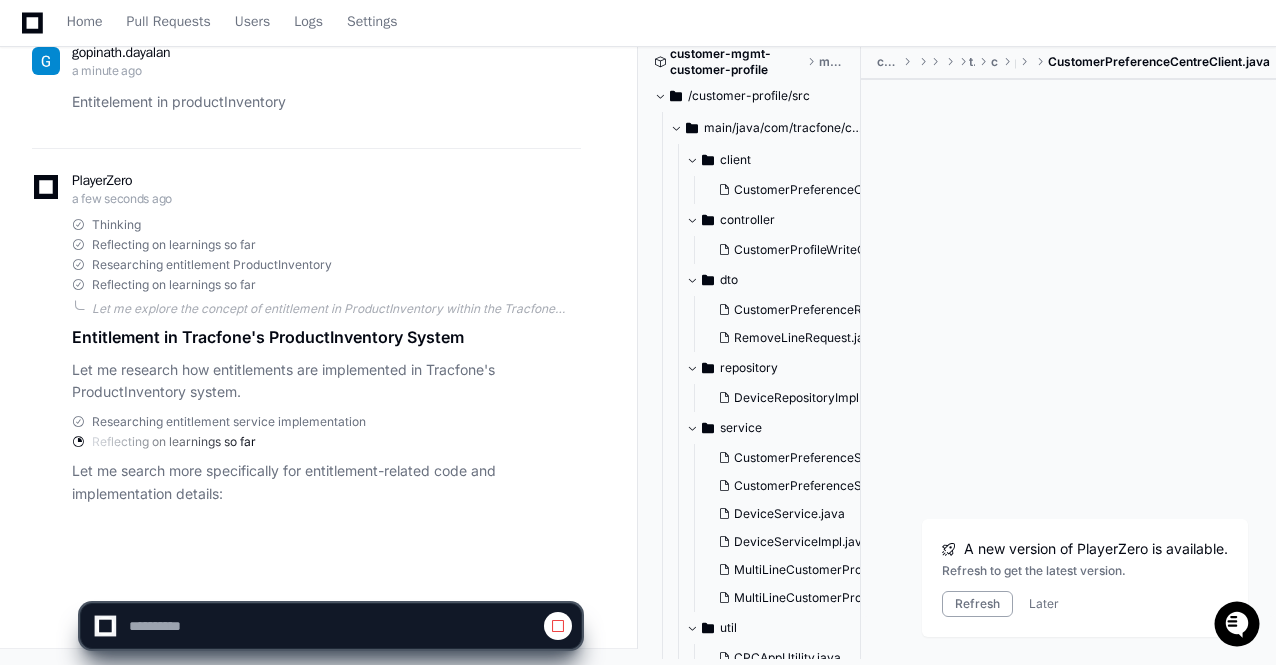 scroll, scrollTop: 26650, scrollLeft: 0, axis: vertical 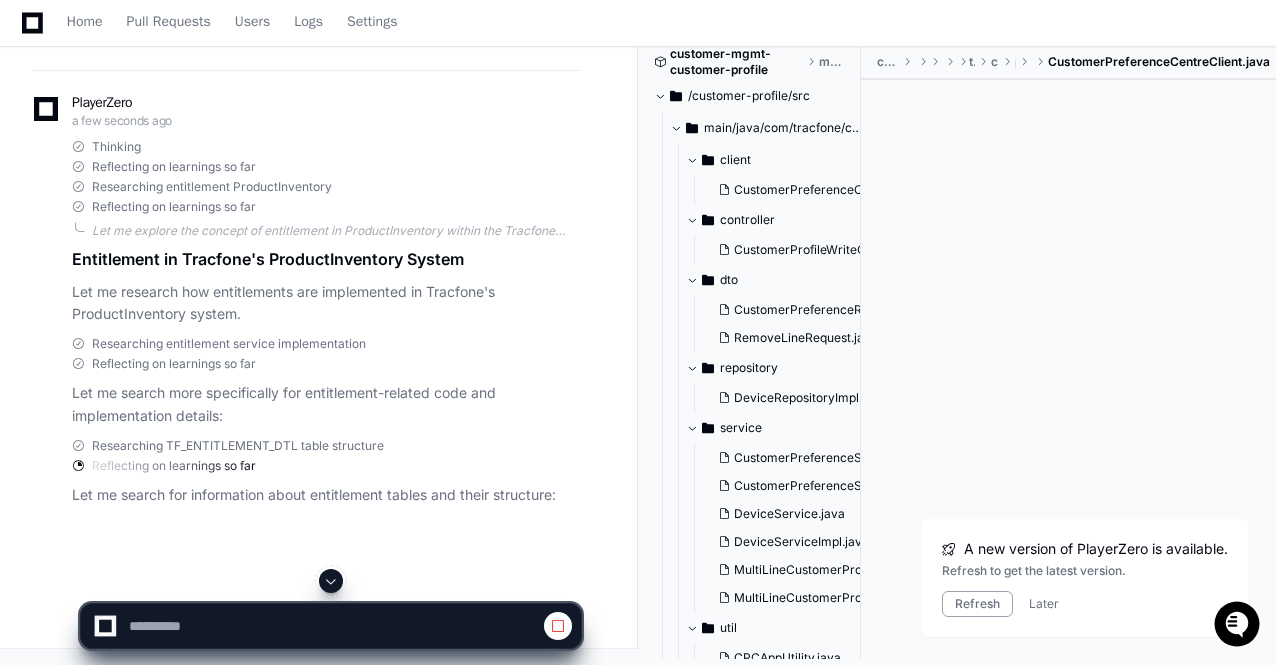 click 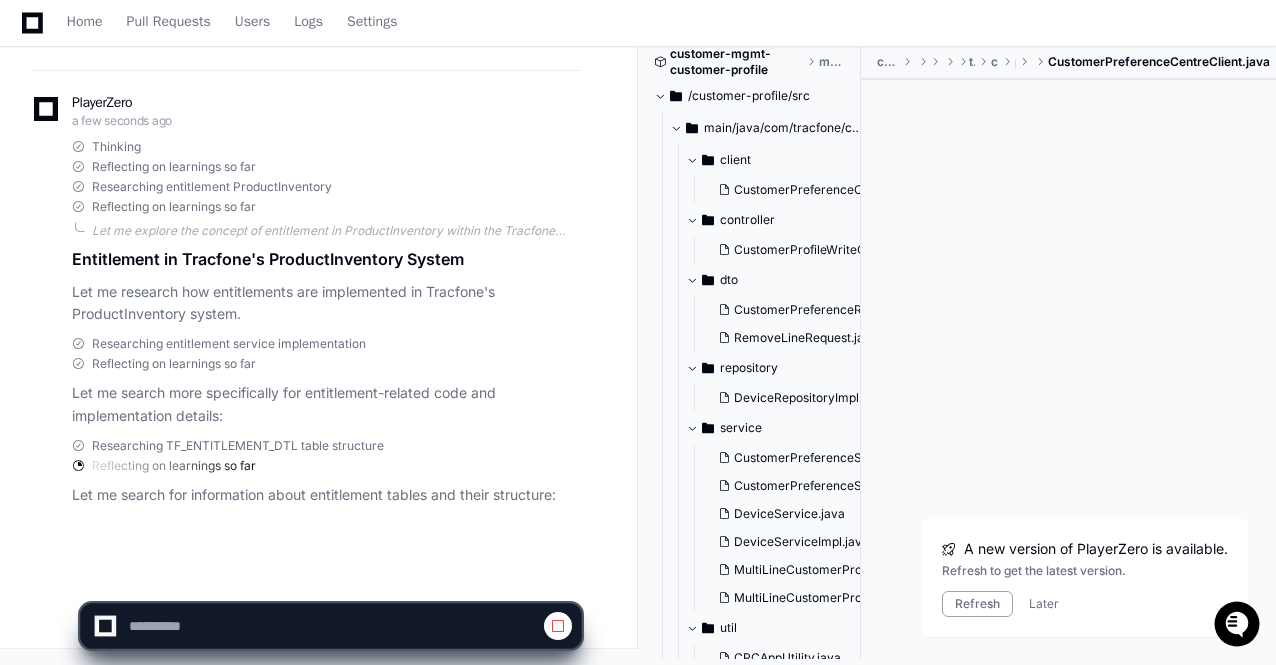 click 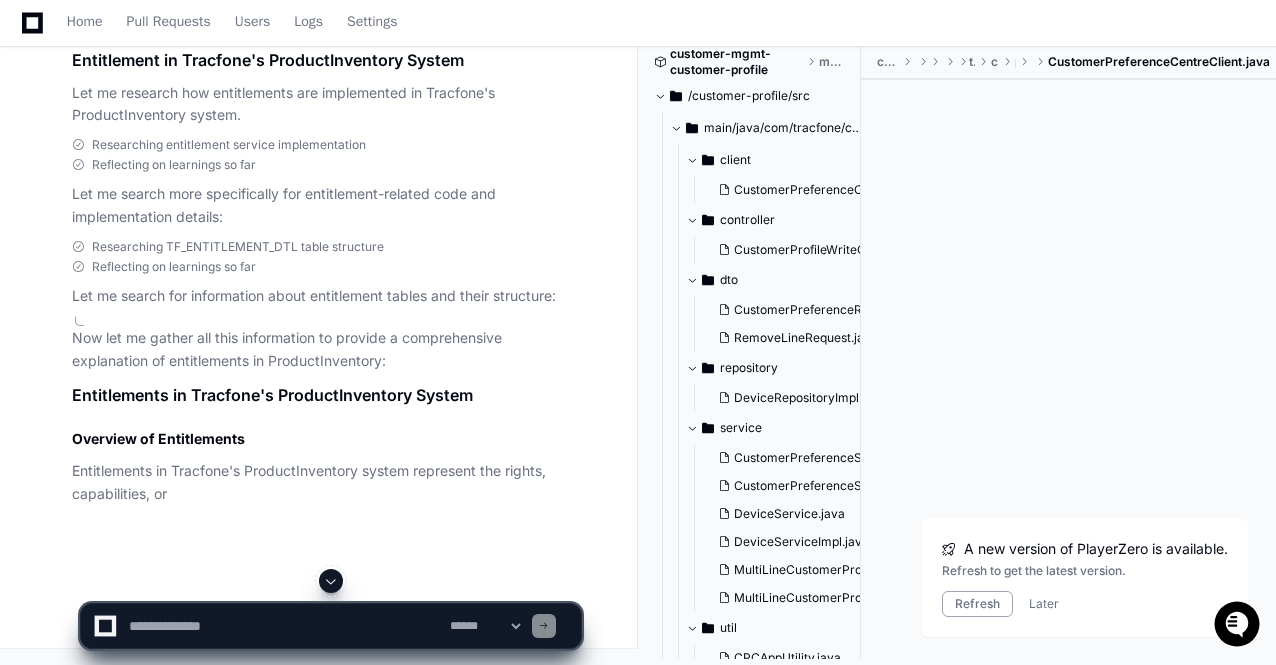 click 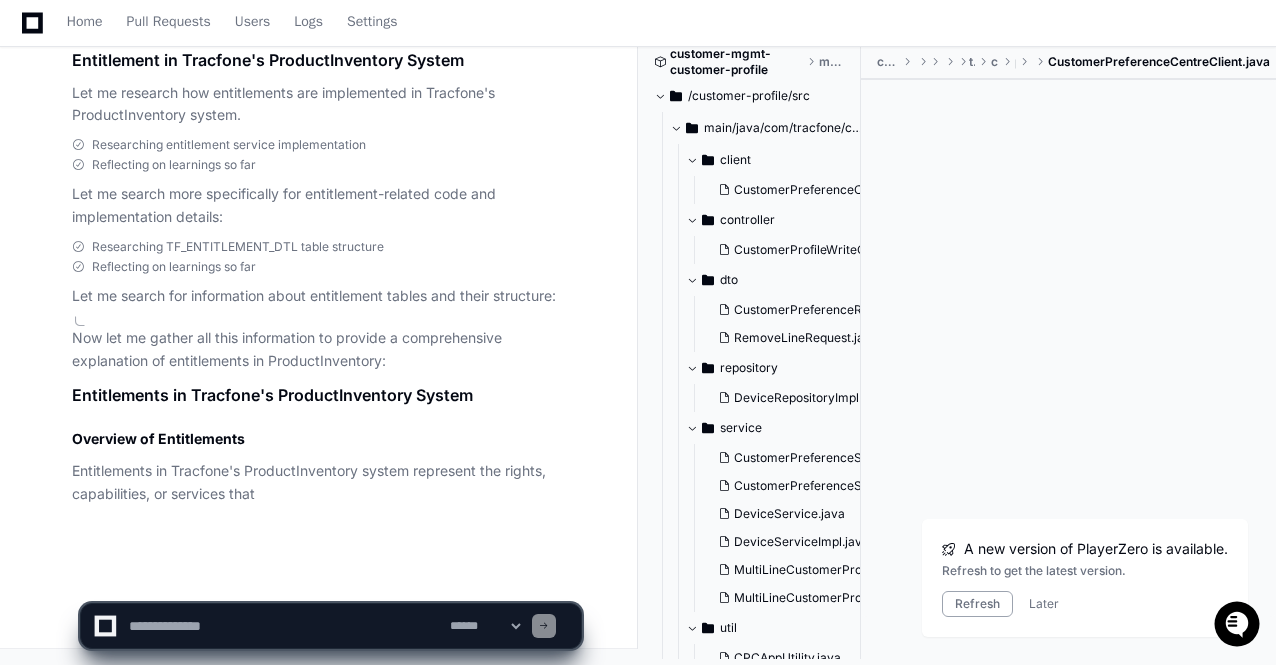 scroll, scrollTop: 26927, scrollLeft: 0, axis: vertical 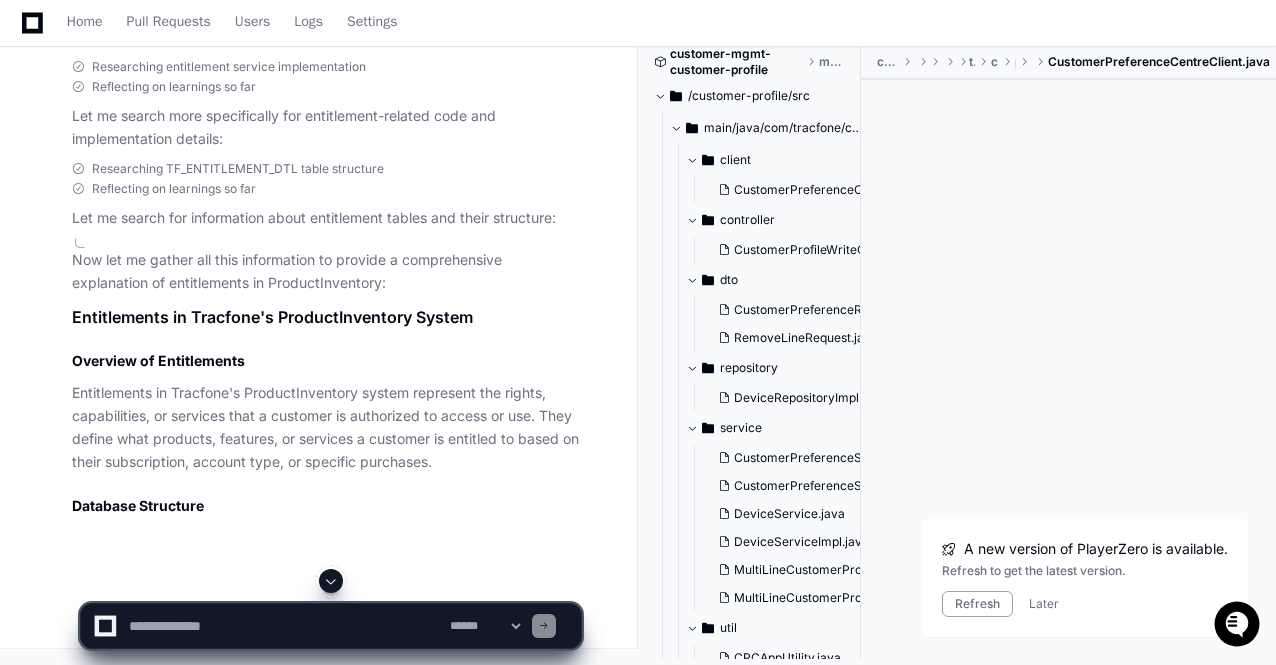 click 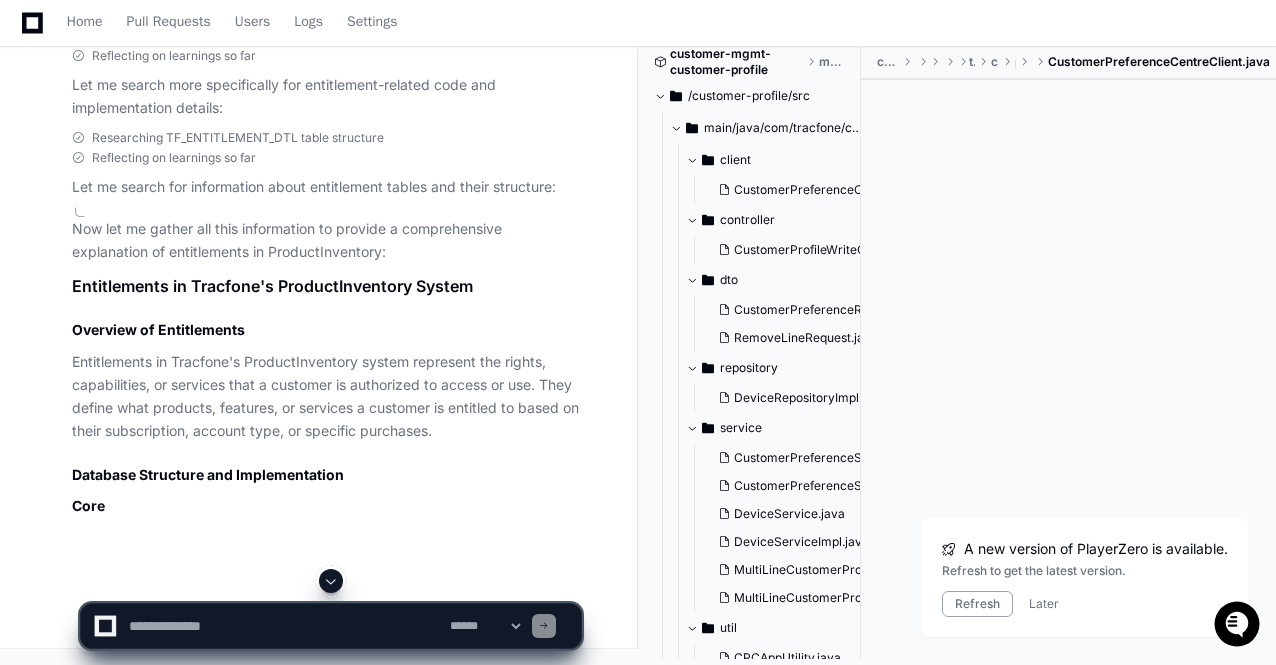 click 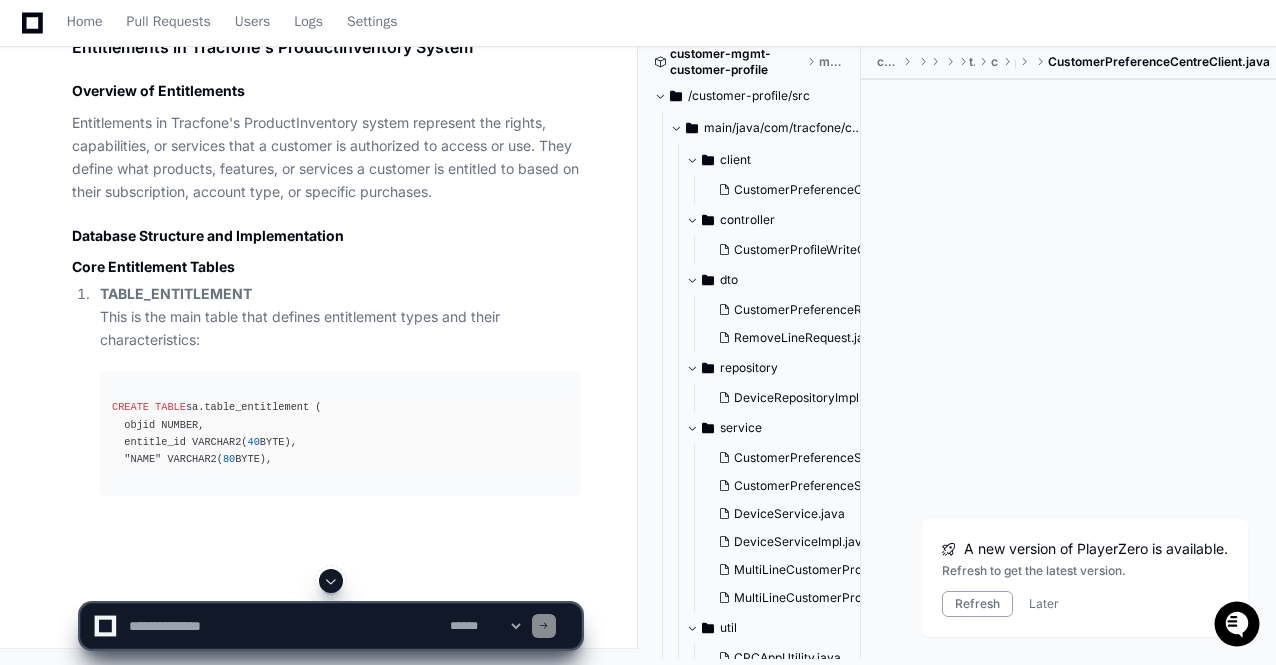 click 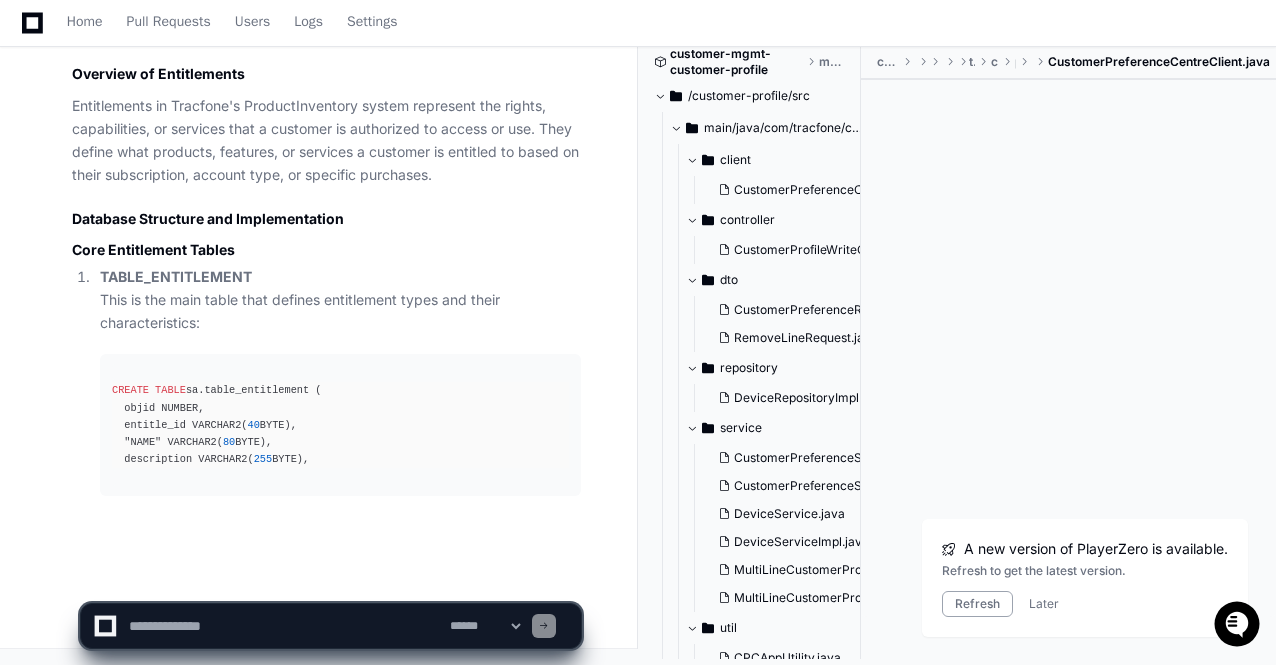 scroll, scrollTop: 27292, scrollLeft: 0, axis: vertical 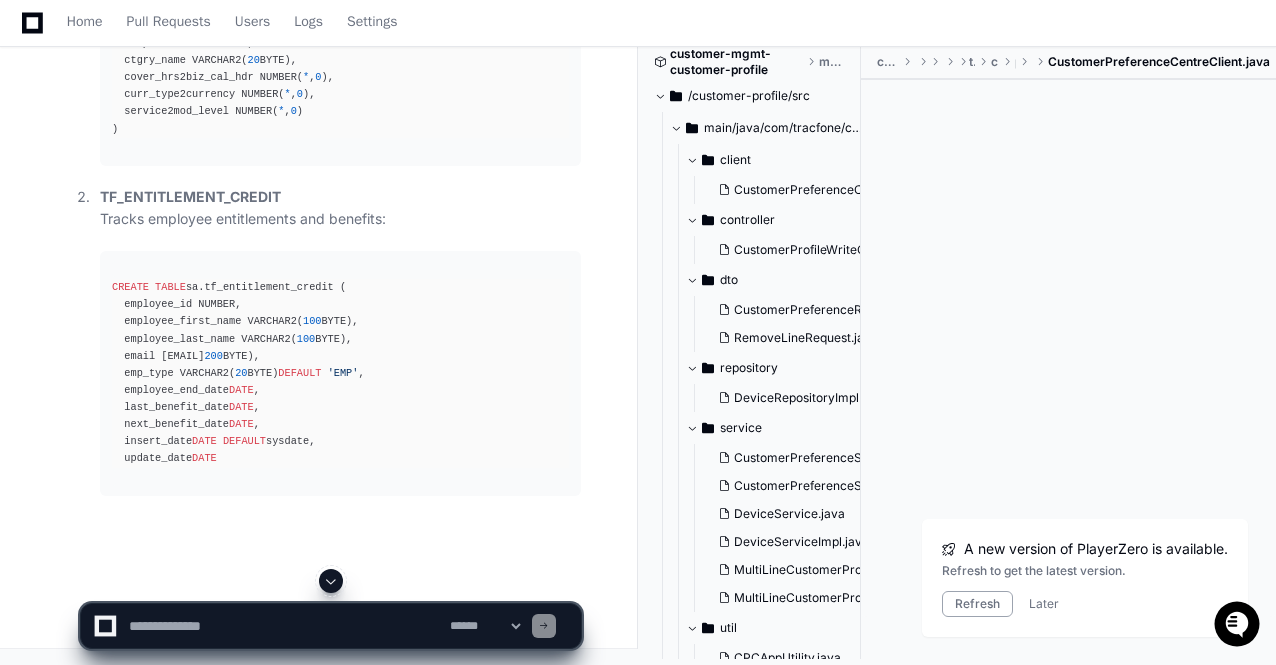 click 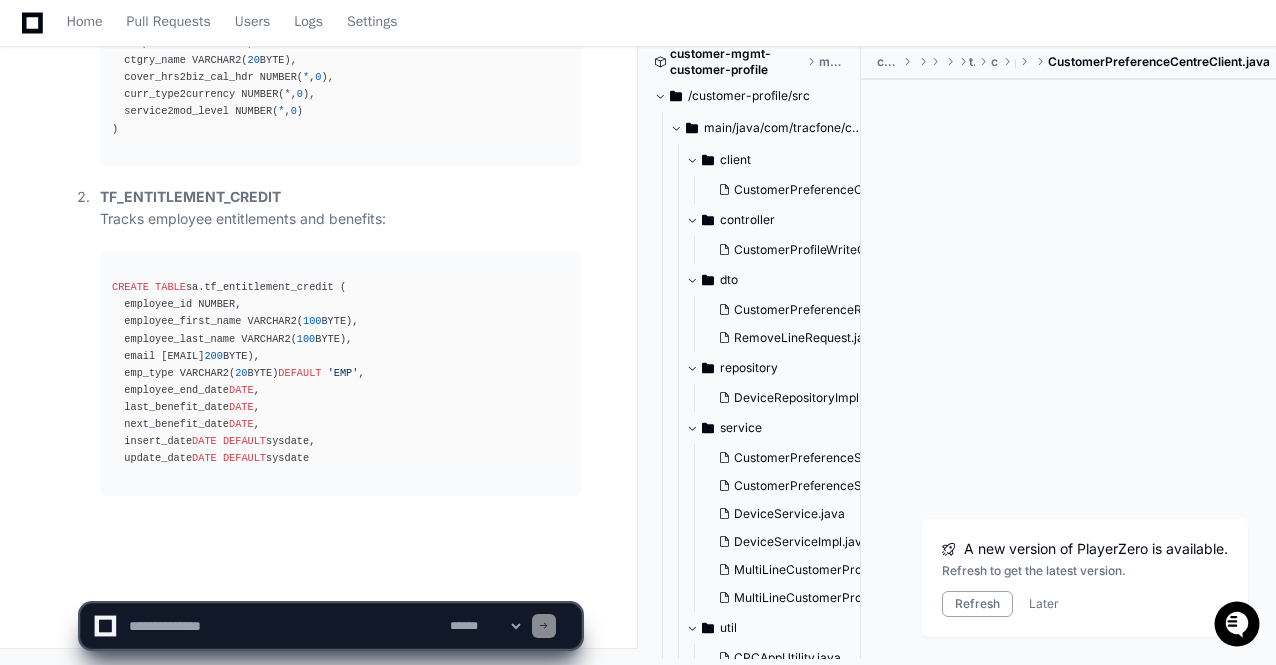 scroll, scrollTop: 27883, scrollLeft: 0, axis: vertical 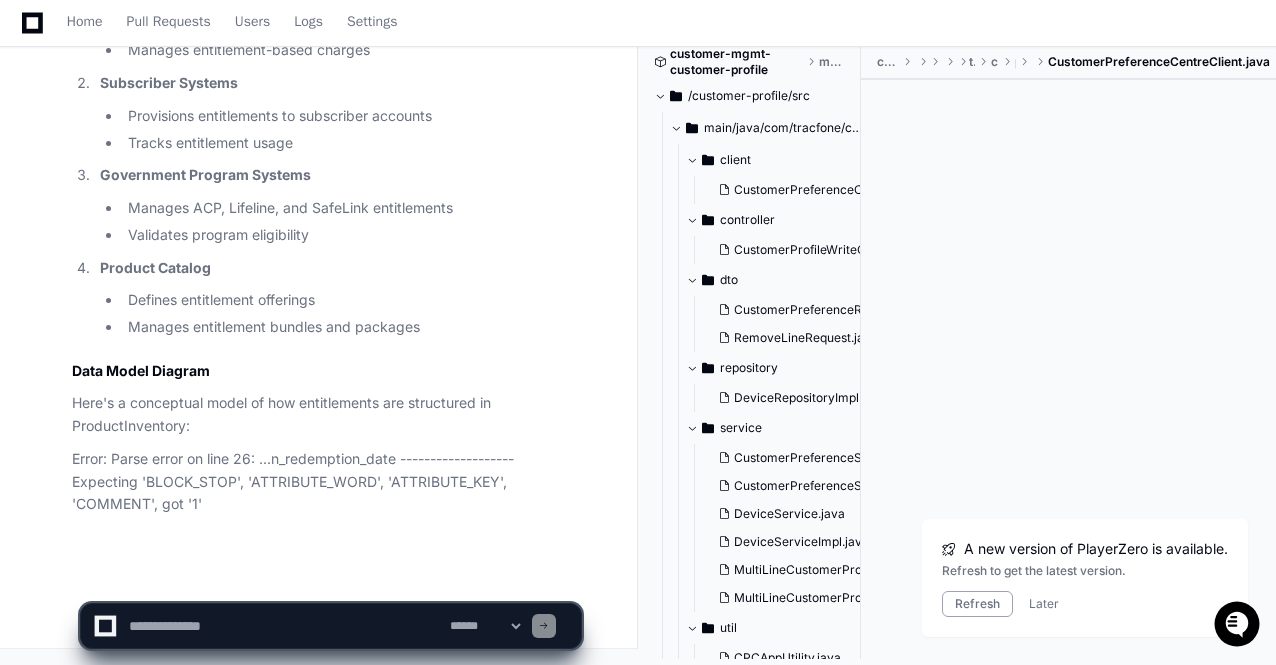 click on "Now let me gather all this information to provide a comprehensive explanation of entitlements in ProductInventory:
Entitlements in Tracfone's ProductInventory System
Overview of Entitlements
Entitlements in Tracfone's ProductInventory system represent the rights, capabilities, or services that a customer is authorized to access or use. They define what products, features, or services a customer is entitled to based on their subscription, account type, or specific purchases.
Database Structure and Implementation
Core Entitlement Tables
TABLE_ENTITLEMENT
This is the main table that defines entitlement types and their characteristics:
CREATE TABLE  sa.table_entitlement (
objid NUMBER,
entitle_id VARCHAR2( 40  BYTE),
"NAME" VARCHAR2( 80  BYTE),
description VARCHAR2( 255  BYTE),
"TYPE" VARCHAR2( 40  BYTE),
"ACTIVE" NUMBER,
"COST" NUMBER( 19 , 4 ),
unit_measure VARCHAR2( 20 20  BYTE),
cover_hrs2biz_cal_hdr NUMBER( * , 0 ),
curr_type2currency NUMBER( * , 0 * , 0 )
)
20" 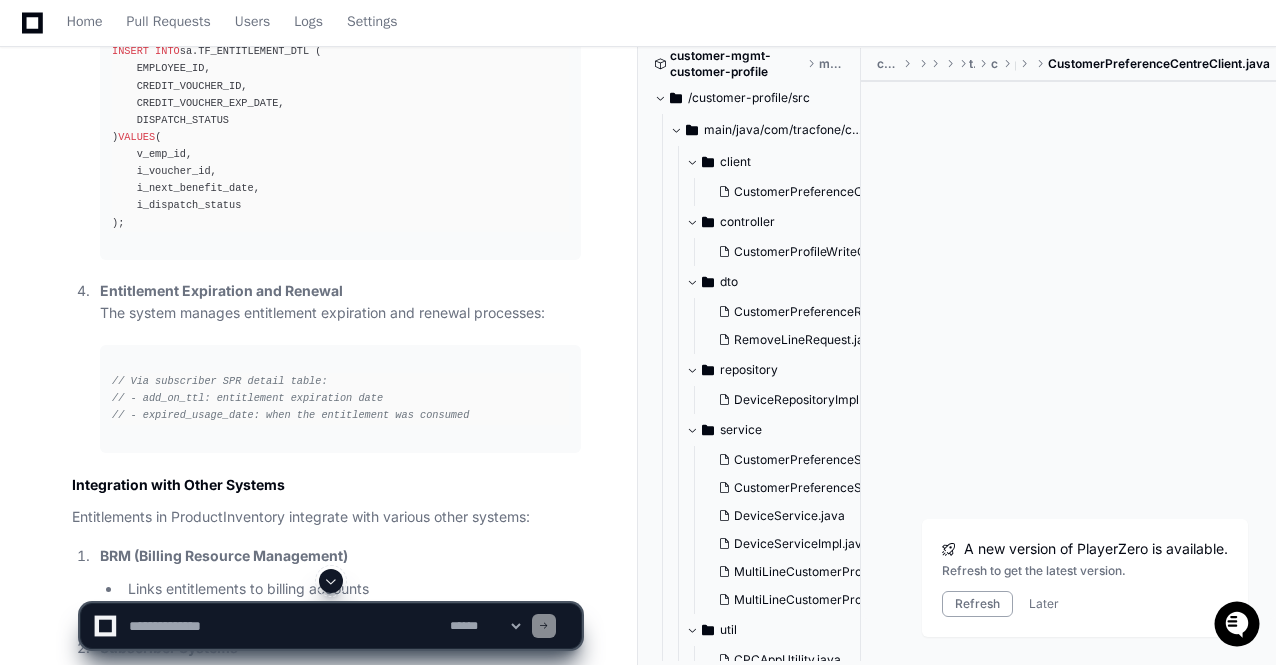 scroll, scrollTop: 28798, scrollLeft: 0, axis: vertical 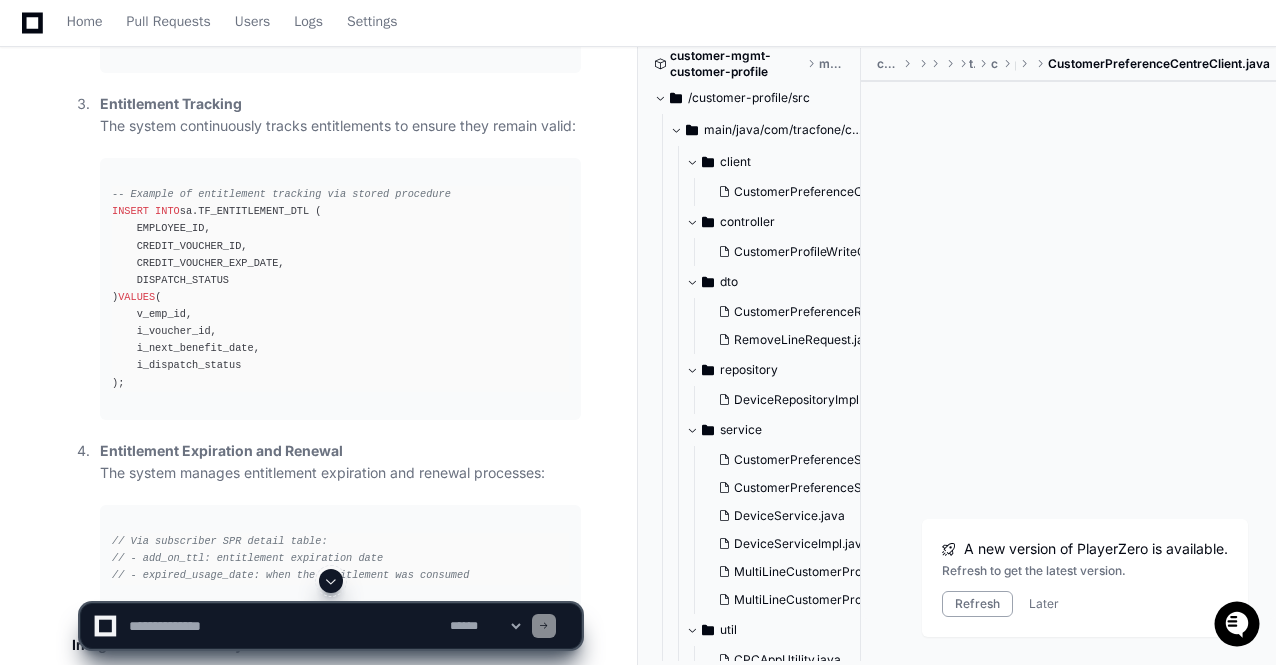 click 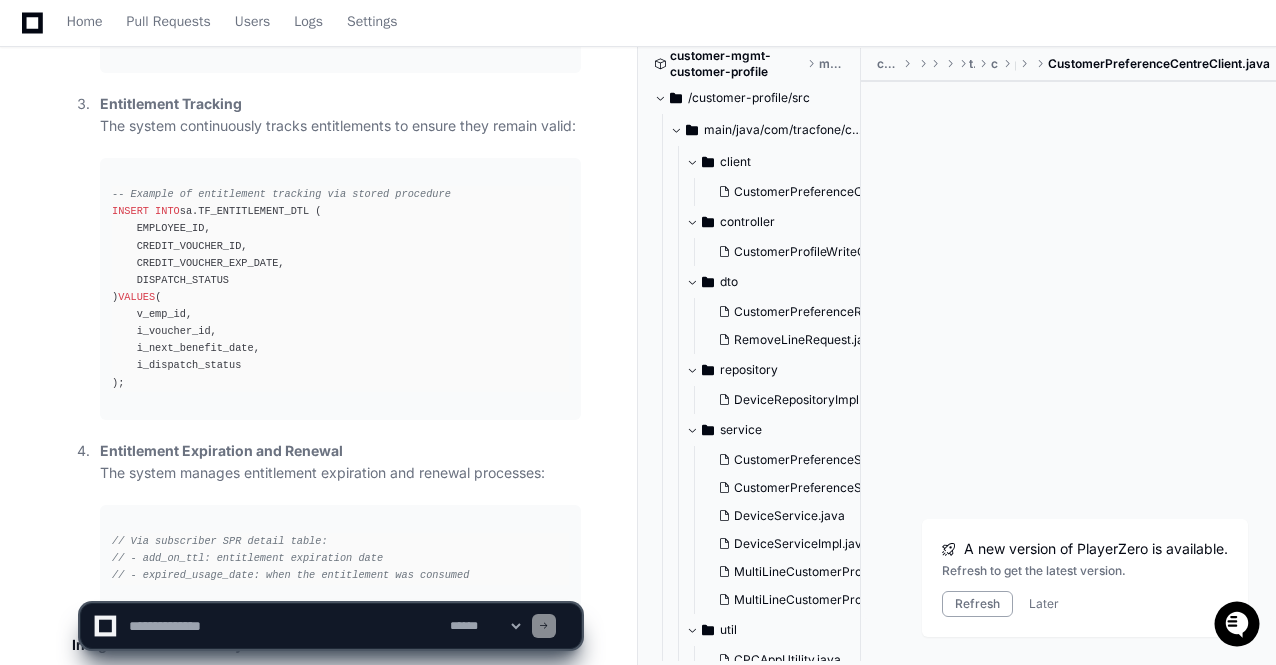 scroll, scrollTop: 32434, scrollLeft: 0, axis: vertical 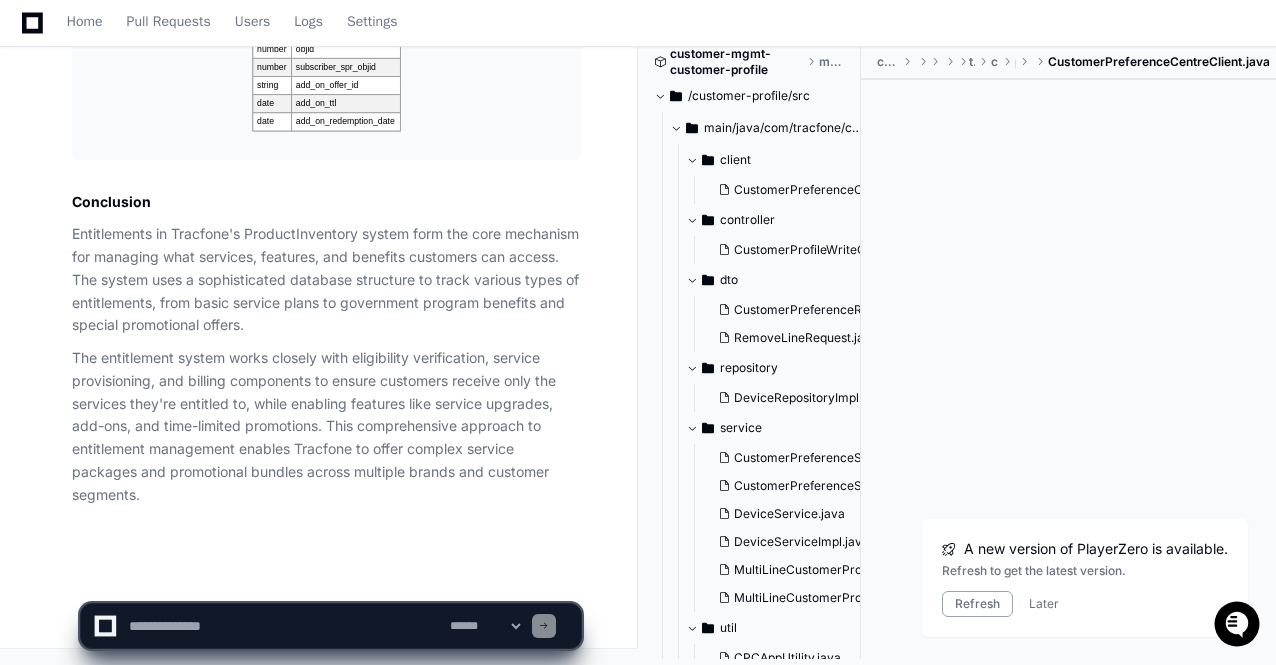 click on "gopinath.dayalan 9 hours ago Create as is flow mermaid diagram for addLineTo Group for ProductInventory with all the necessary files and classes and code snippets included as well as end points
PlayerZero 9 hours ago Thinking Researching addLineTo Group ProductInventory  The user wants me to create a Mermaid diagram that shows the flow for "addLineTo Group for ProductInventory" along with relevant files, classes, code snippets, and endpoints. Let's break down this request:
1. Create a Mermaid diagram showing the flow for "addLineTo Group for ProductInventory"
2. Include necessary files and classes
3. Include code snippets
4. Include endpoints
This appears to be related to telecommunications product inventory management, specifically around adding a line to a group. I'll need to search the codebase to identify relevant components for this flow.
First, let's use the codebase search tool to find information about "addLineTo Group for ProductInventory":" 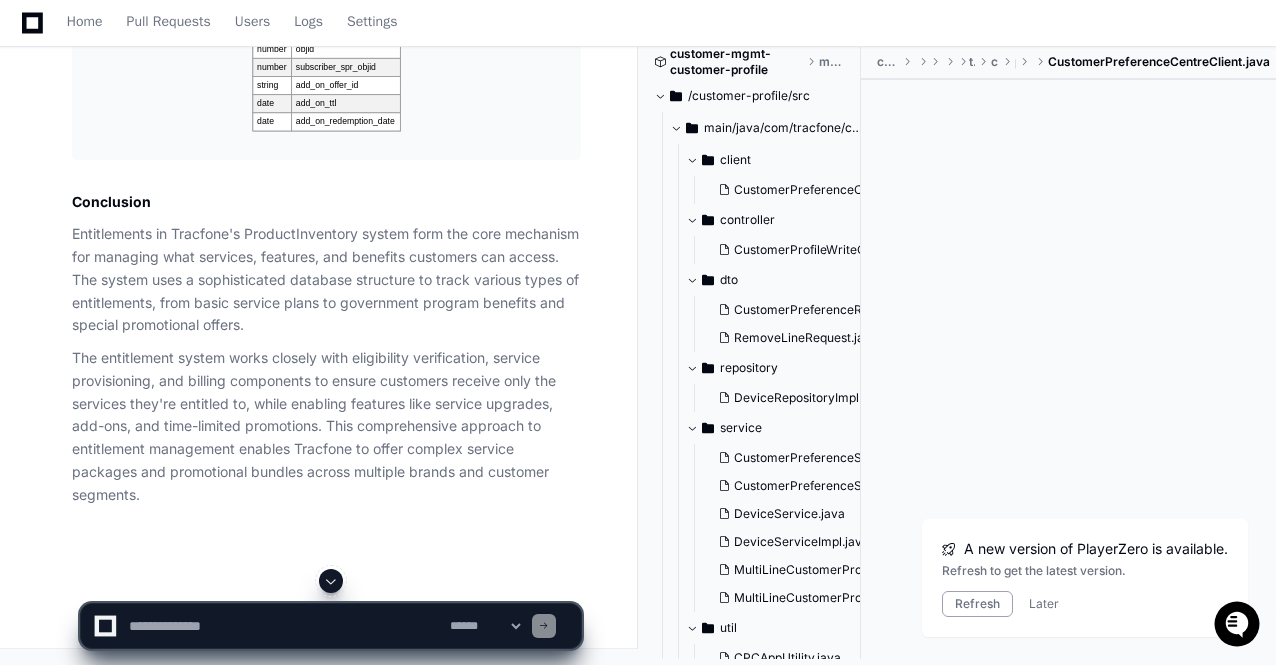 scroll, scrollTop: 31074, scrollLeft: 0, axis: vertical 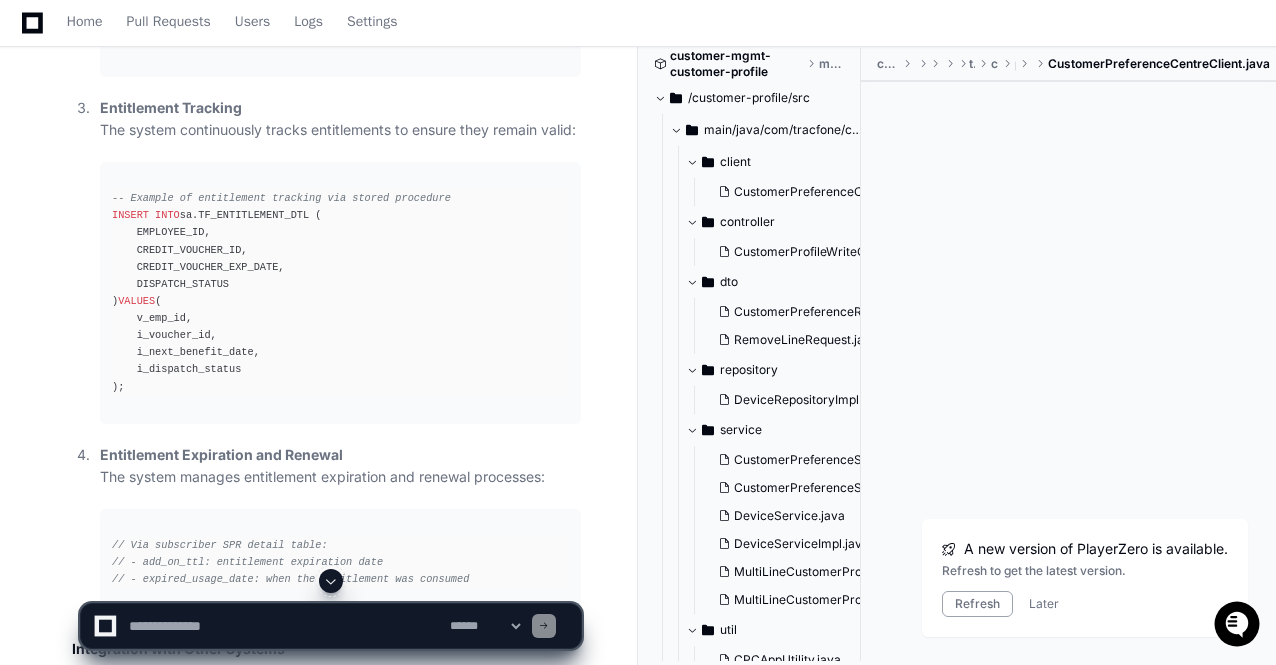 click on "TABLE_ENT_CUR  - View that combines entitlement and currency information" 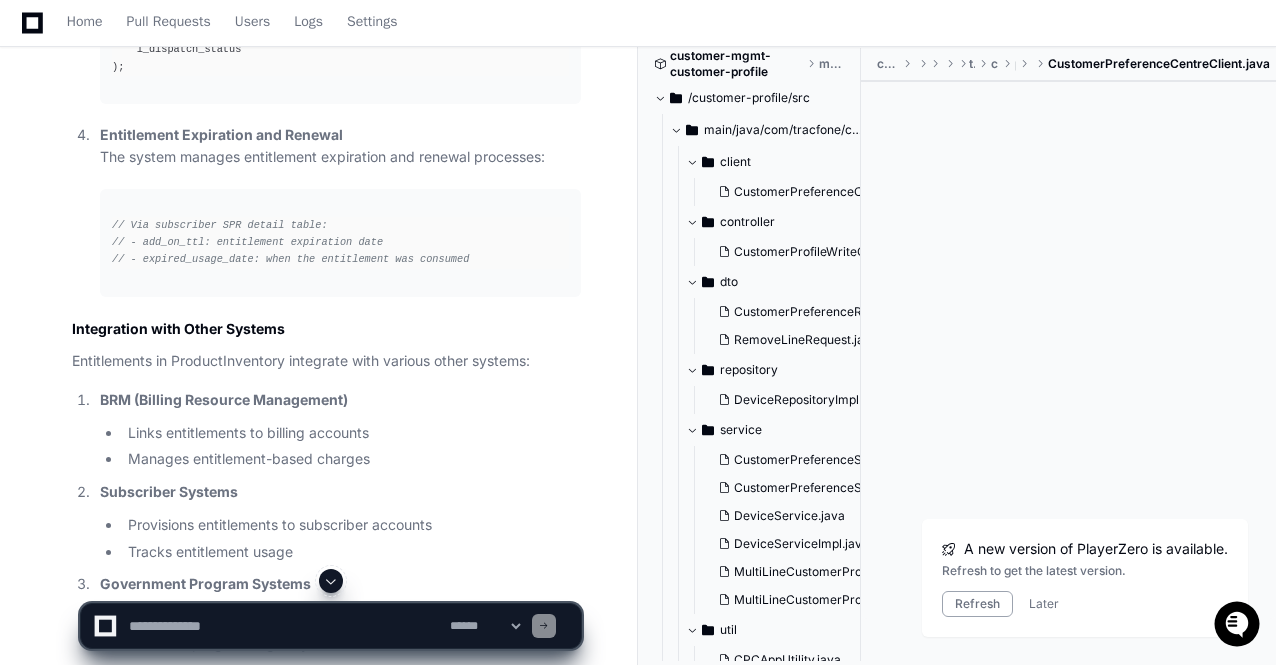 scroll, scrollTop: 29074, scrollLeft: 0, axis: vertical 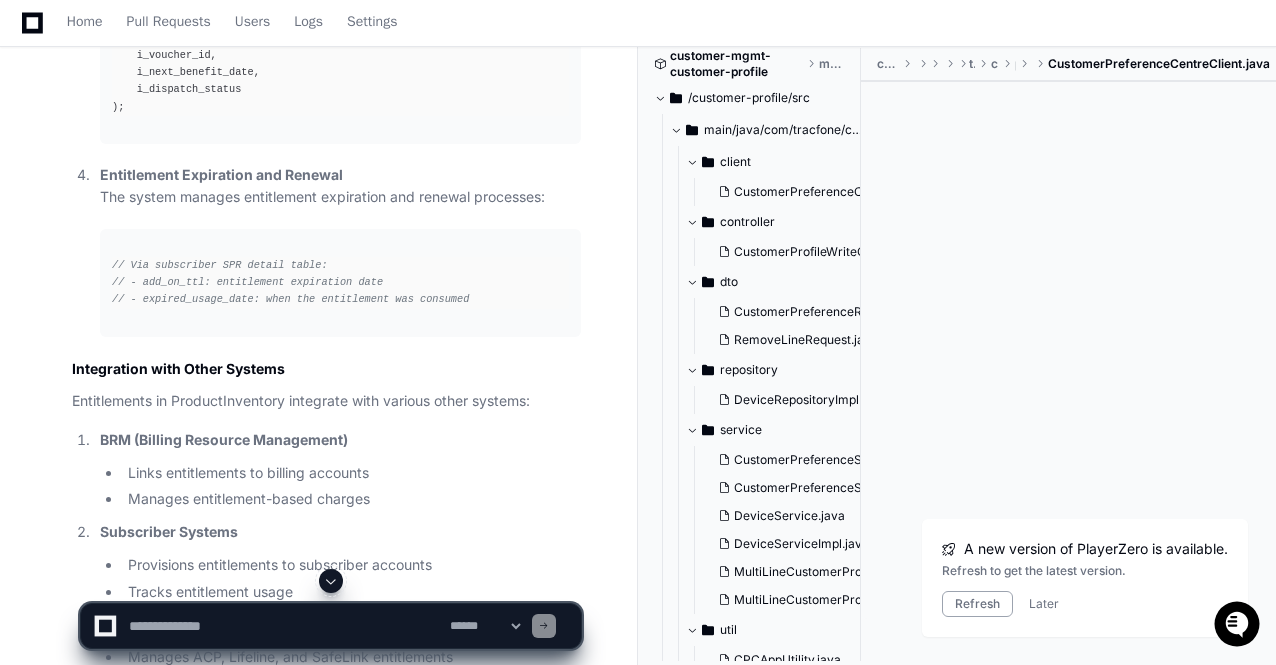 click on "Now let me gather all this information to provide a comprehensive explanation of entitlements in ProductInventory:
Entitlements in Tracfone's ProductInventory System
Overview of Entitlements
Entitlements in Tracfone's ProductInventory system represent the rights, capabilities, or services that a customer is authorized to access or use. They define what products, features, or services a customer is entitled to based on their subscription, account type, or specific purchases.
Database Structure and Implementation
Core Entitlement Tables
TABLE_ENTITLEMENT
This is the main table that defines entitlement types and their characteristics:
CREATE TABLE  sa.table_entitlement (
objid NUMBER,
entitle_id VARCHAR2( 40  BYTE),
"NAME" VARCHAR2( 80  BYTE),
description VARCHAR2( 255  BYTE),
"TYPE" VARCHAR2( 40  BYTE),
"ACTIVE" NUMBER,
"COST" NUMBER( 19 , 4 ),
unit_measure VARCHAR2( 20 20  BYTE),
cover_hrs2biz_cal_hdr NUMBER( * , 0 ),
curr_type2currency NUMBER( * , 0 * , 0 )
)
20" 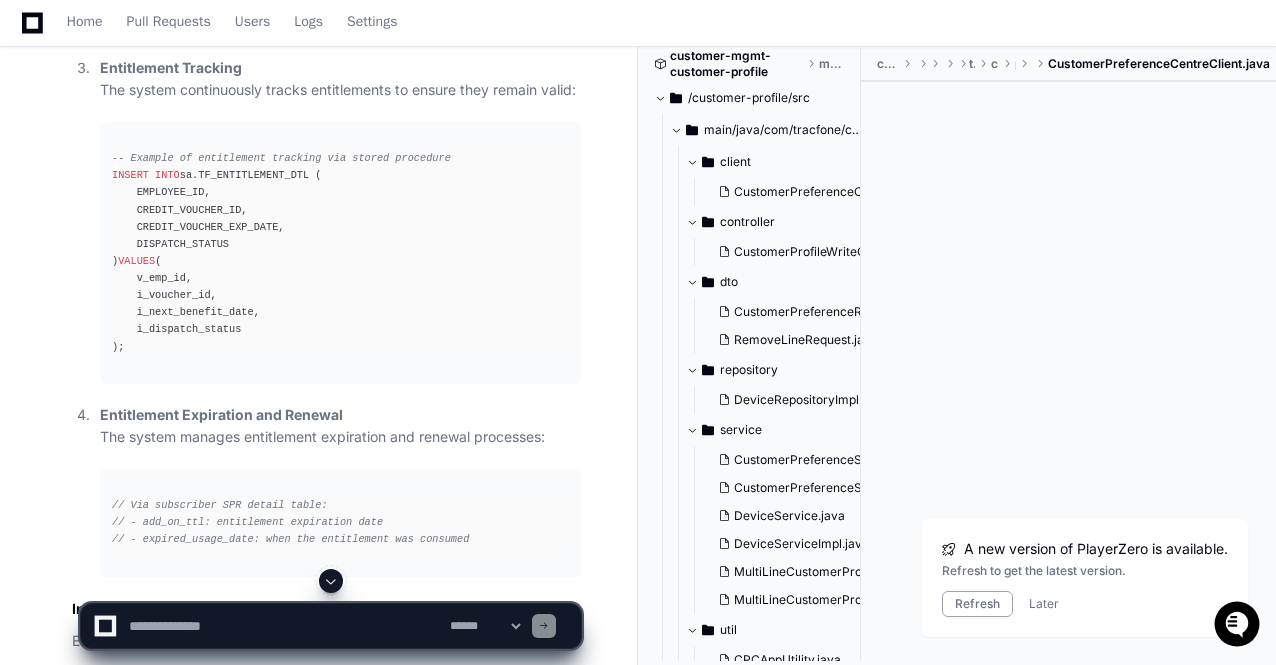 scroll, scrollTop: 28874, scrollLeft: 0, axis: vertical 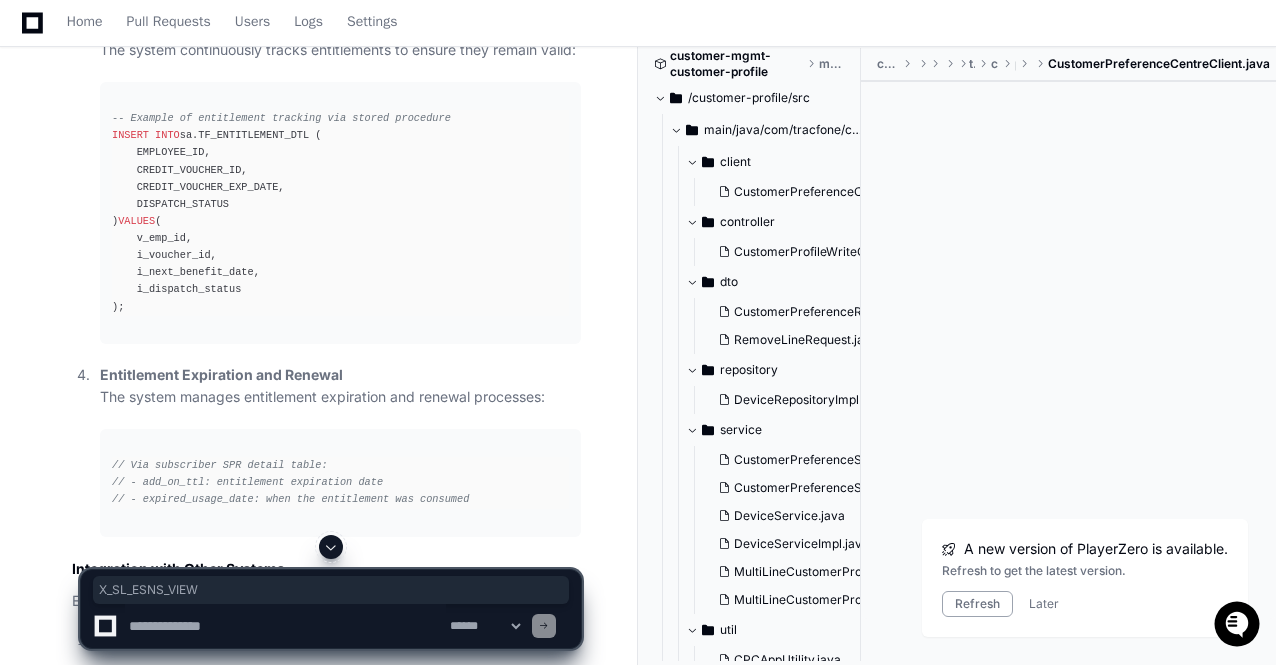 drag, startPoint x: 102, startPoint y: 319, endPoint x: 218, endPoint y: 317, distance: 116.01724 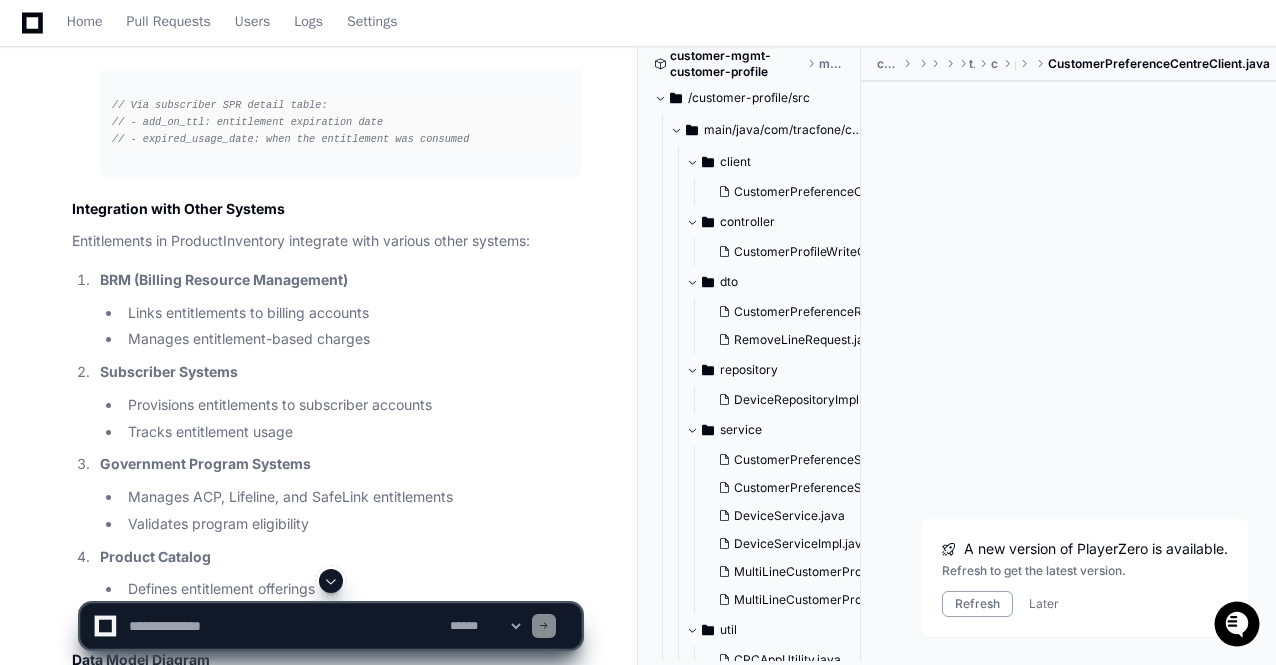 scroll, scrollTop: 29274, scrollLeft: 0, axis: vertical 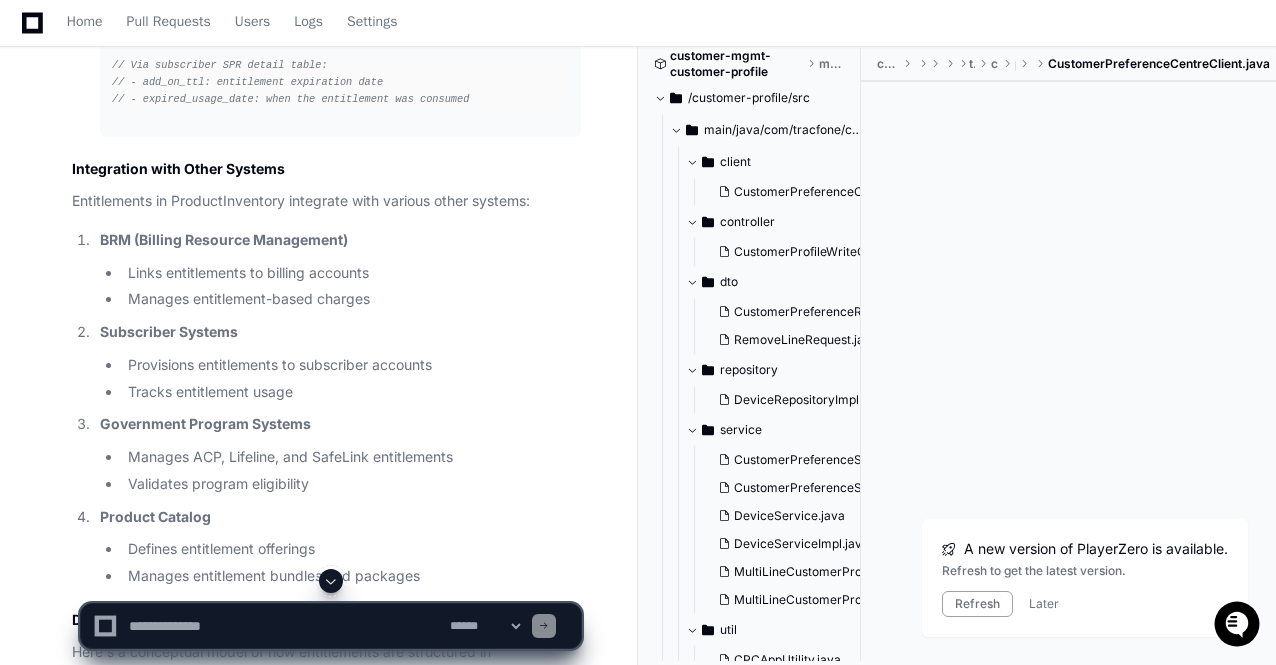 click 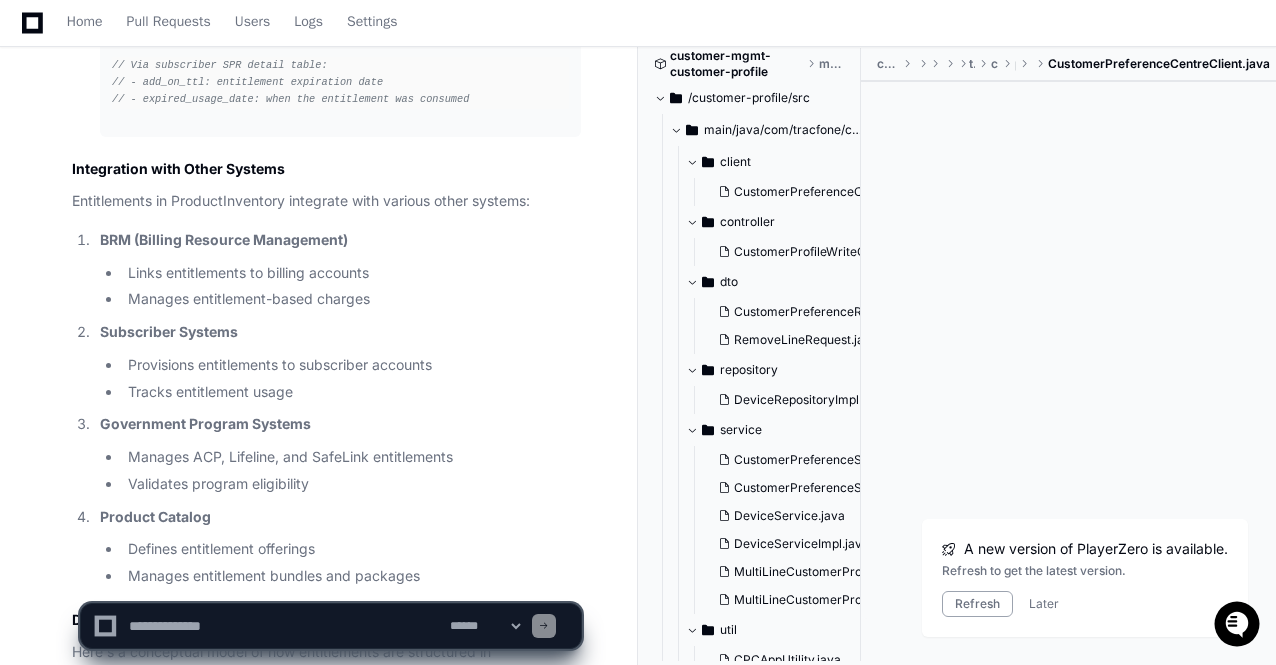 scroll, scrollTop: 32434, scrollLeft: 0, axis: vertical 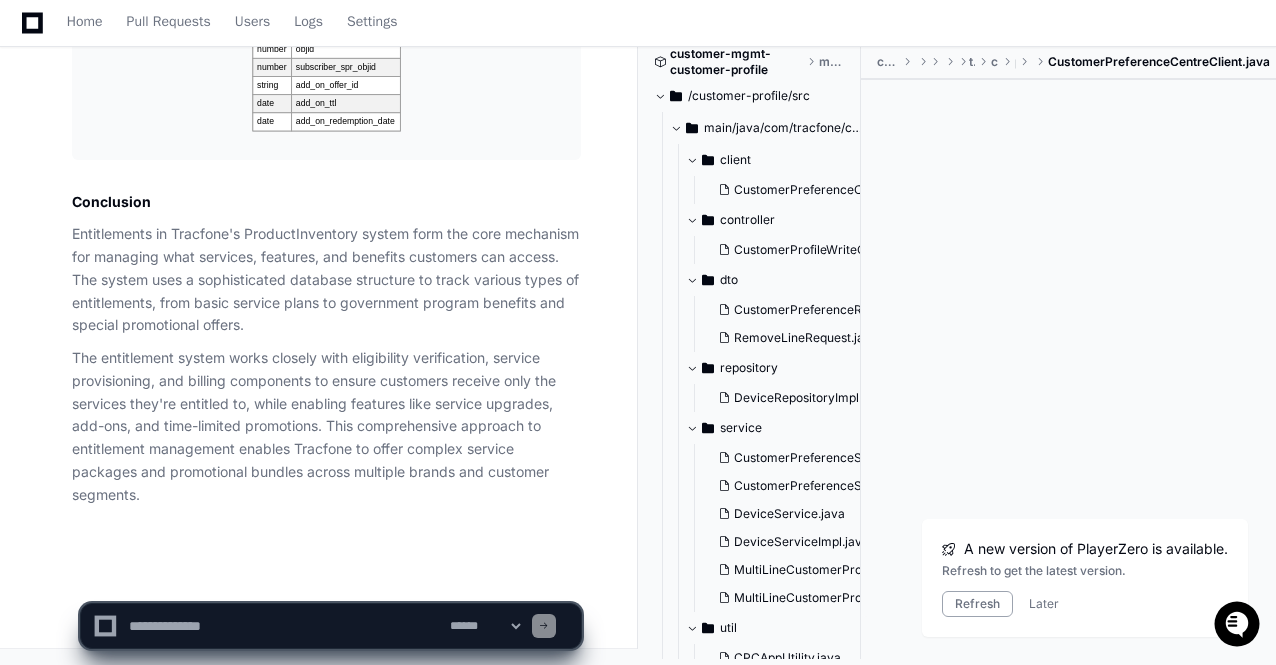 click on "The entitlement system works closely with eligibility verification, service provisioning, and billing components to ensure customers receive only the services they're entitled to, while enabling features like service upgrades, add-ons, and time-limited promotions. This comprehensive approach to entitlement management enables Tracfone to offer complex service packages and promotional bundles across multiple brands and customer segments." 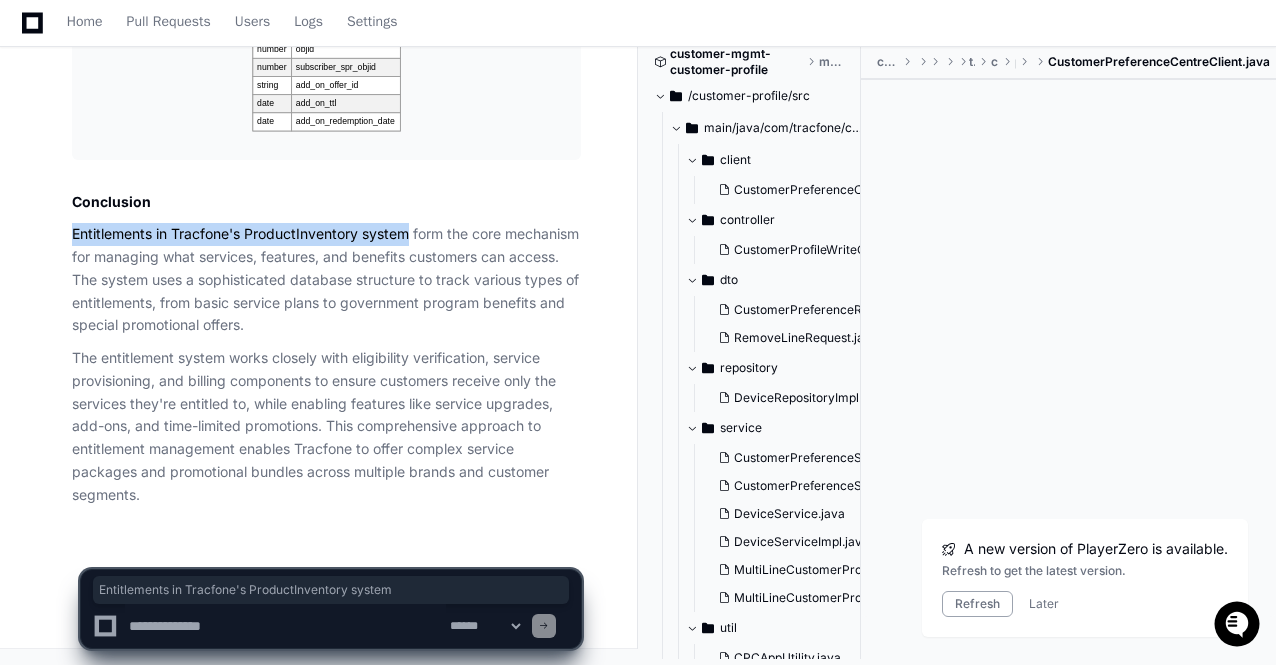 drag, startPoint x: 72, startPoint y: 235, endPoint x: 413, endPoint y: 234, distance: 341.00146 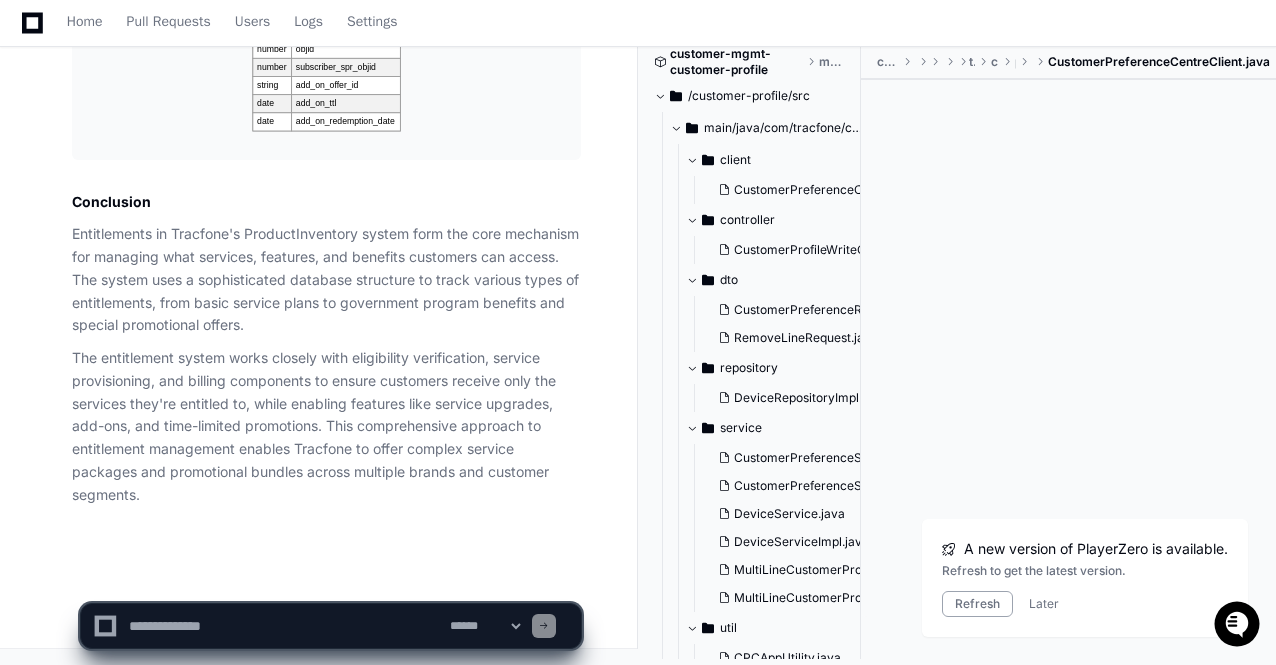 click on "Conclusion" 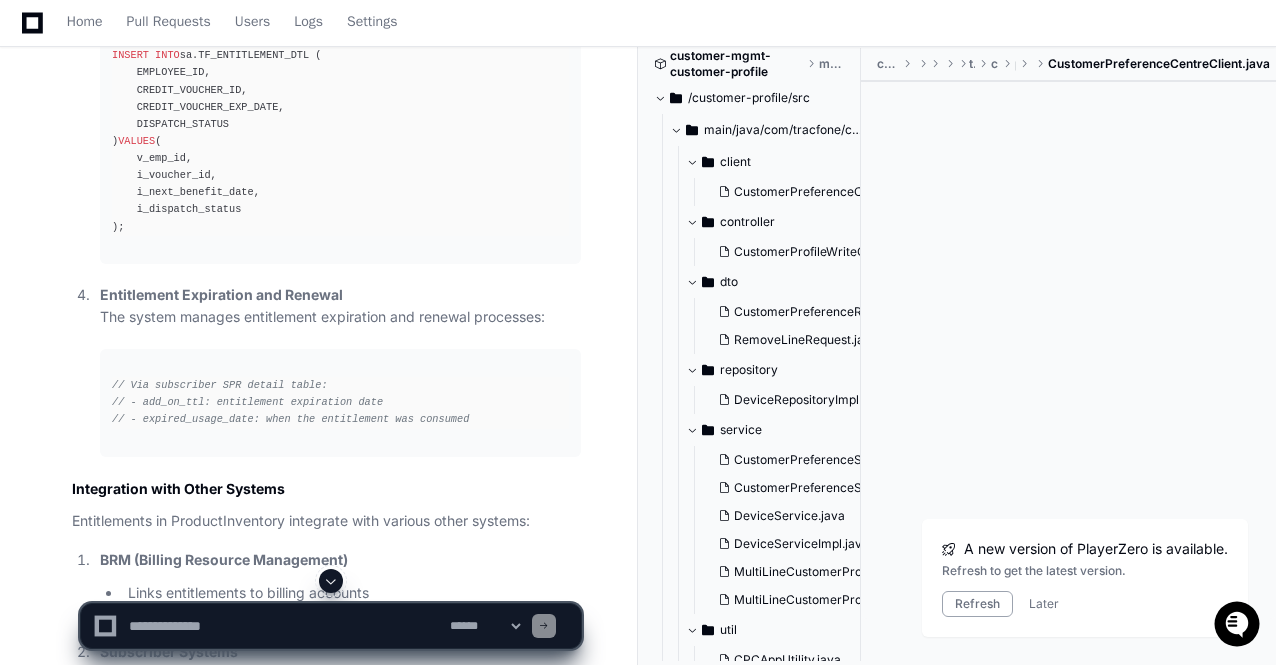 scroll, scrollTop: 28914, scrollLeft: 0, axis: vertical 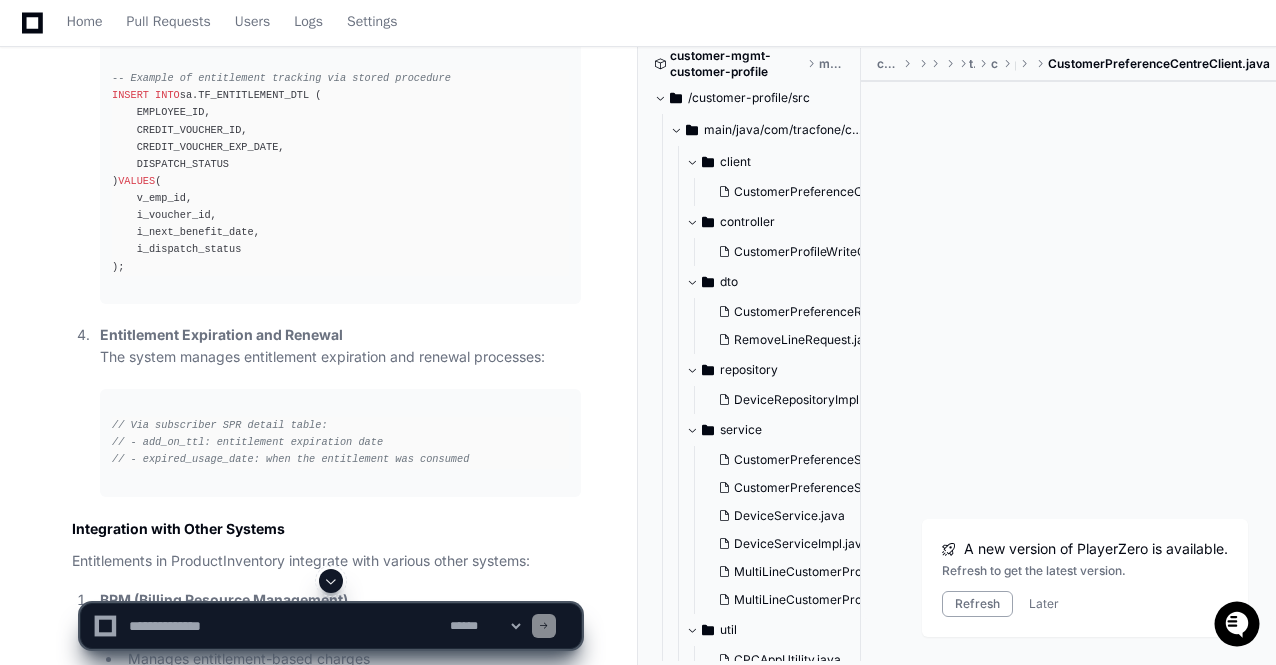 click on "Service Entitlements" 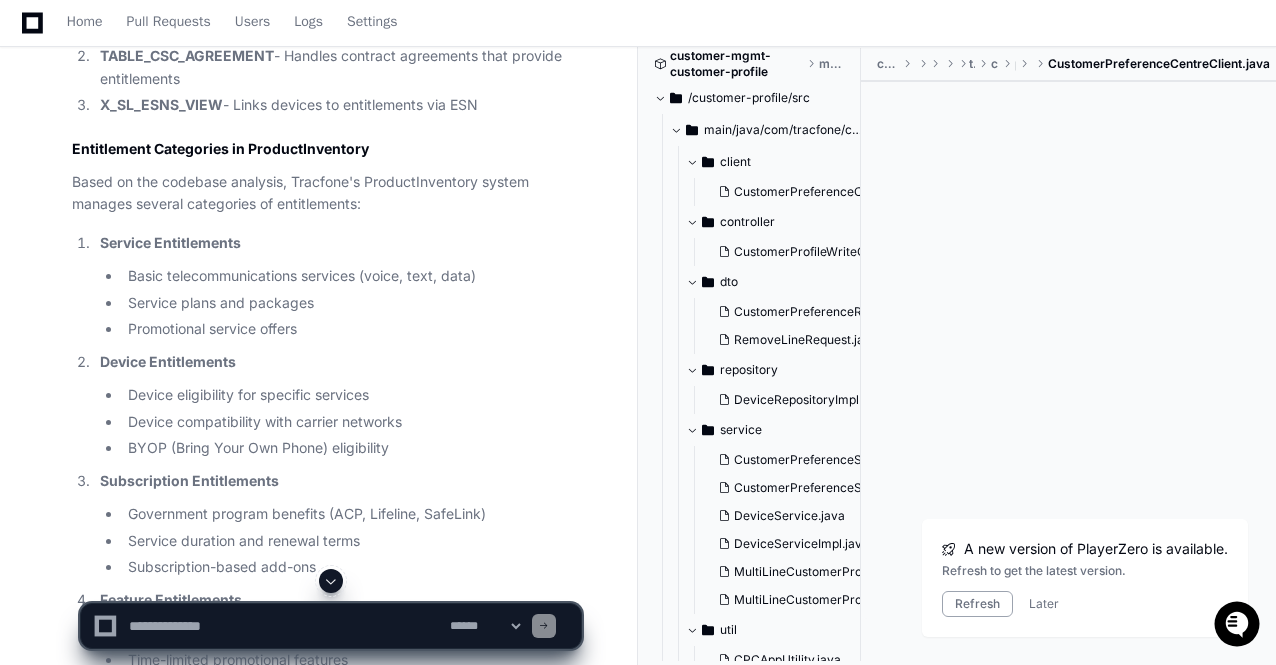 scroll, scrollTop: 27394, scrollLeft: 0, axis: vertical 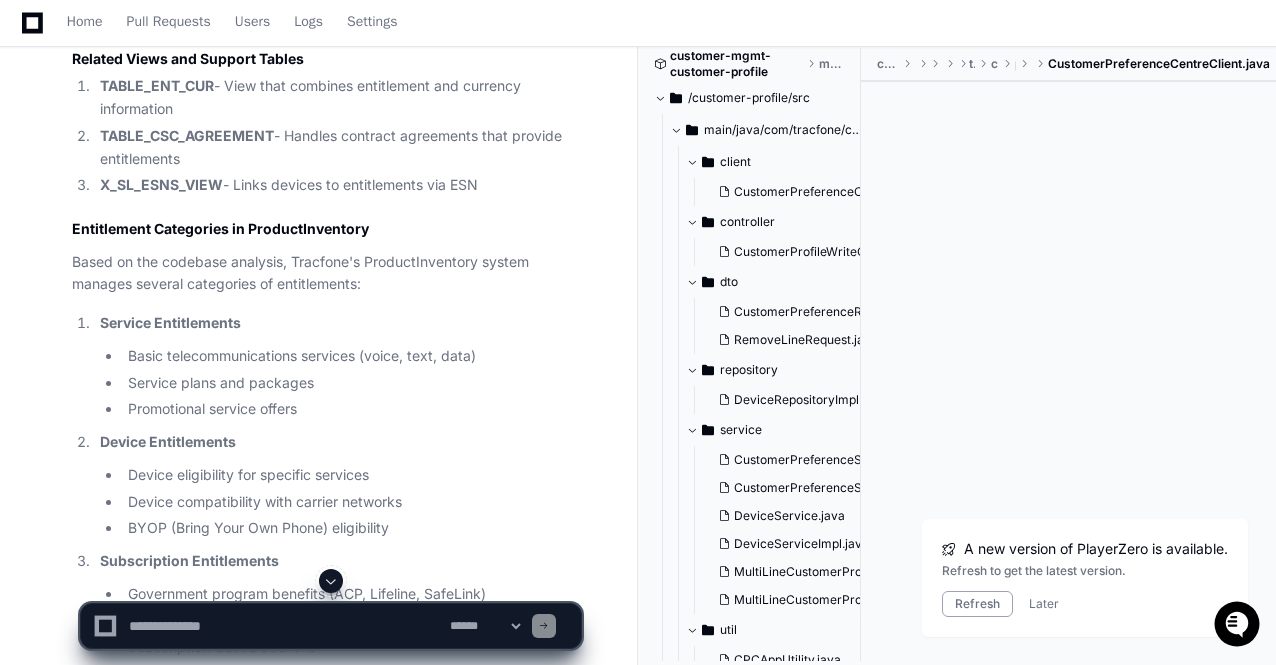 click on "CREATE TABLE  sa.table_entitlement (
objid NUMBER,
entitle_id VARCHAR2( 40  BYTE),
"NAME" VARCHAR2( 80  BYTE),
description VARCHAR2( 255  BYTE),
"TYPE" VARCHAR2( 40  BYTE),
"ACTIVE" NUMBER,
"COST" NUMBER( 19 , 4 ),
unit_measure VARCHAR2( 20  BYTE),
incl_parts NUMBER,
incl_labor NUMBER,
taxable NUMBER,
delivery_type NUMBER,
"CATEGORY" NUMBER,
response_time NUMBER,
ctgry_name VARCHAR2( 20  BYTE),
cover_hrs2biz_cal_hdr NUMBER( * , 0 ),
curr_type2currency NUMBER( * , 0 ),
service2mod_level NUMBER( * , 0 )
)" 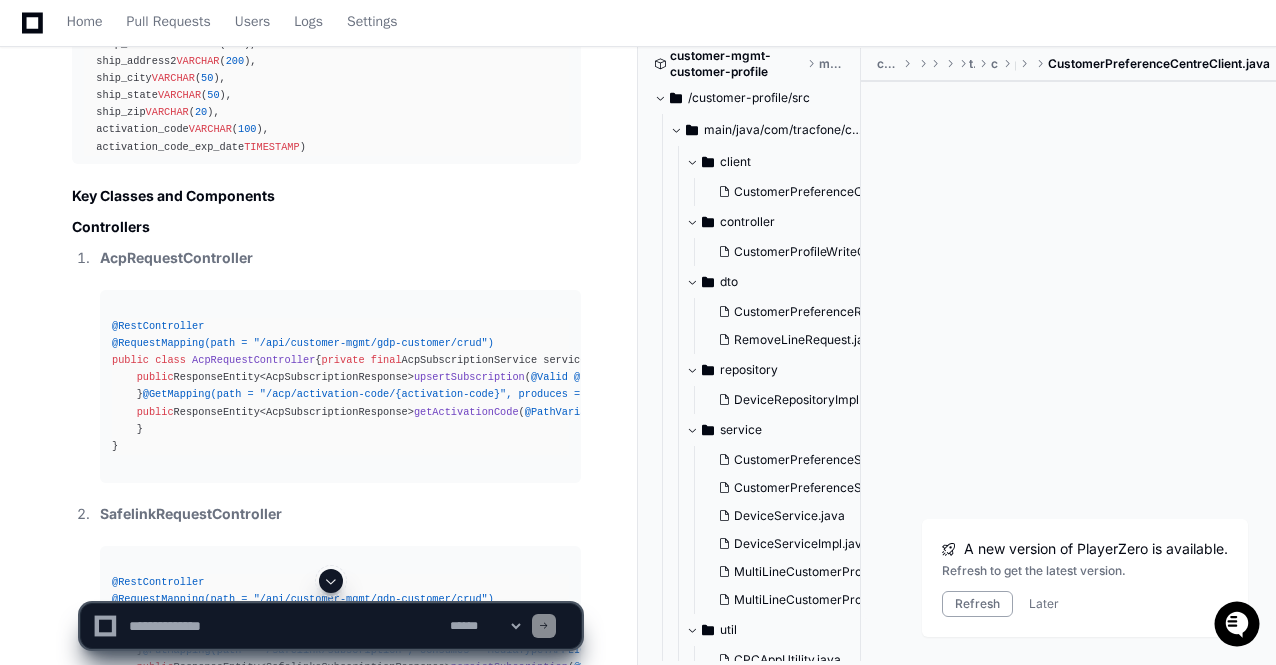 scroll, scrollTop: 20434, scrollLeft: 0, axis: vertical 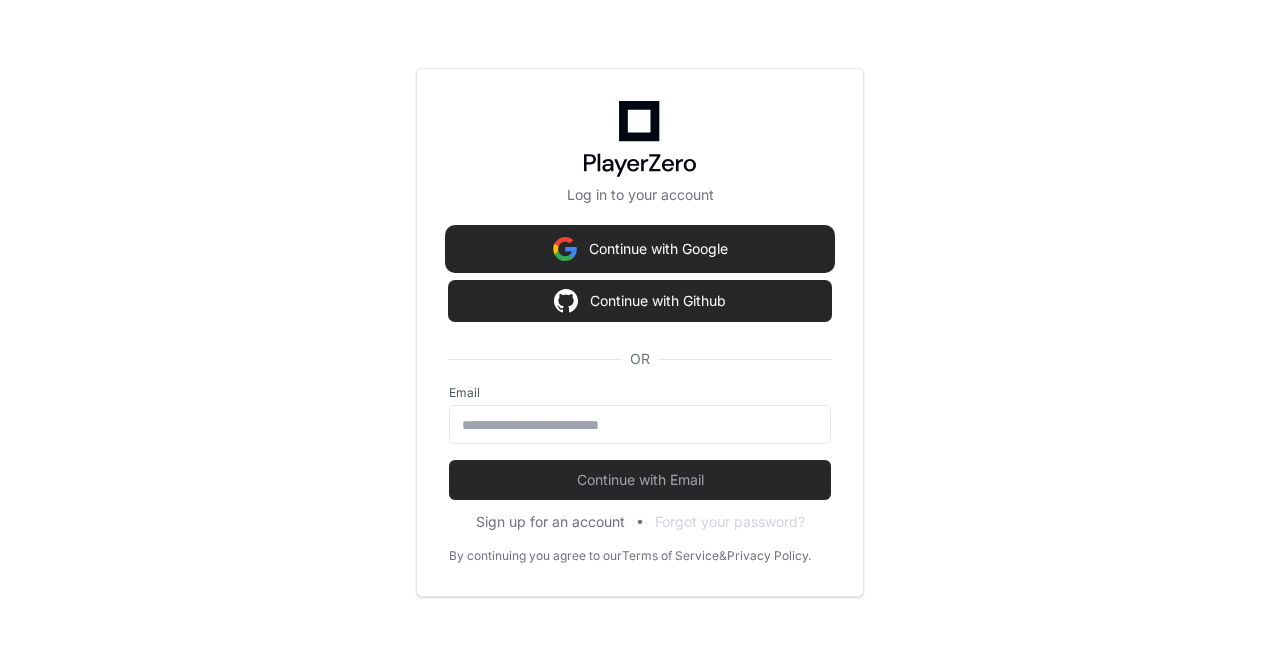 click on "Continue with Google" at bounding box center [640, 249] 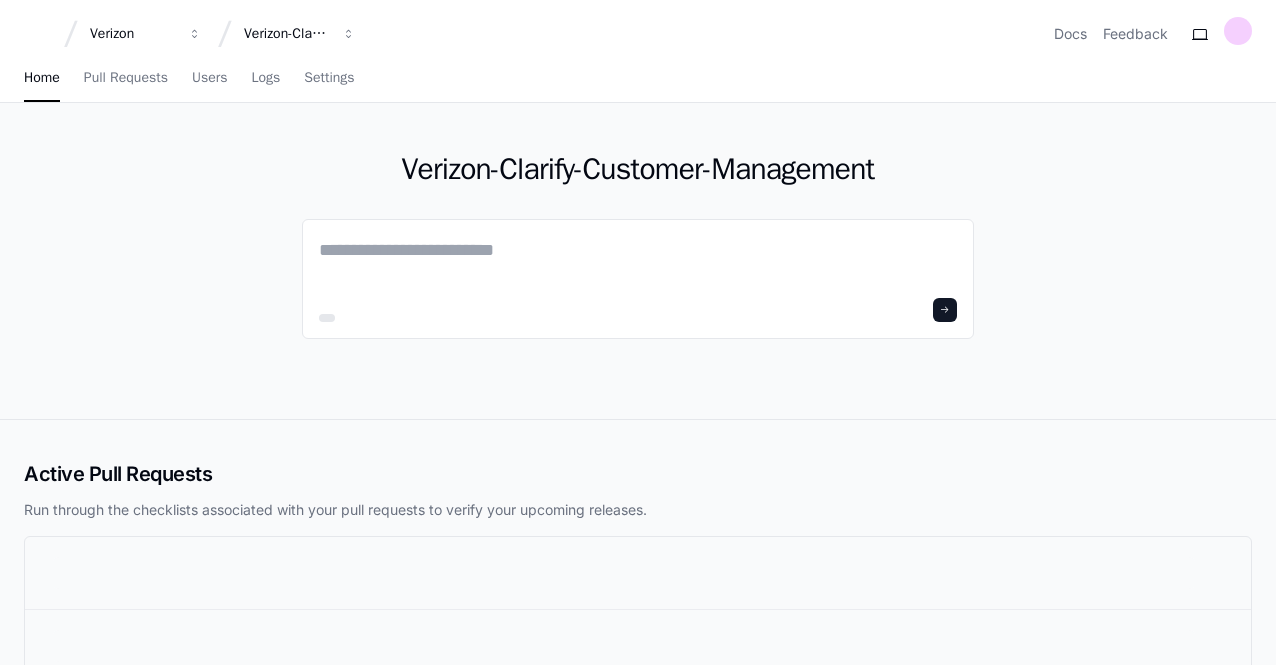 scroll, scrollTop: 0, scrollLeft: 0, axis: both 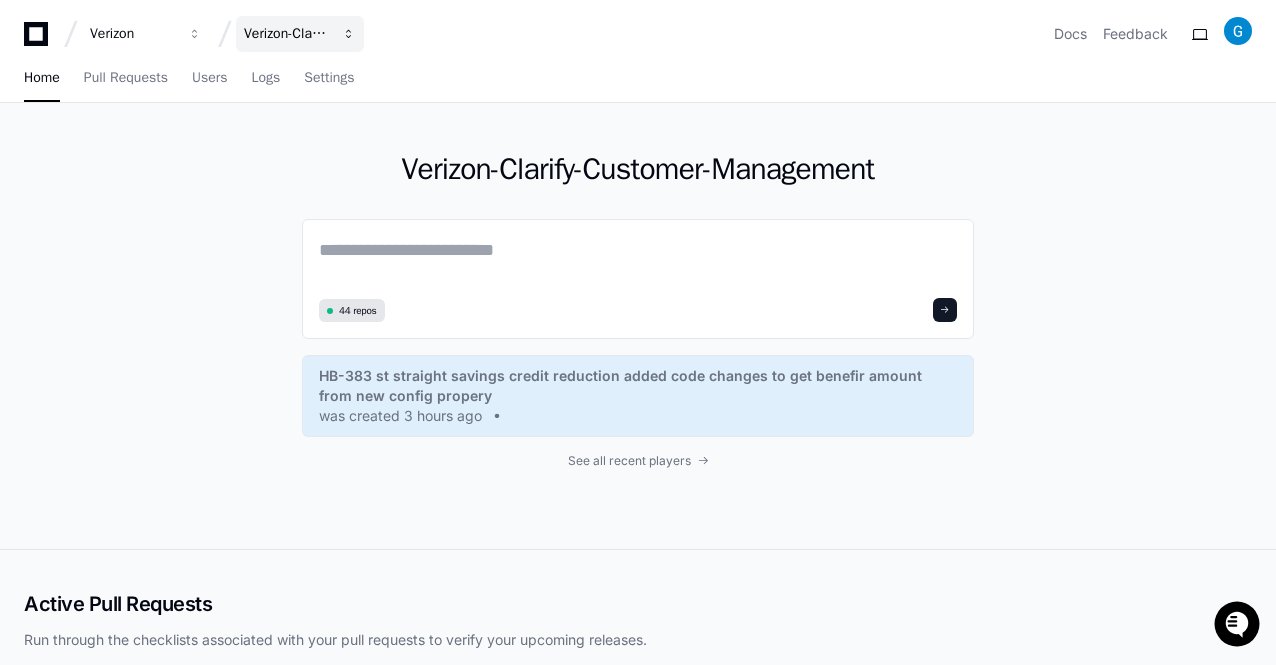 click at bounding box center [195, 34] 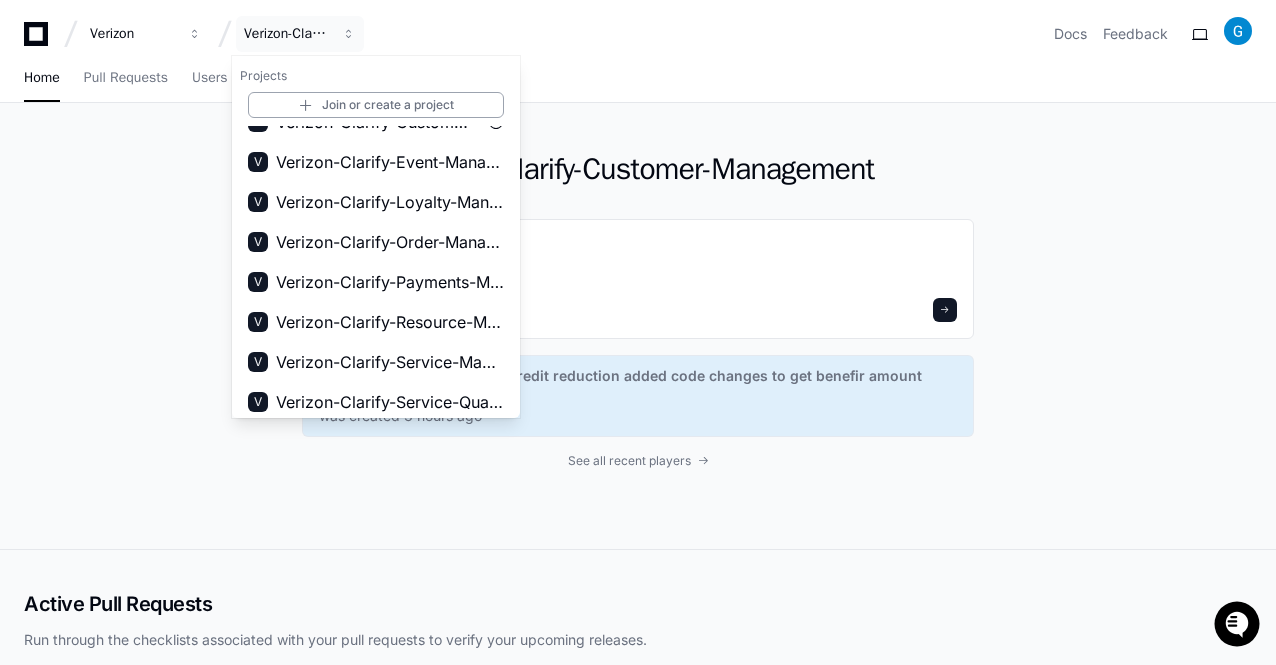 scroll, scrollTop: 232, scrollLeft: 0, axis: vertical 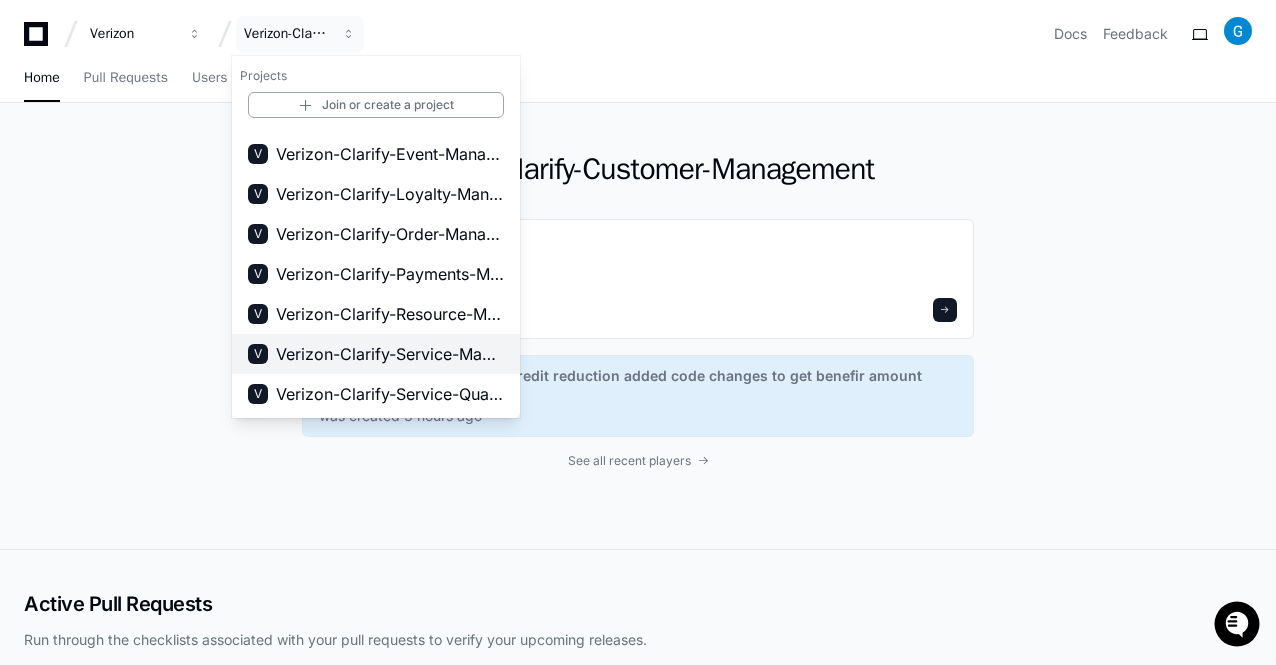 click on "Verizon-Clarify-Service-Management" at bounding box center (390, 354) 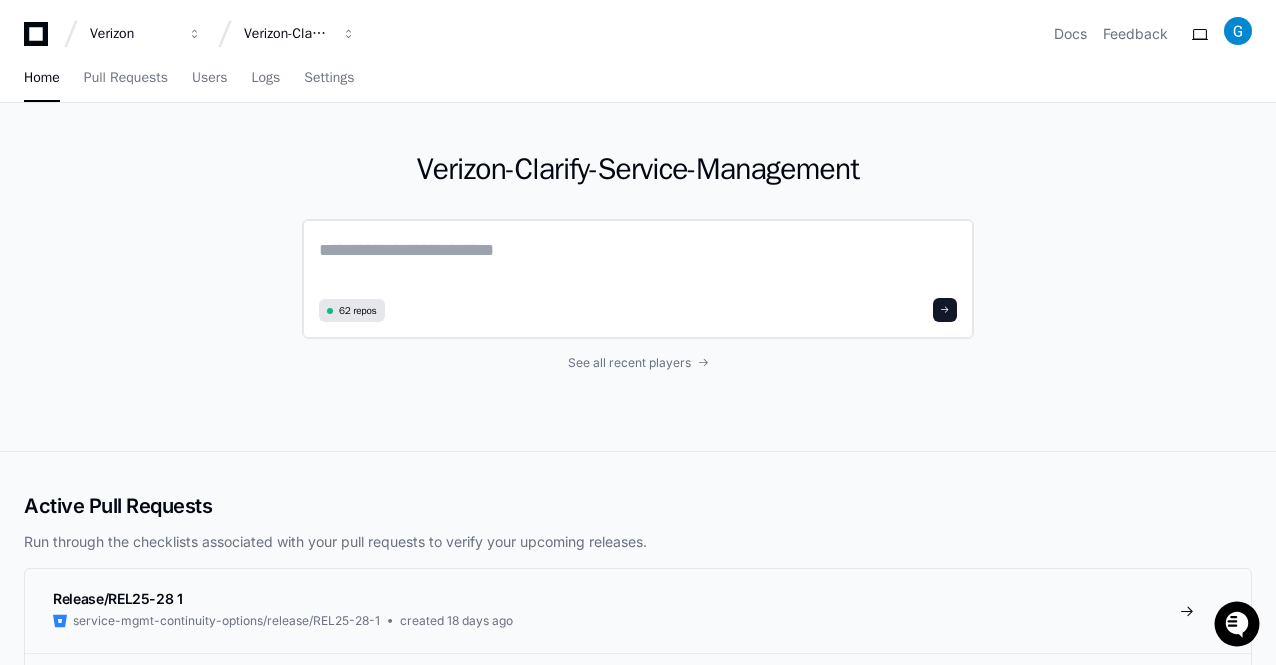 click 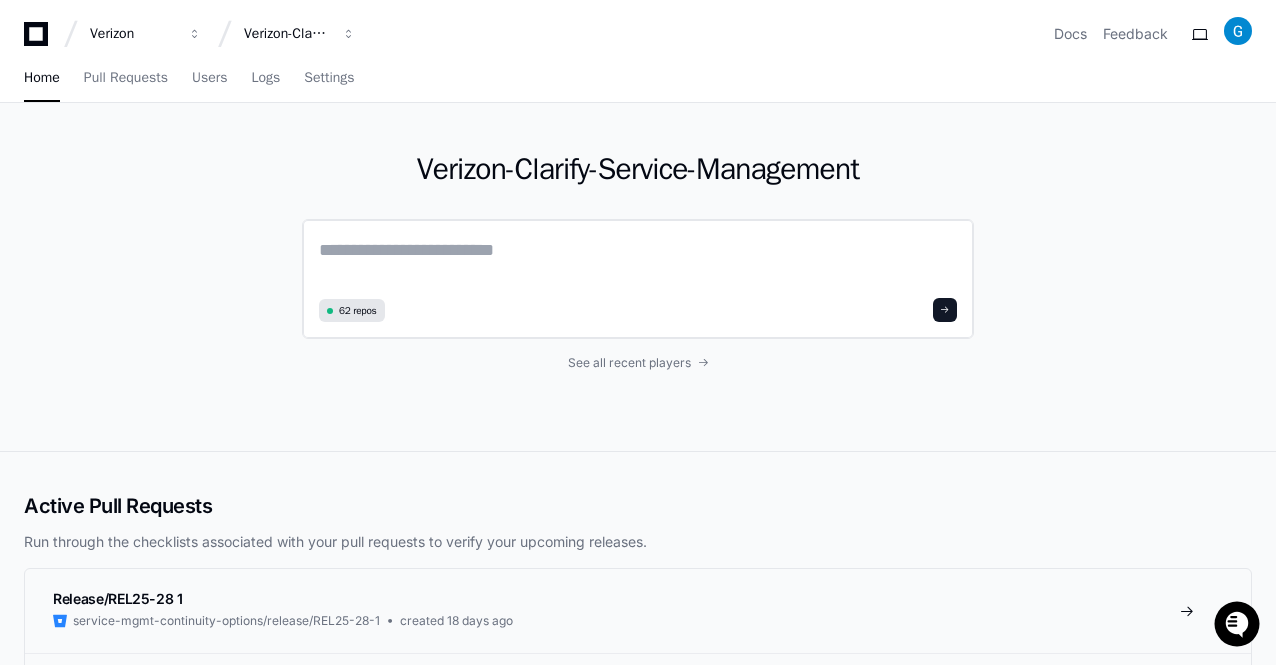 paste on "**********" 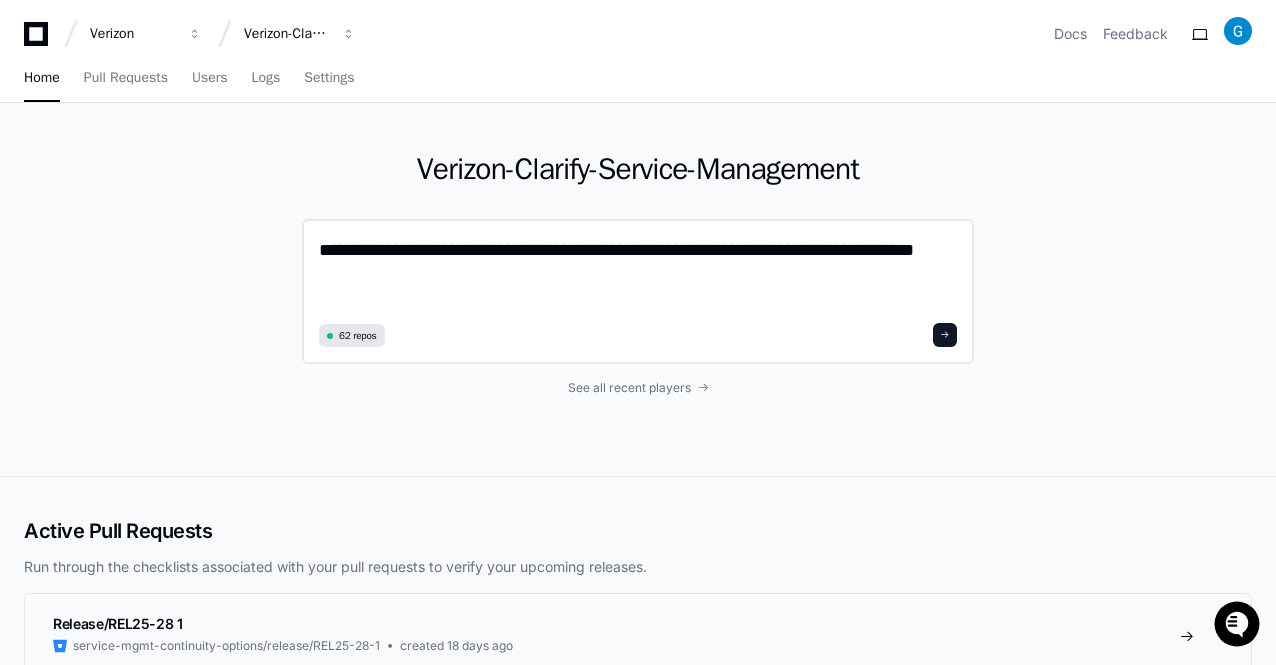 scroll, scrollTop: 0, scrollLeft: 0, axis: both 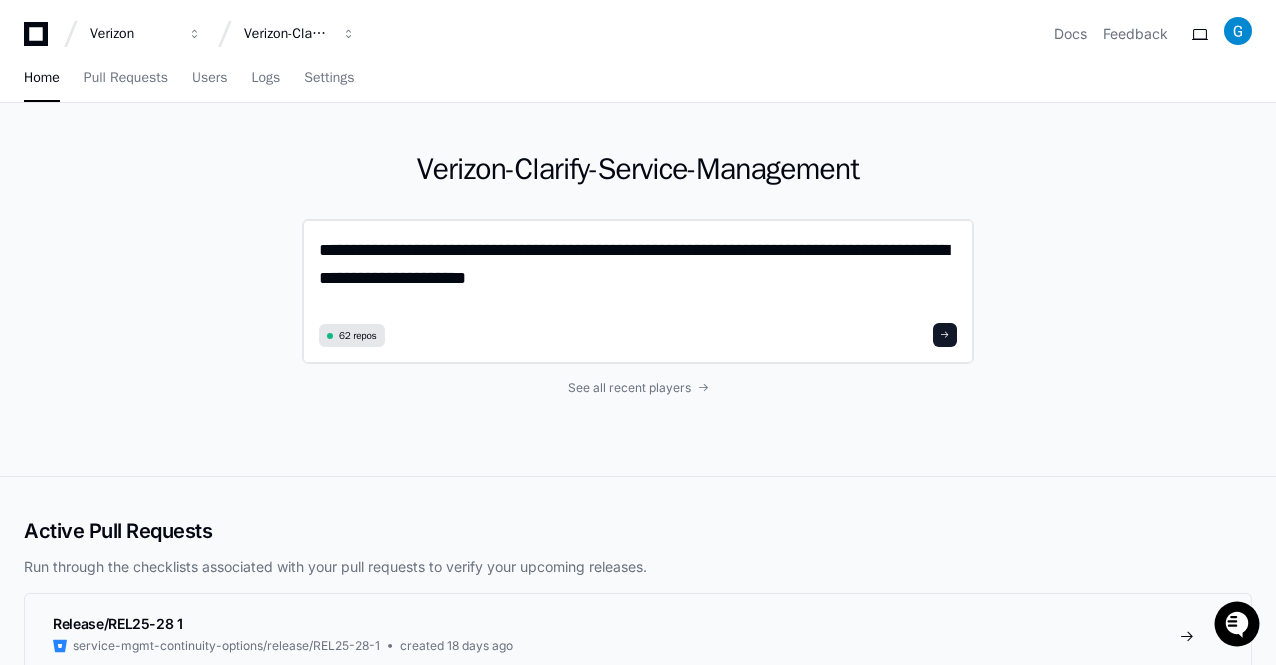 type on "**********" 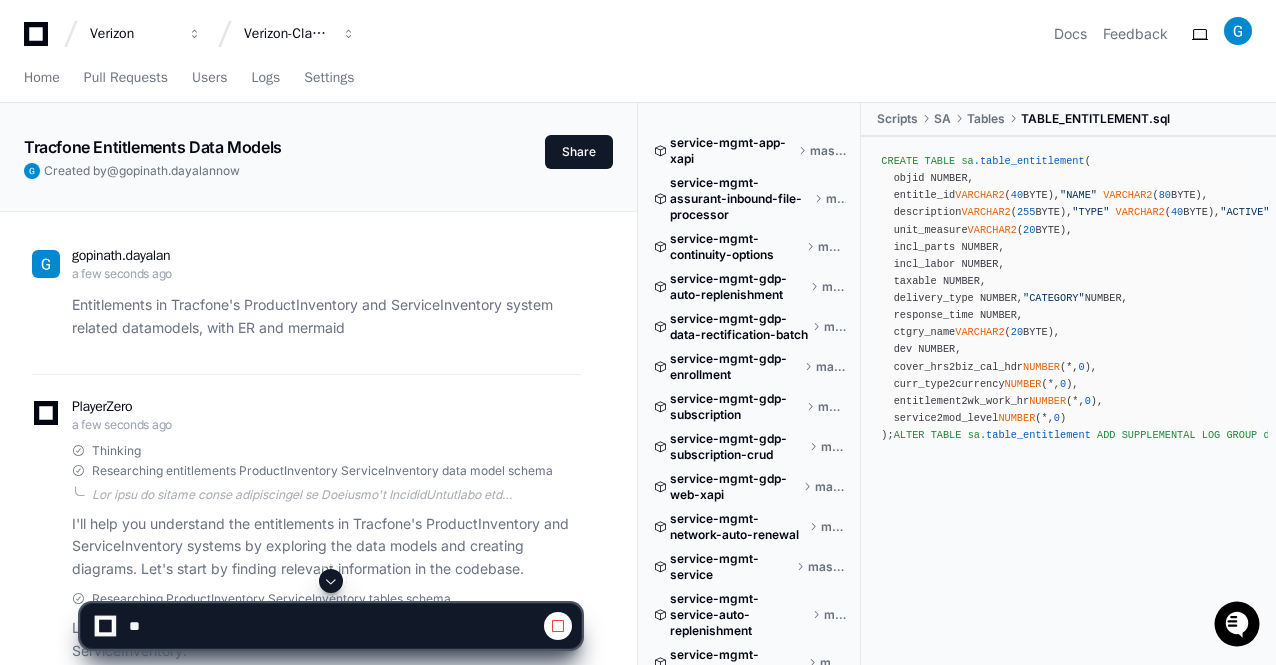 click 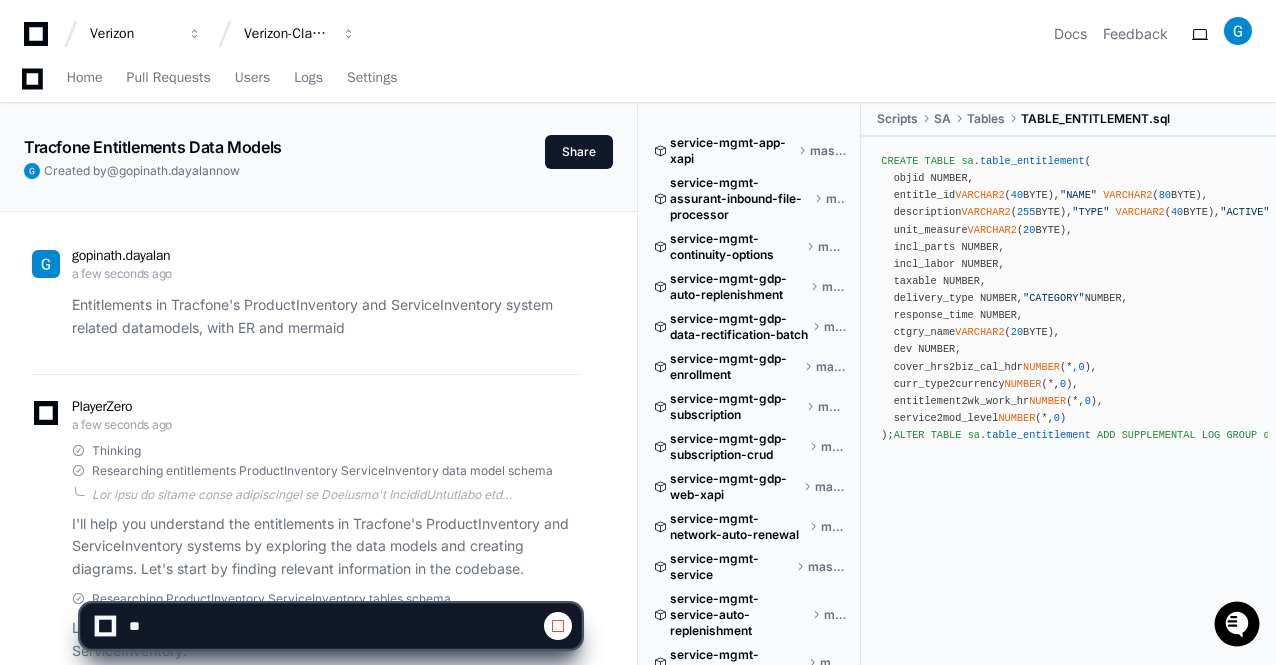 scroll, scrollTop: 324, scrollLeft: 0, axis: vertical 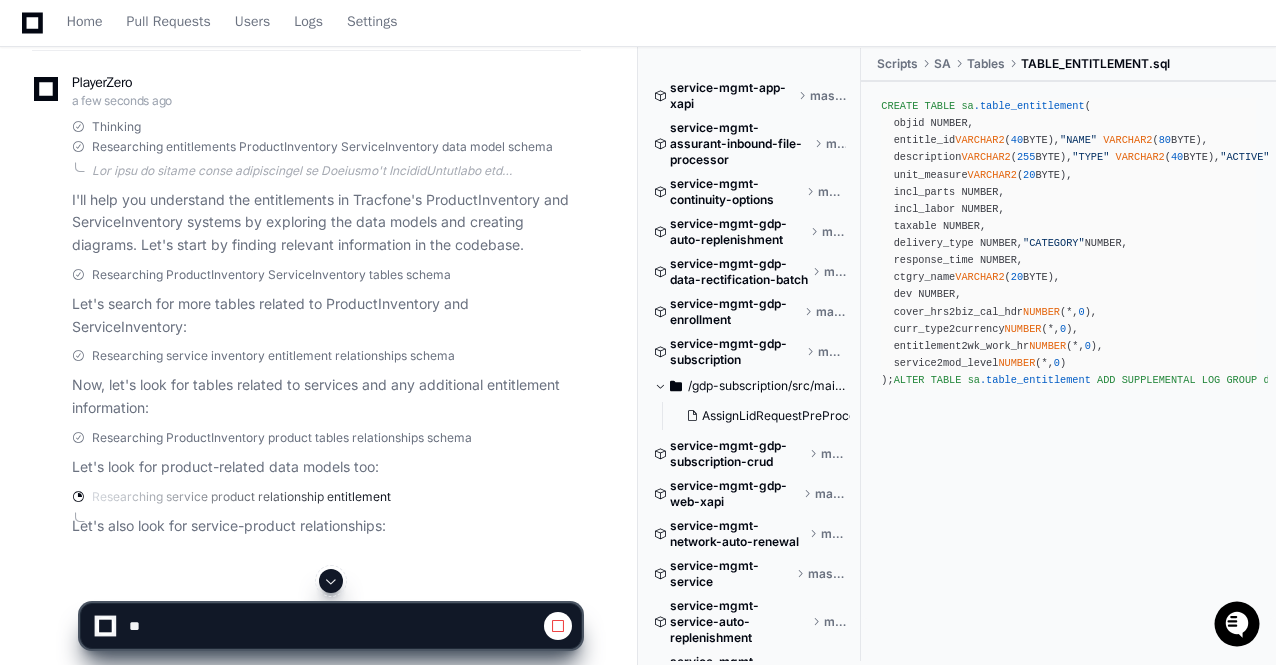 click 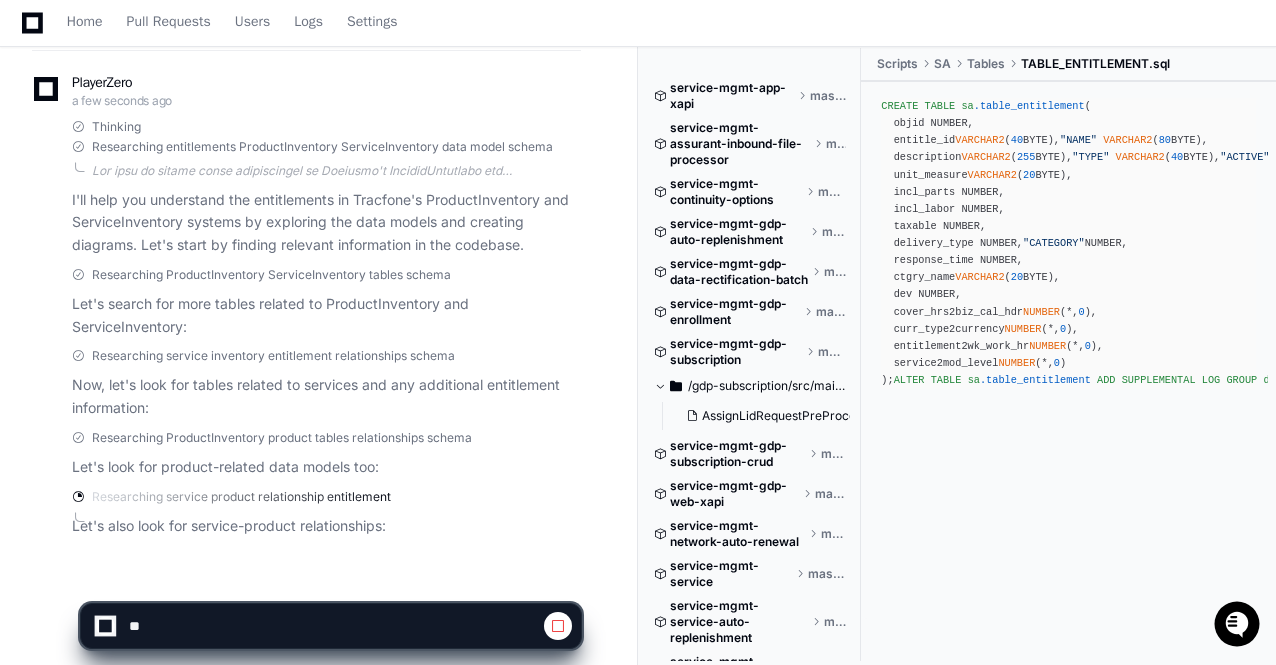 scroll, scrollTop: 353, scrollLeft: 0, axis: vertical 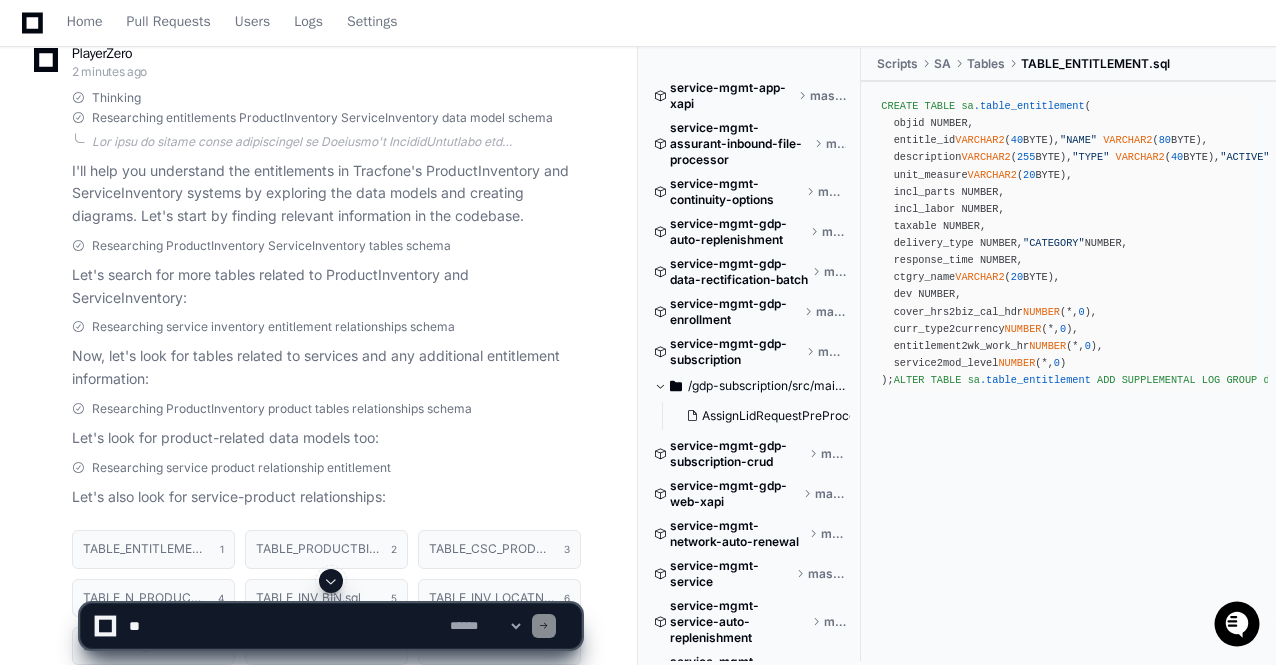 click on "Researching service inventory entitlement relationships schema" 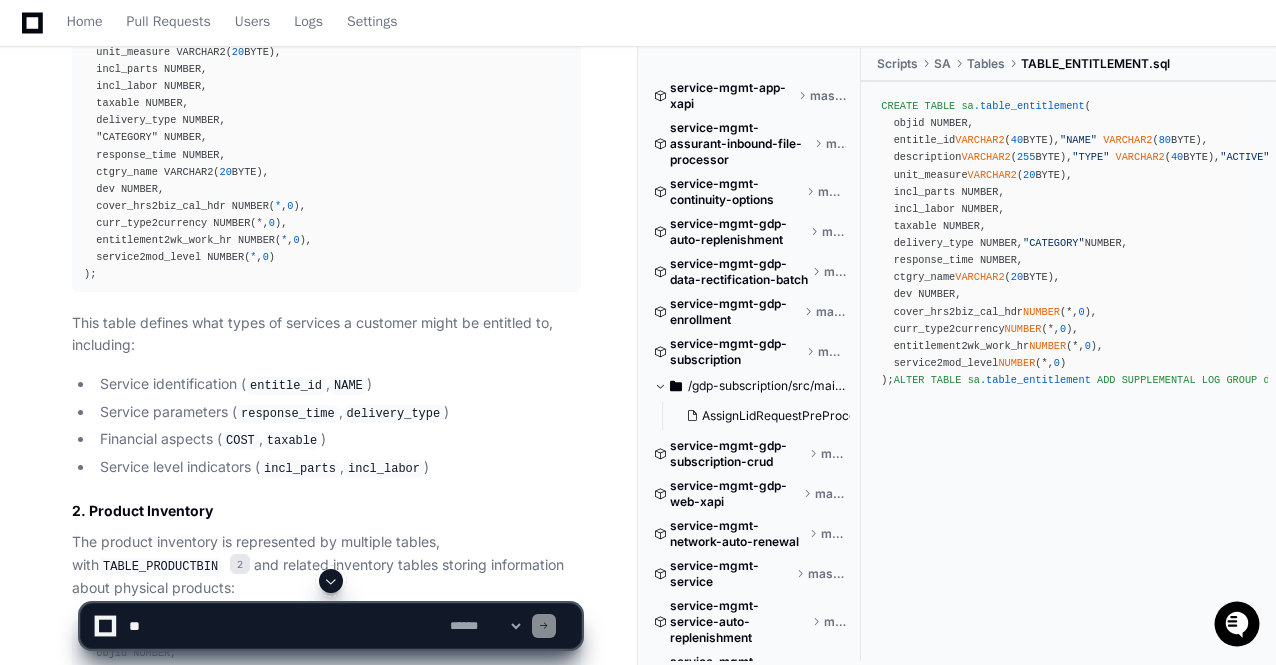 scroll, scrollTop: 1602, scrollLeft: 0, axis: vertical 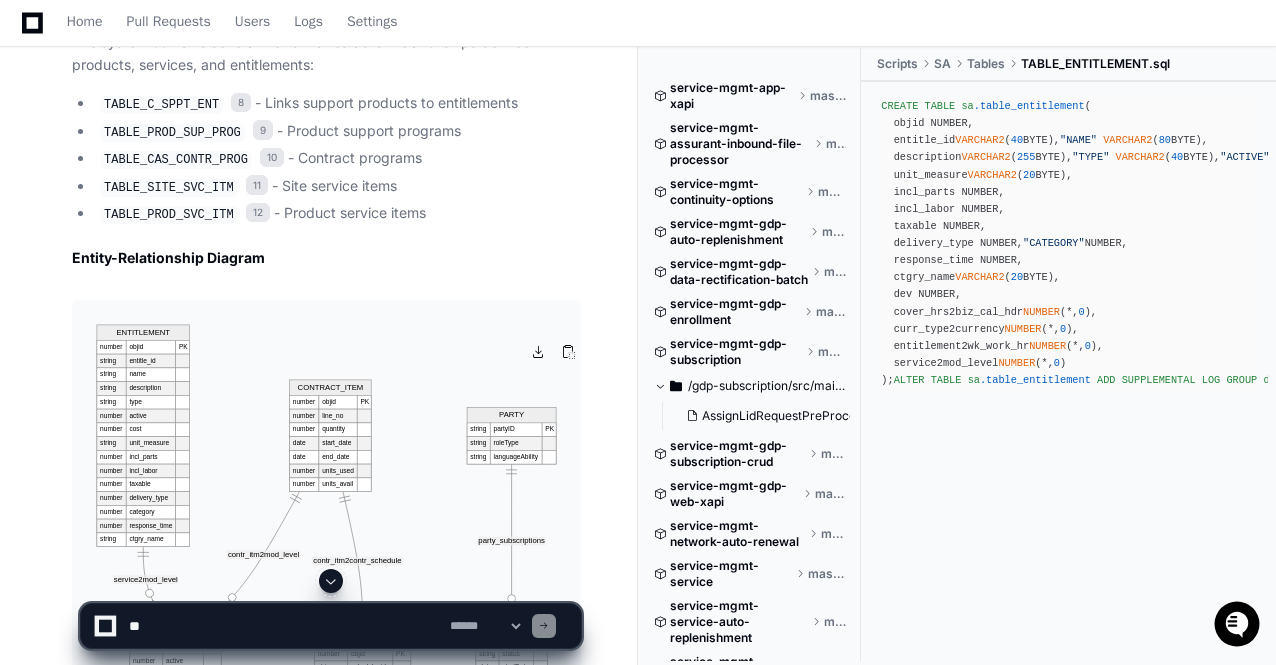 click 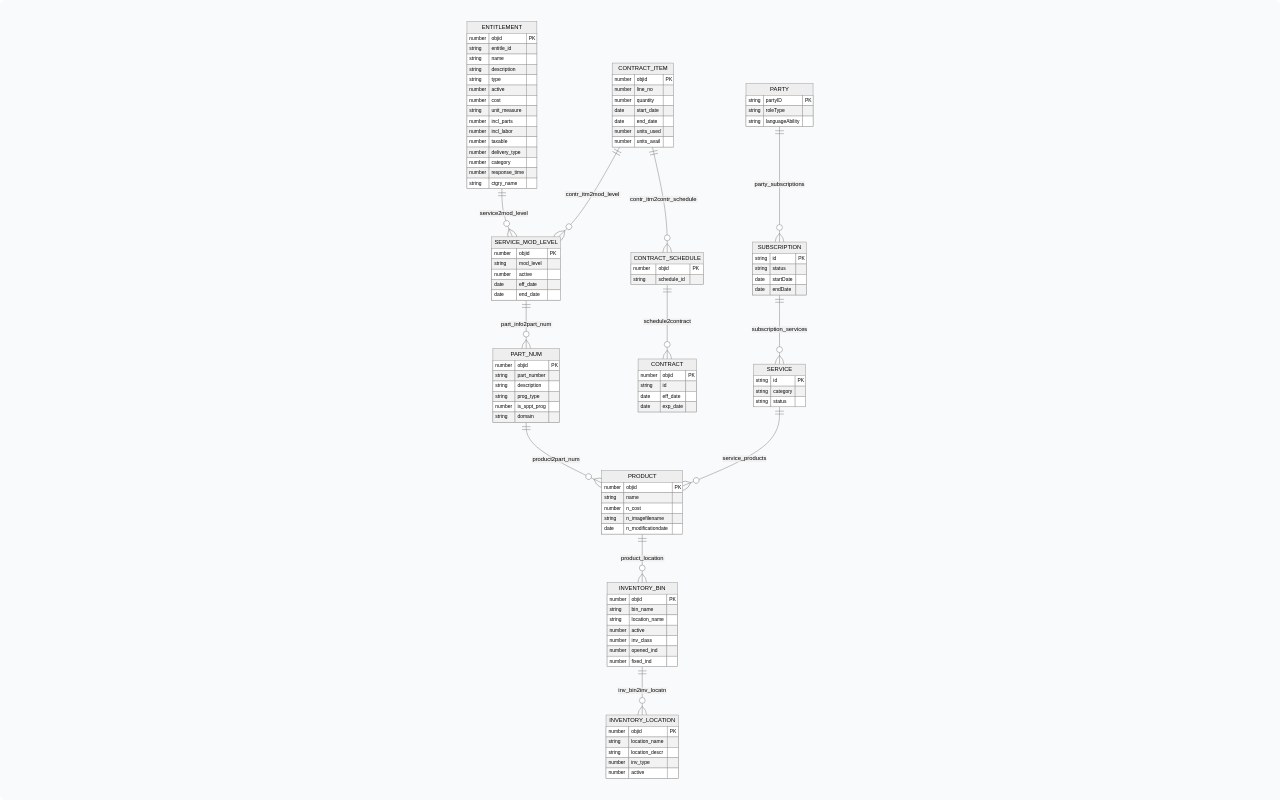 click 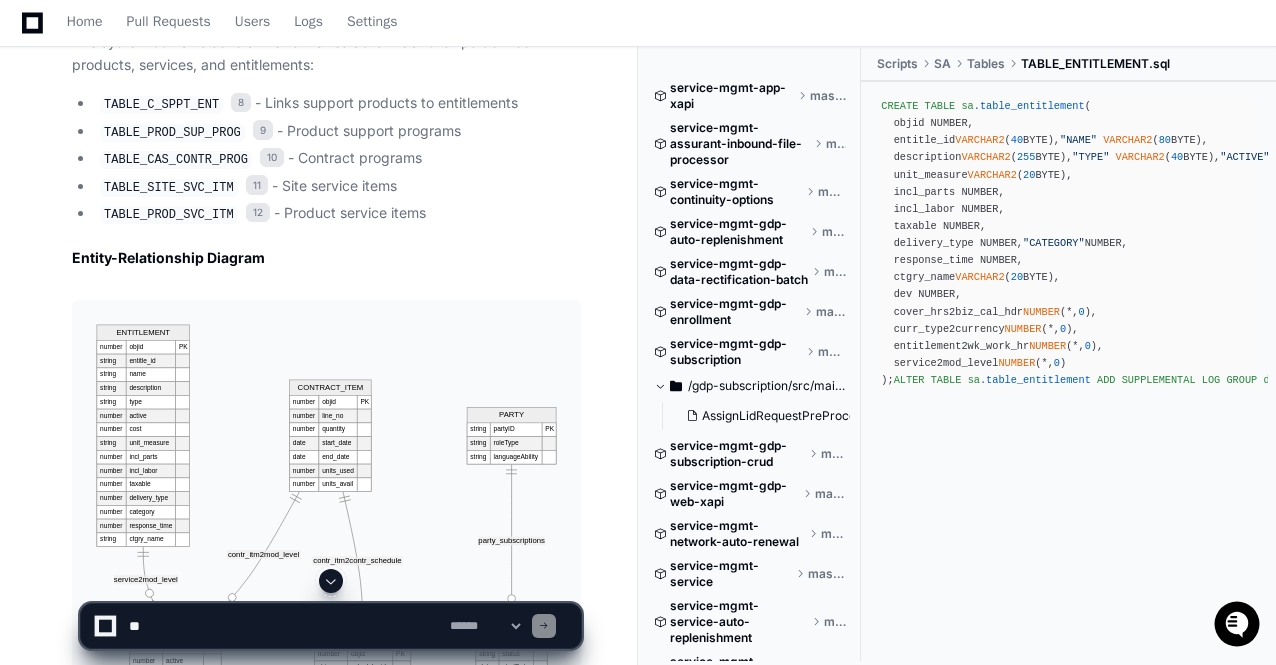 click on "TABLE_SITE_SVC_ITM   11  - Site service items" 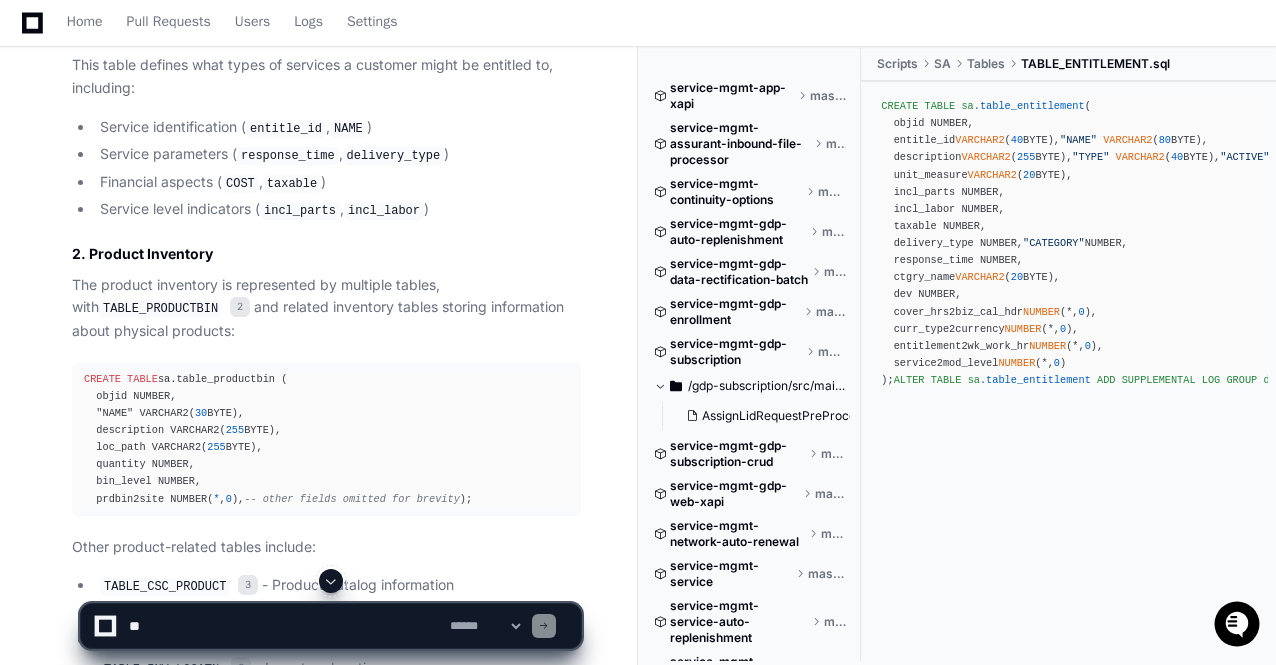 scroll, scrollTop: 1882, scrollLeft: 0, axis: vertical 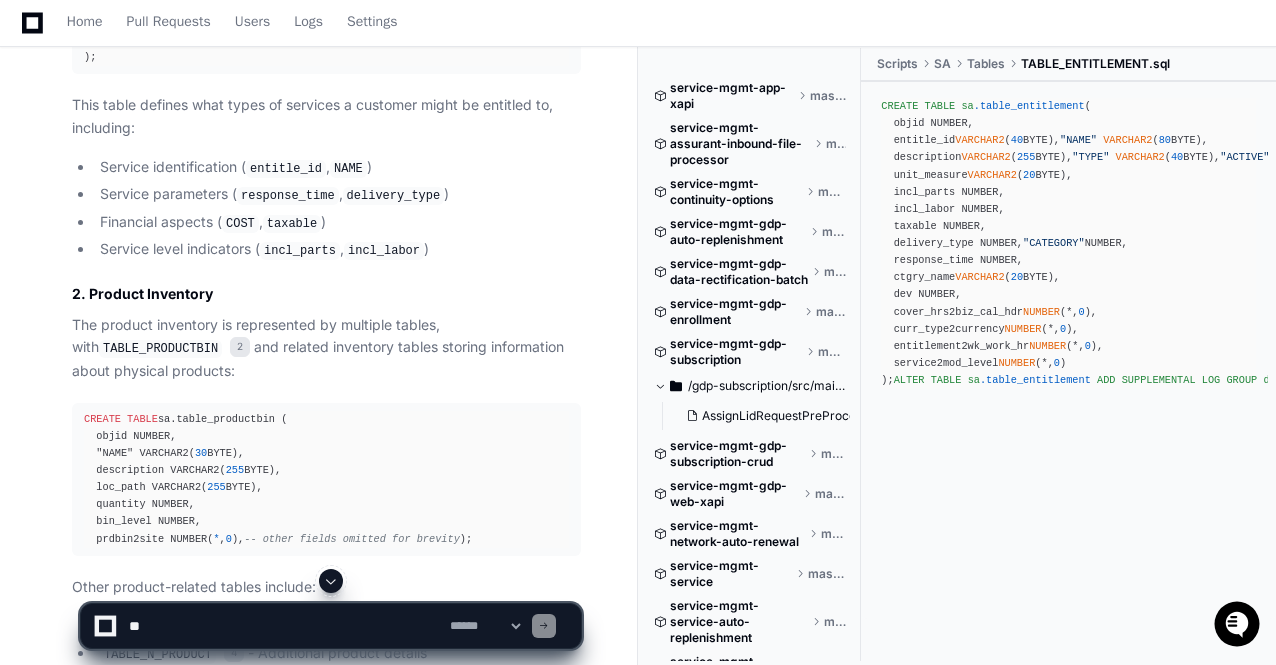click on "CREATE TABLE  sa.table_productbin (
objid NUMBER,
"NAME" VARCHAR2( 30  BYTE),
description VARCHAR2( 255  BYTE),
loc_path VARCHAR2( 255  BYTE),
quantity NUMBER,
bin_level NUMBER,
prdbin2site NUMBER( * , 0 ),
-- other fields omitted for brevity
);" 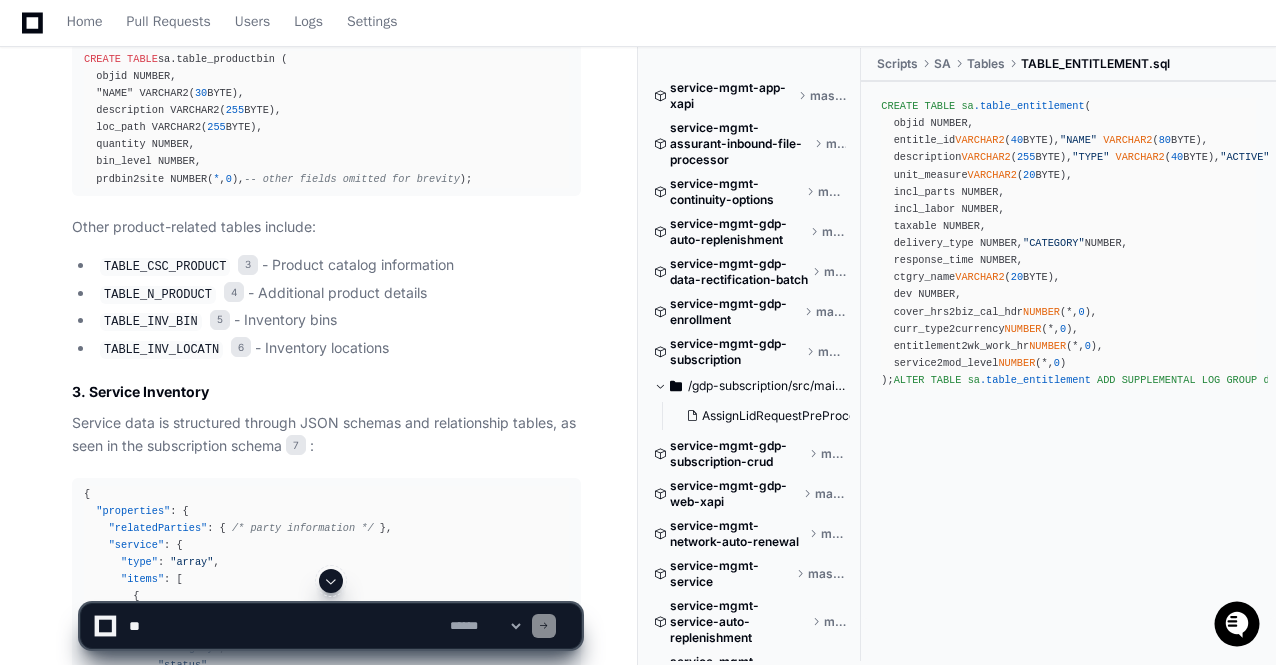 scroll, scrollTop: 2282, scrollLeft: 0, axis: vertical 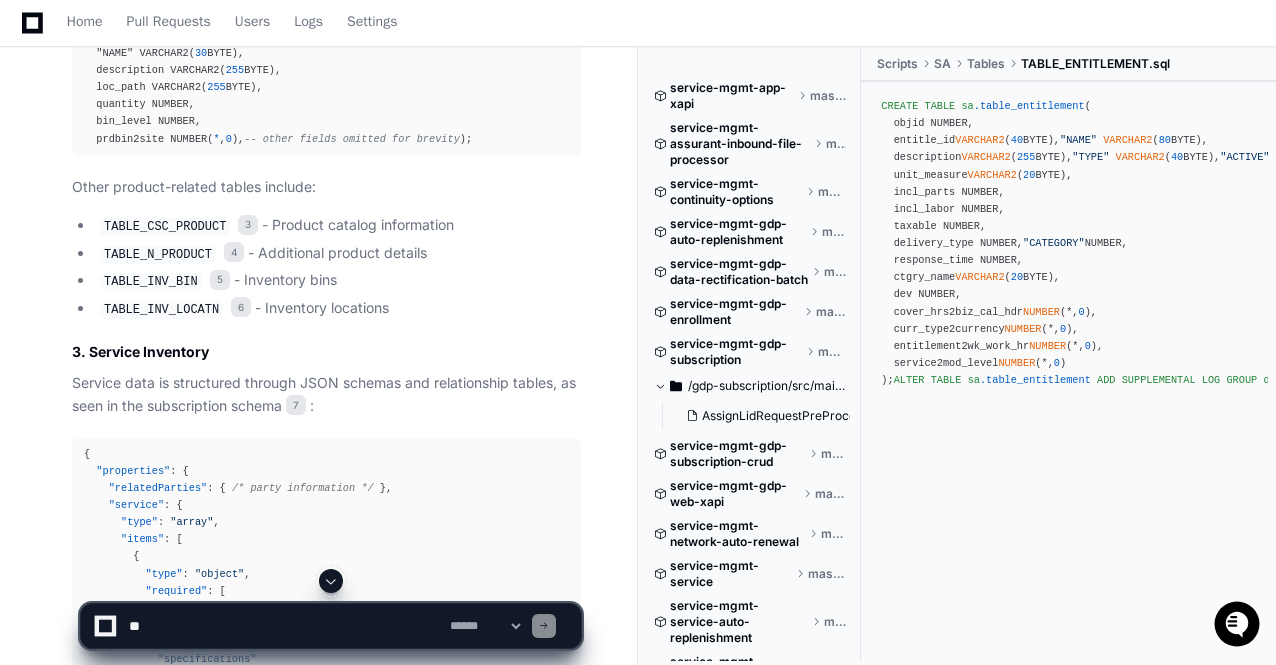 click on "TABLE_INV_LOCATN   6  - Inventory locations" 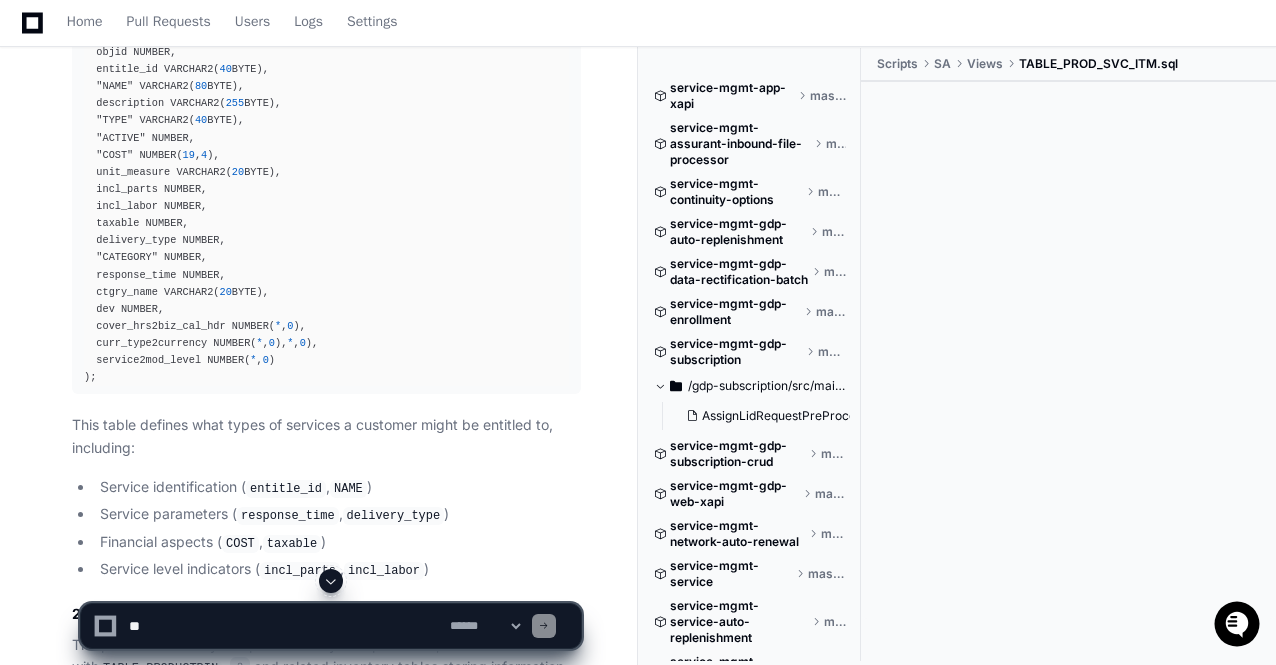scroll, scrollTop: 1602, scrollLeft: 0, axis: vertical 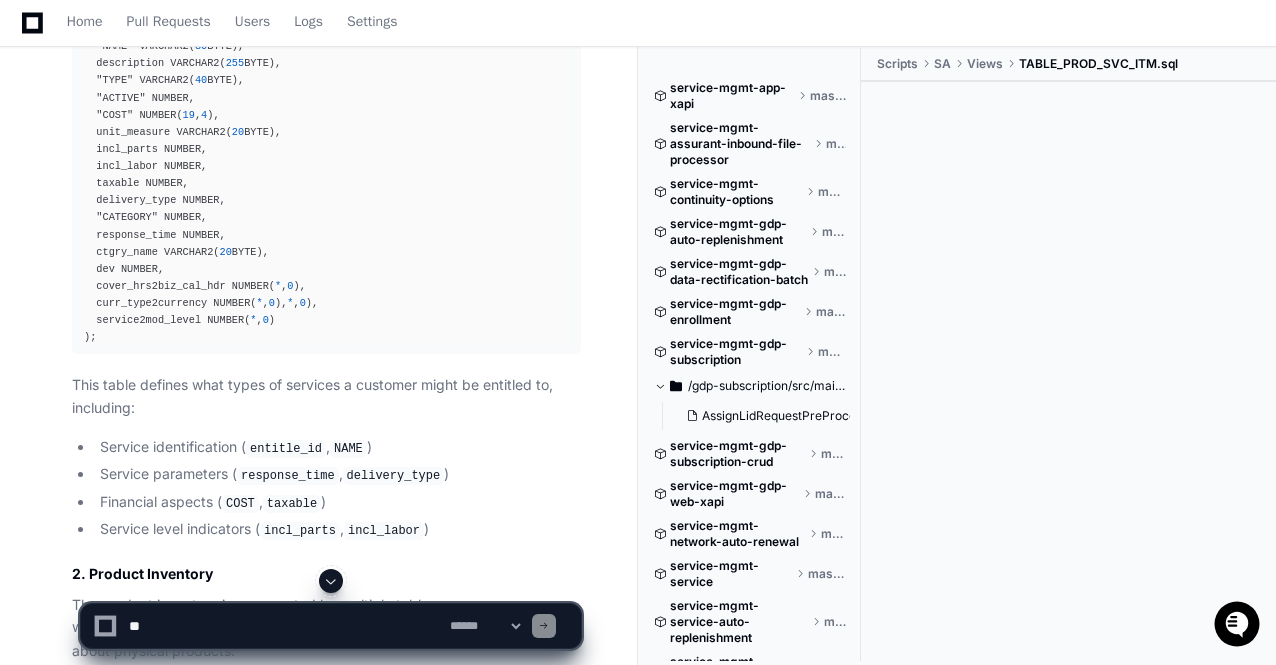 click on "service-mgmt-gdp-subscription-crud" 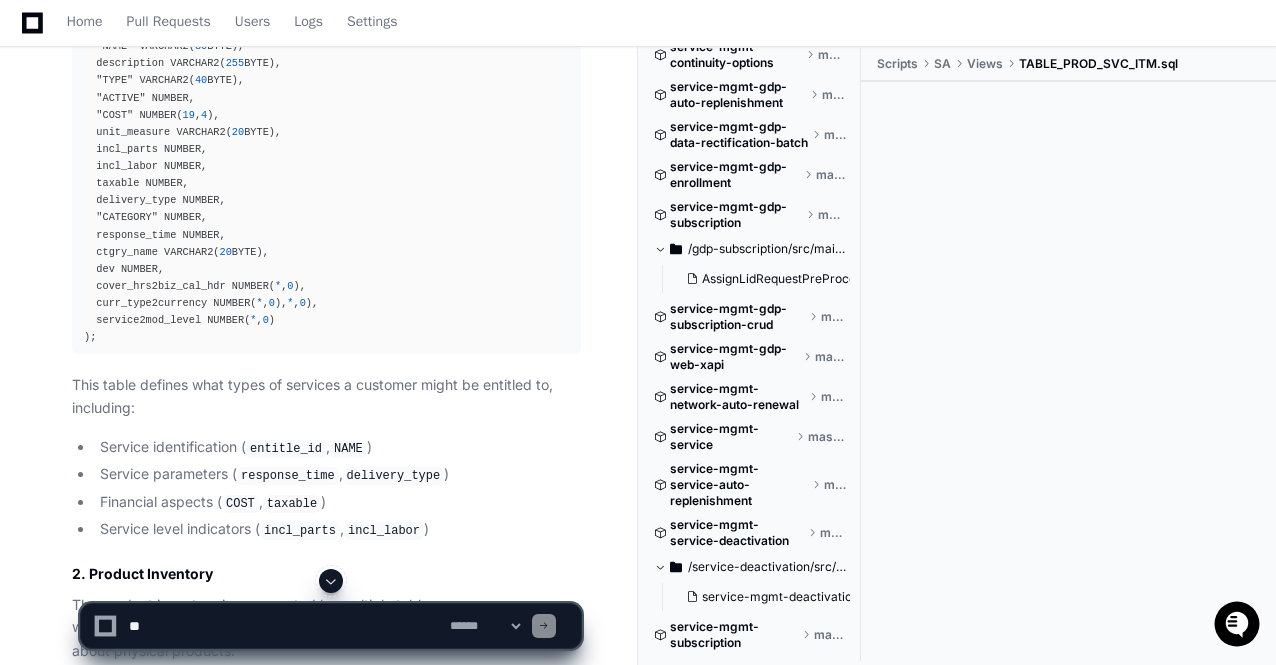 scroll, scrollTop: 147, scrollLeft: 0, axis: vertical 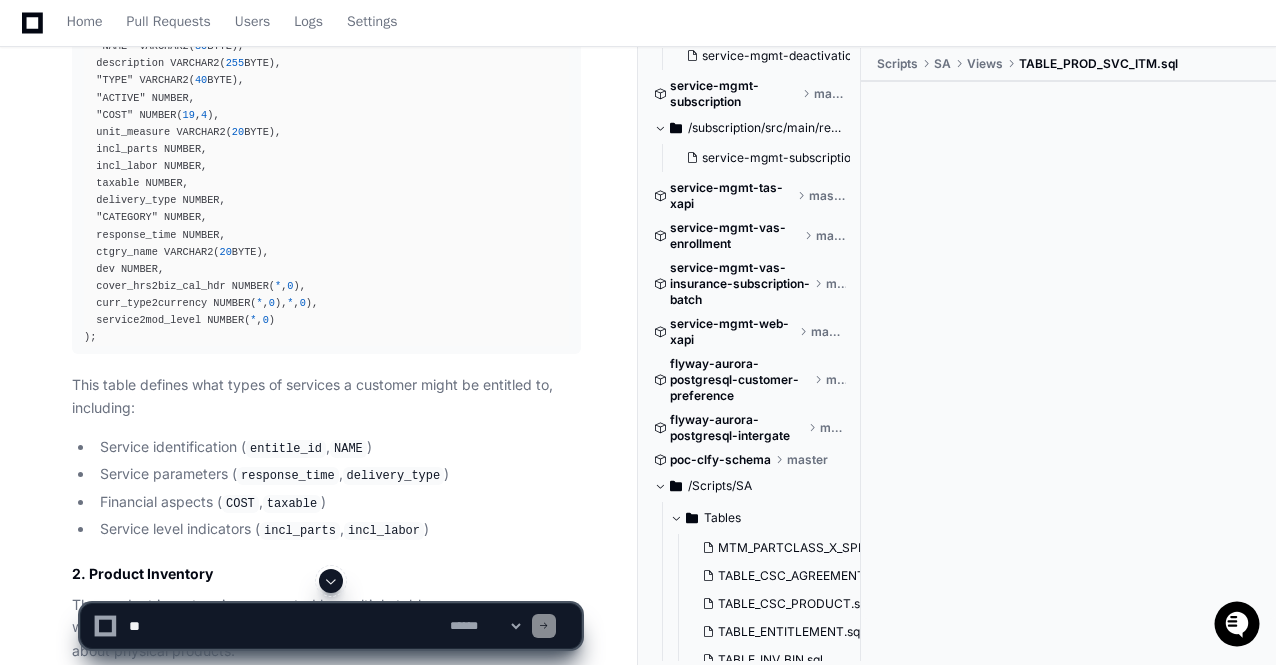 click 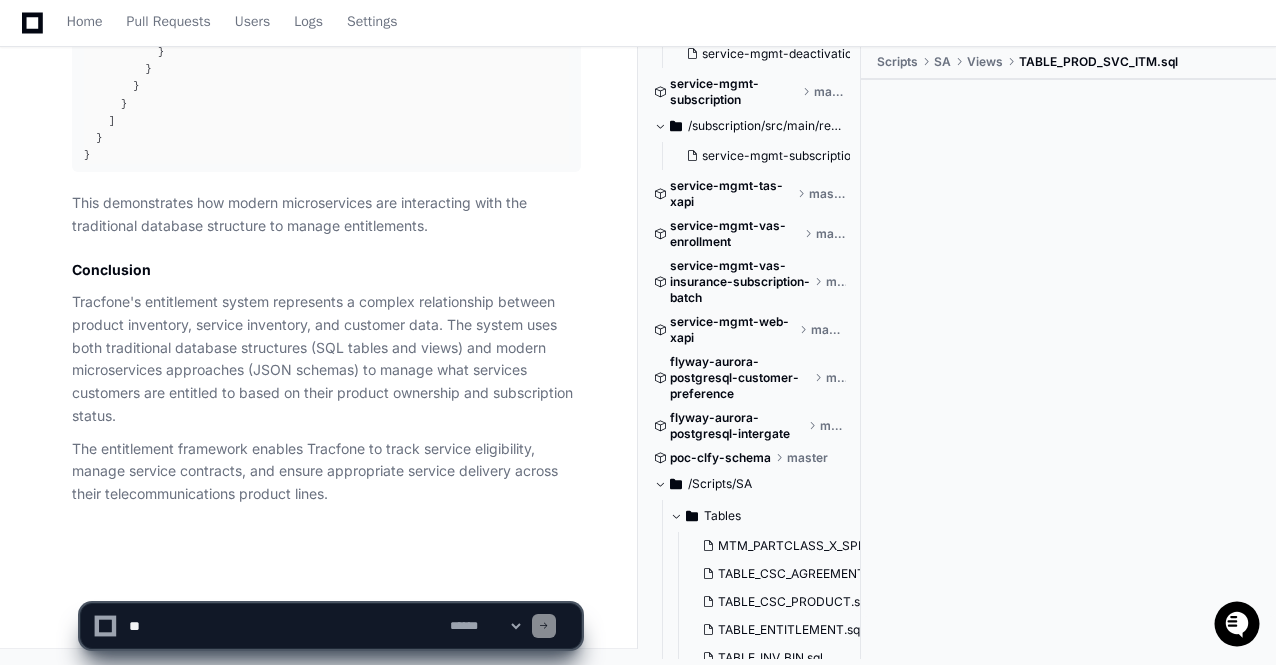 click on "Tracfone's entitlement system represents a complex relationship between product inventory, service inventory, and customer data. The system uses both traditional database structures (SQL tables and views) and modern microservices approaches (JSON schemas) to manage what services customers are entitled to based on their product ownership and subscription status." 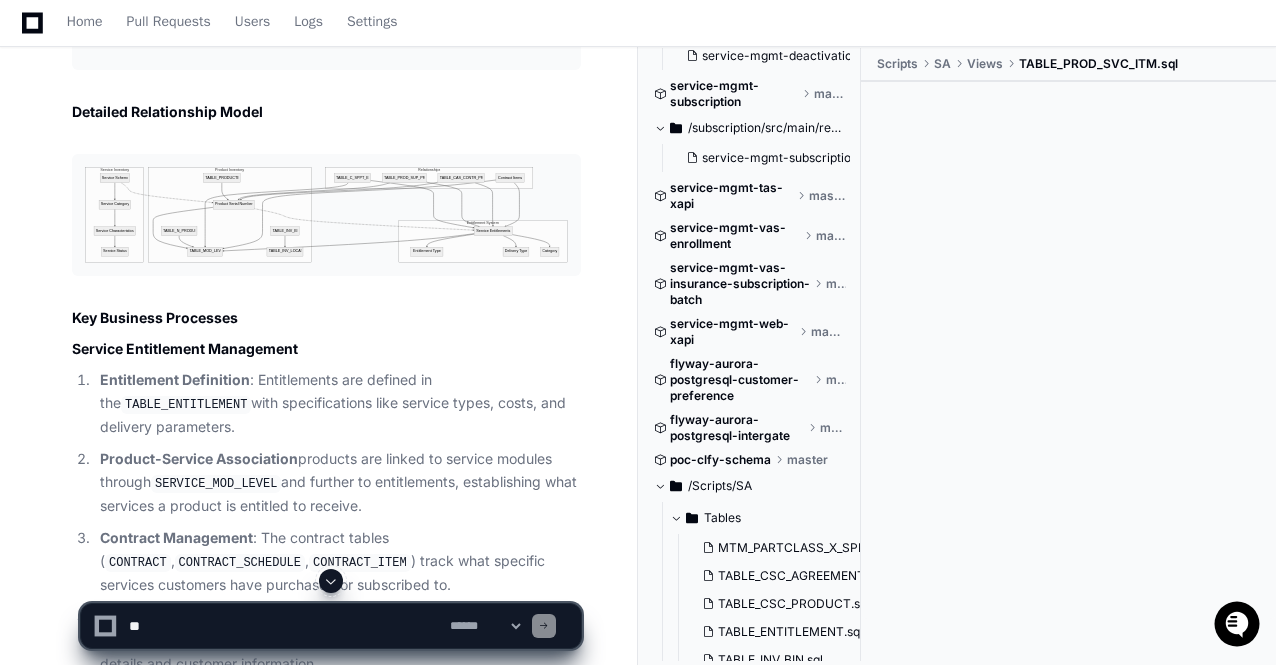 scroll, scrollTop: 4328, scrollLeft: 0, axis: vertical 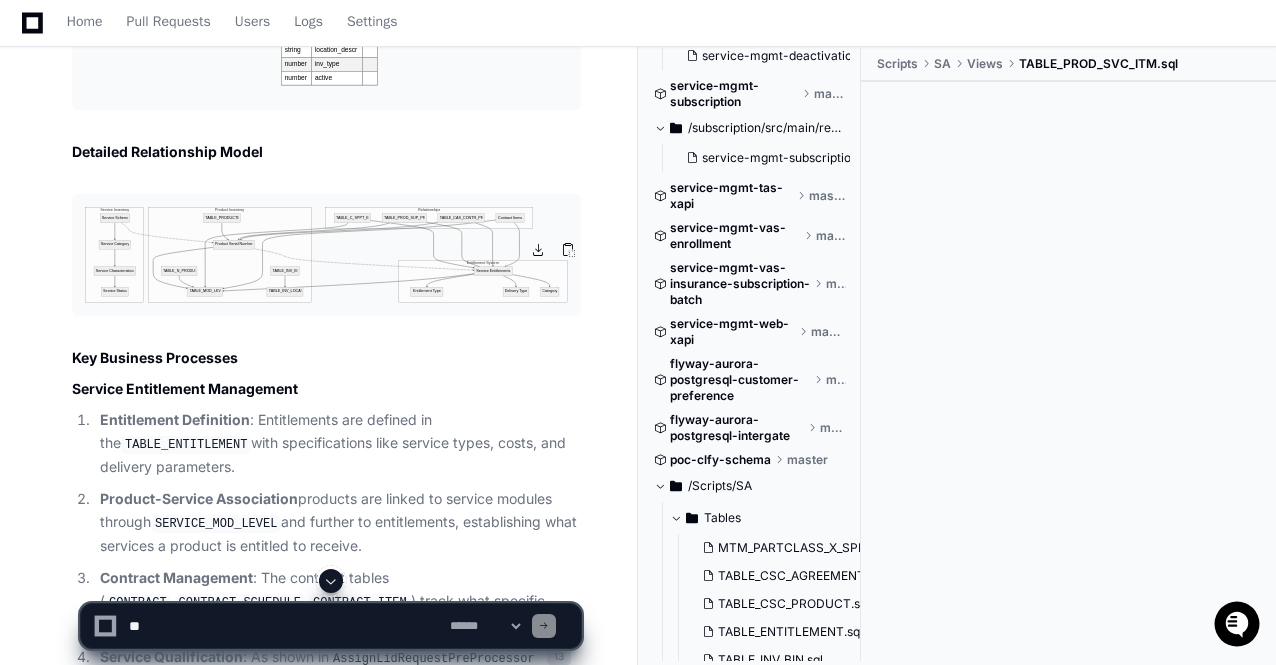 click 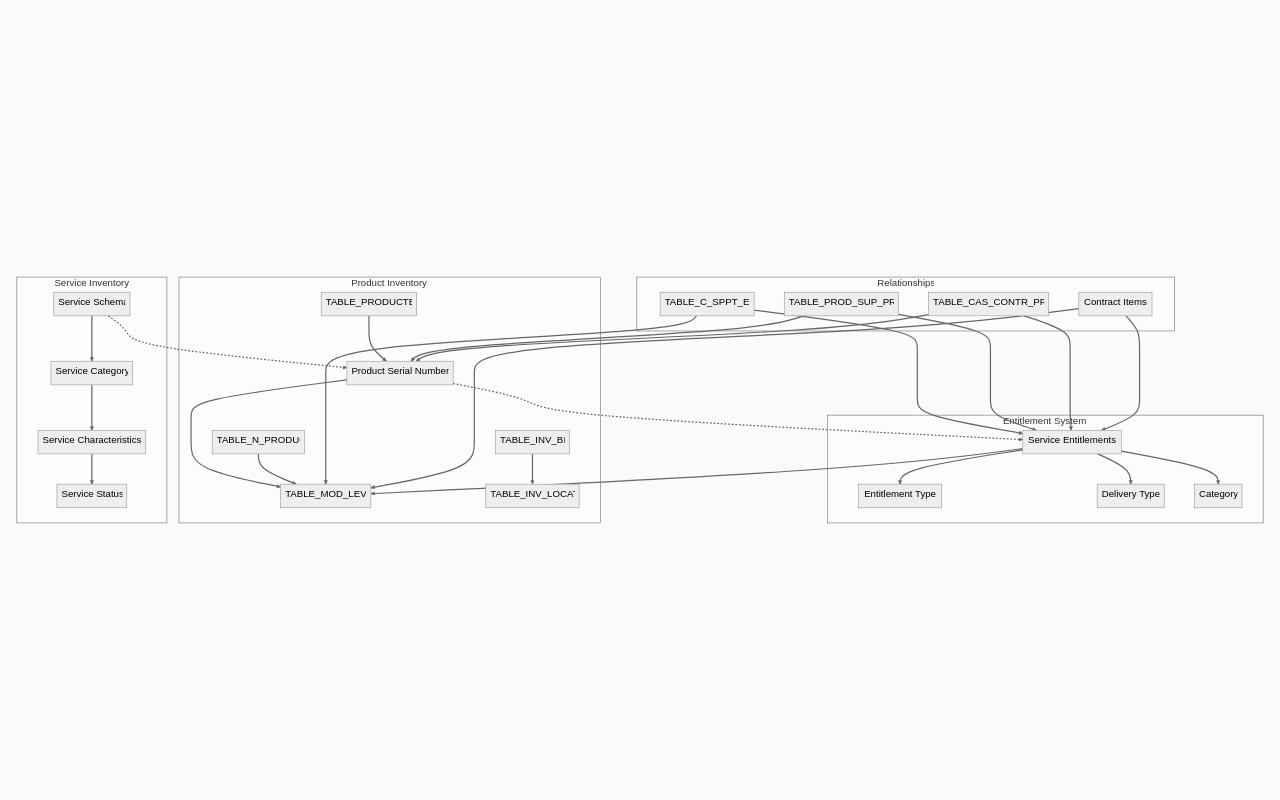click 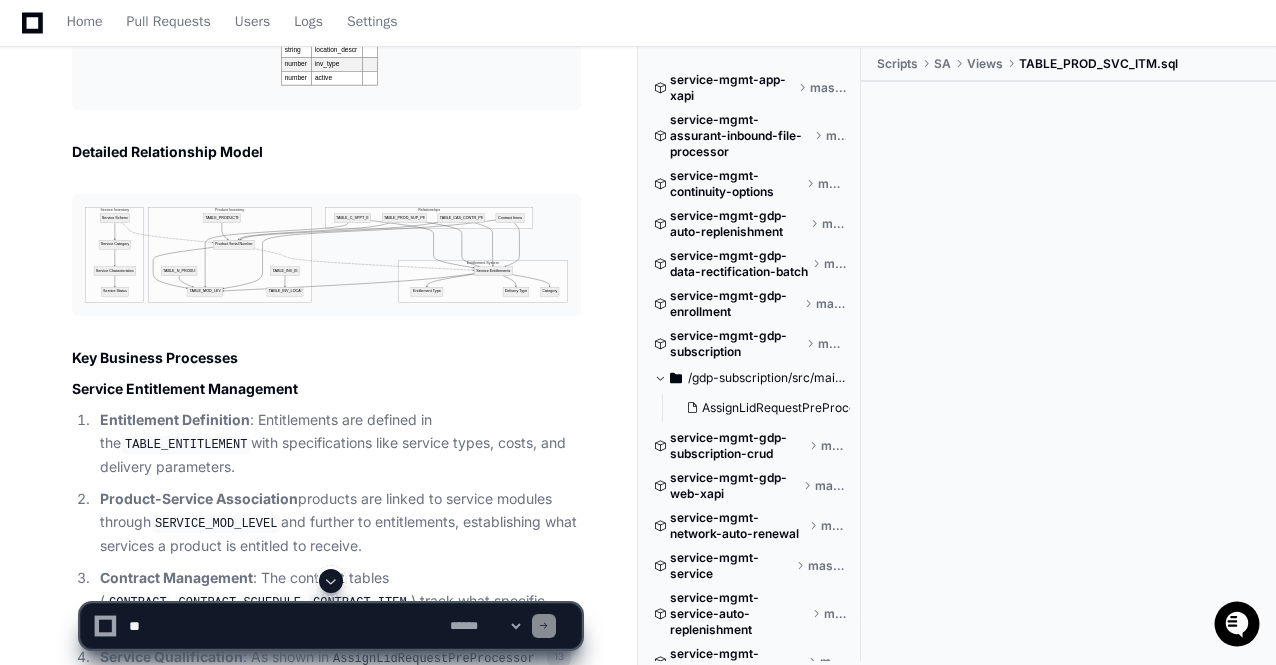 scroll, scrollTop: 0, scrollLeft: 0, axis: both 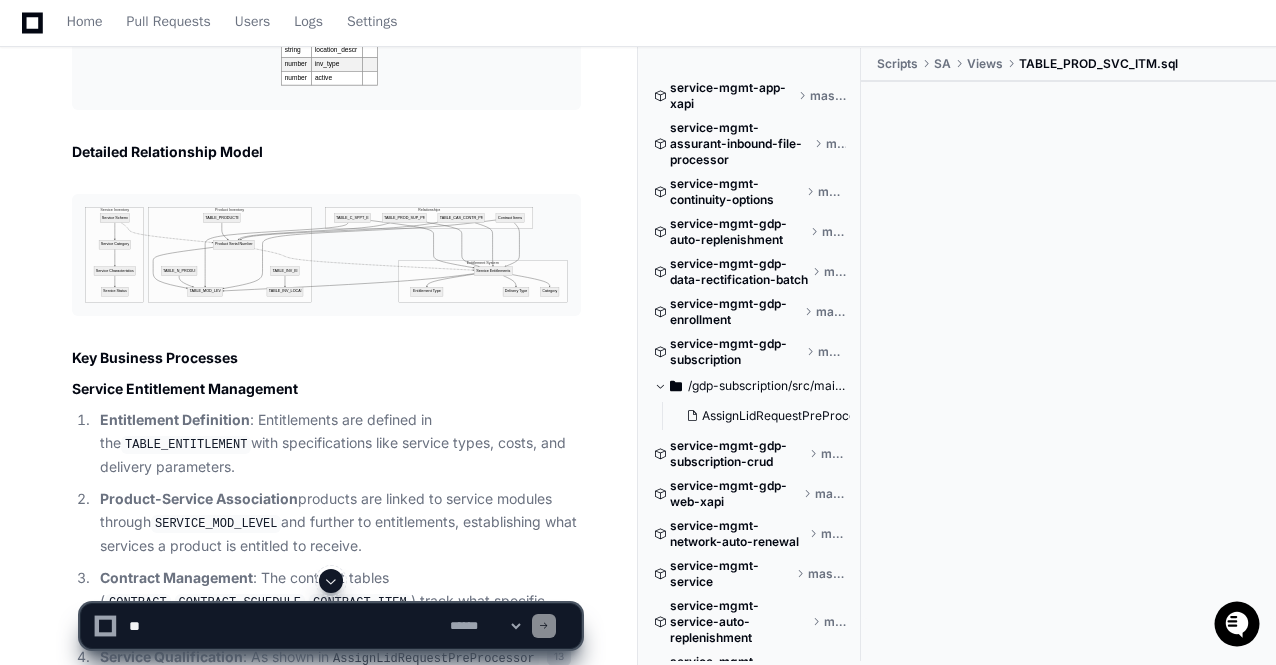 click on "Entitlement Definition : Entitlements are defined in the  TABLE_ENTITLEMENT  with specifications like service types, costs, and delivery parameters." 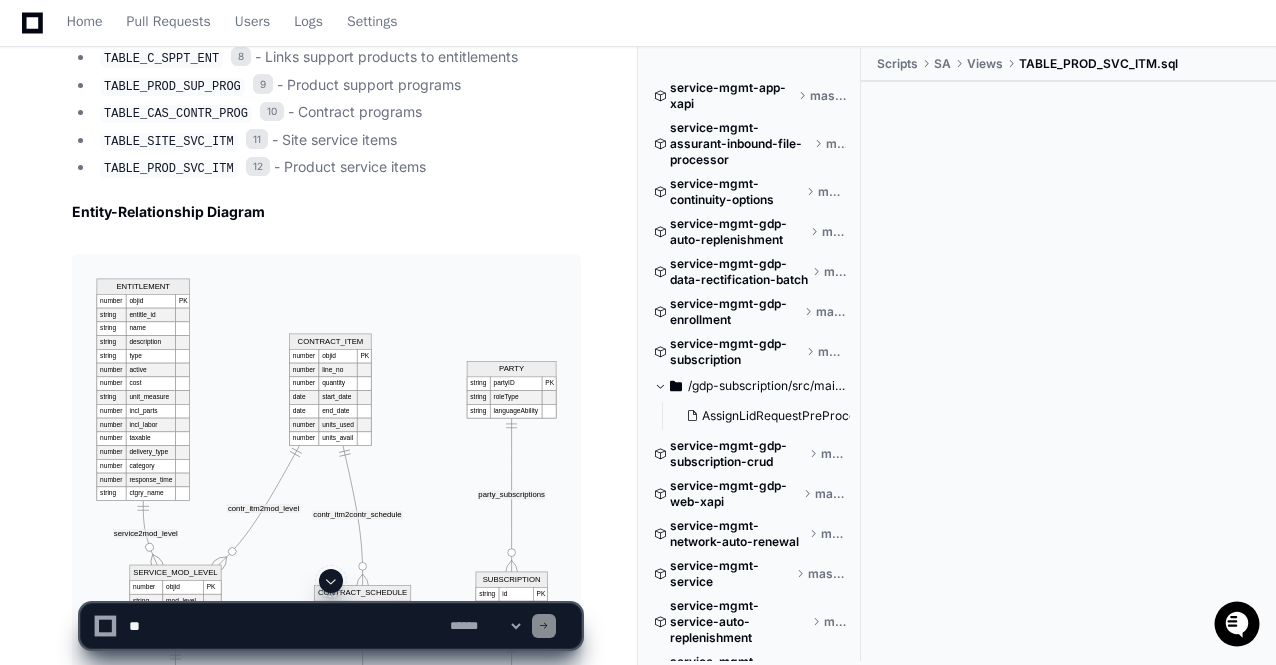 scroll, scrollTop: 3088, scrollLeft: 0, axis: vertical 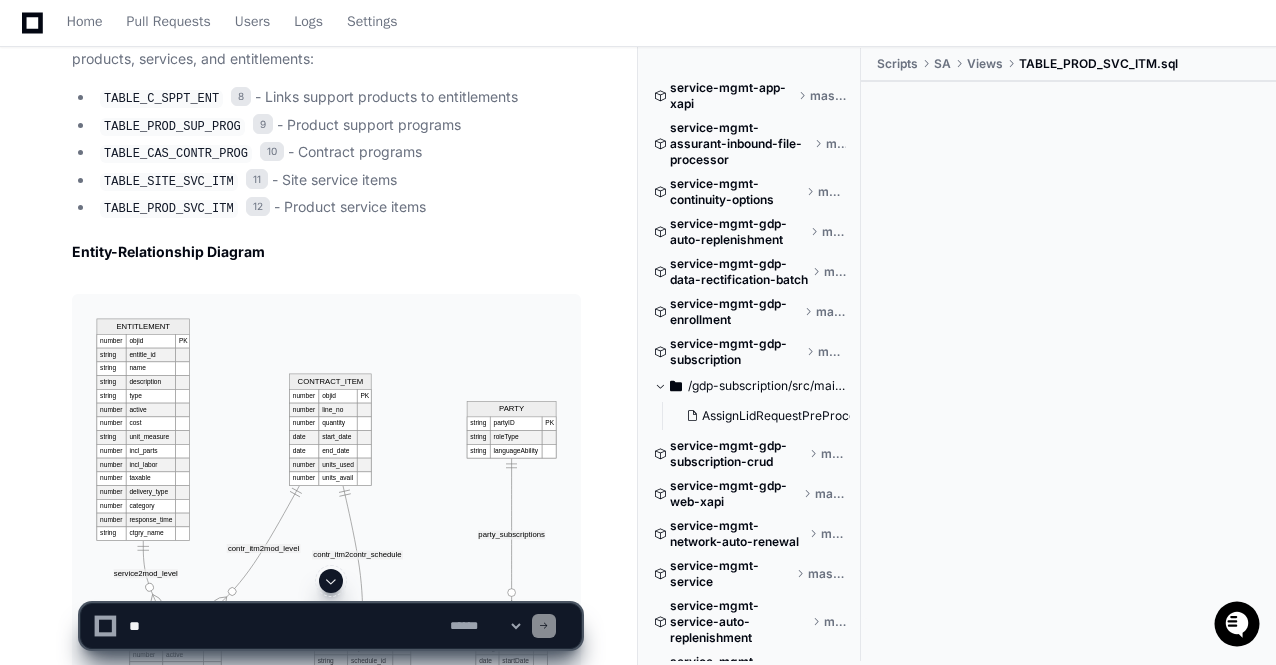 click on "TABLE_PROD_SVC_ITM   12  - Product service items" 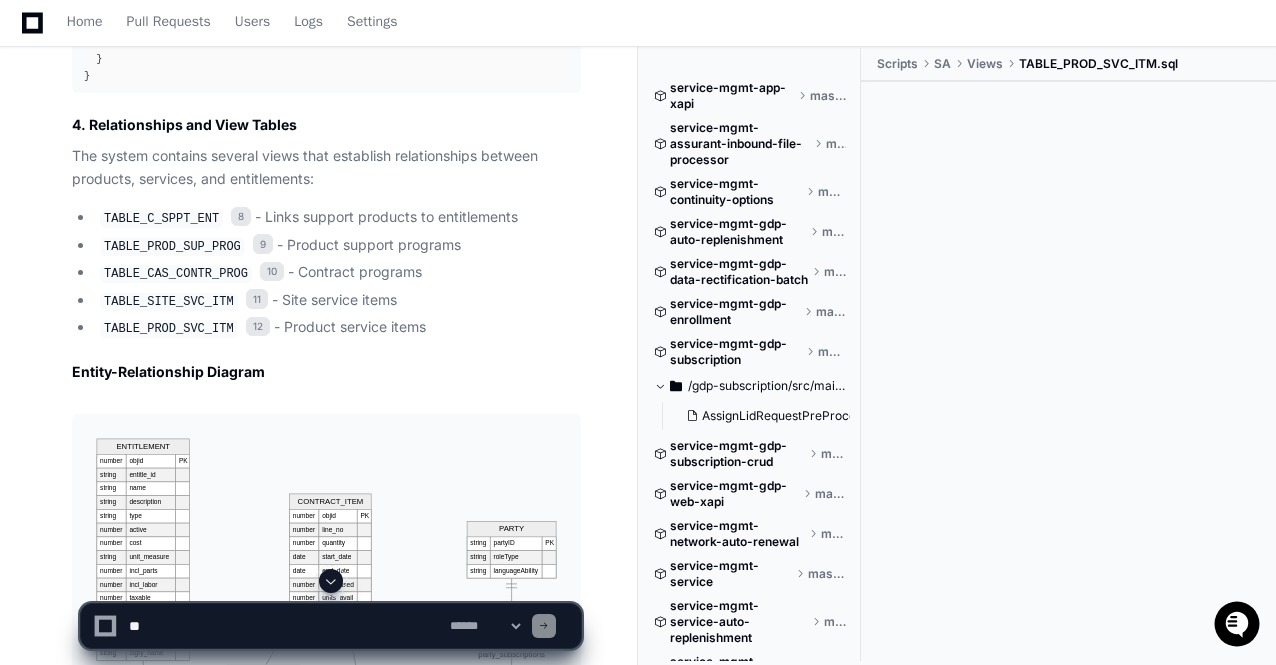 scroll, scrollTop: 2928, scrollLeft: 0, axis: vertical 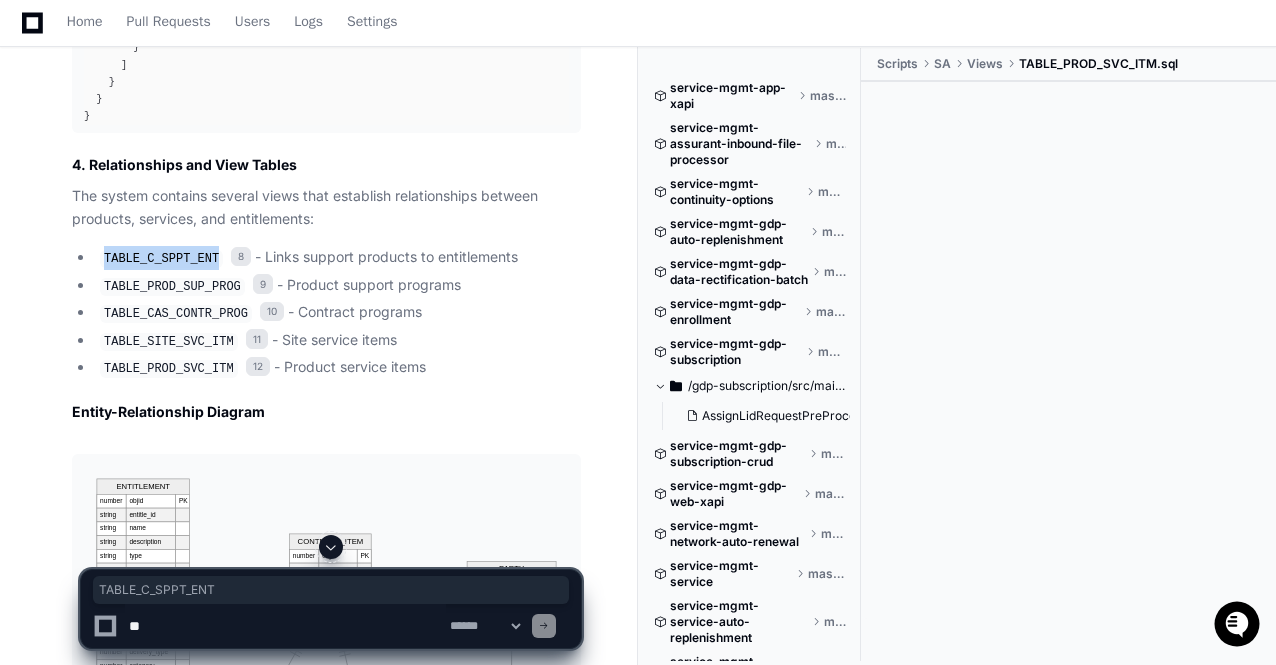 drag, startPoint x: 105, startPoint y: 297, endPoint x: 210, endPoint y: 295, distance: 105.01904 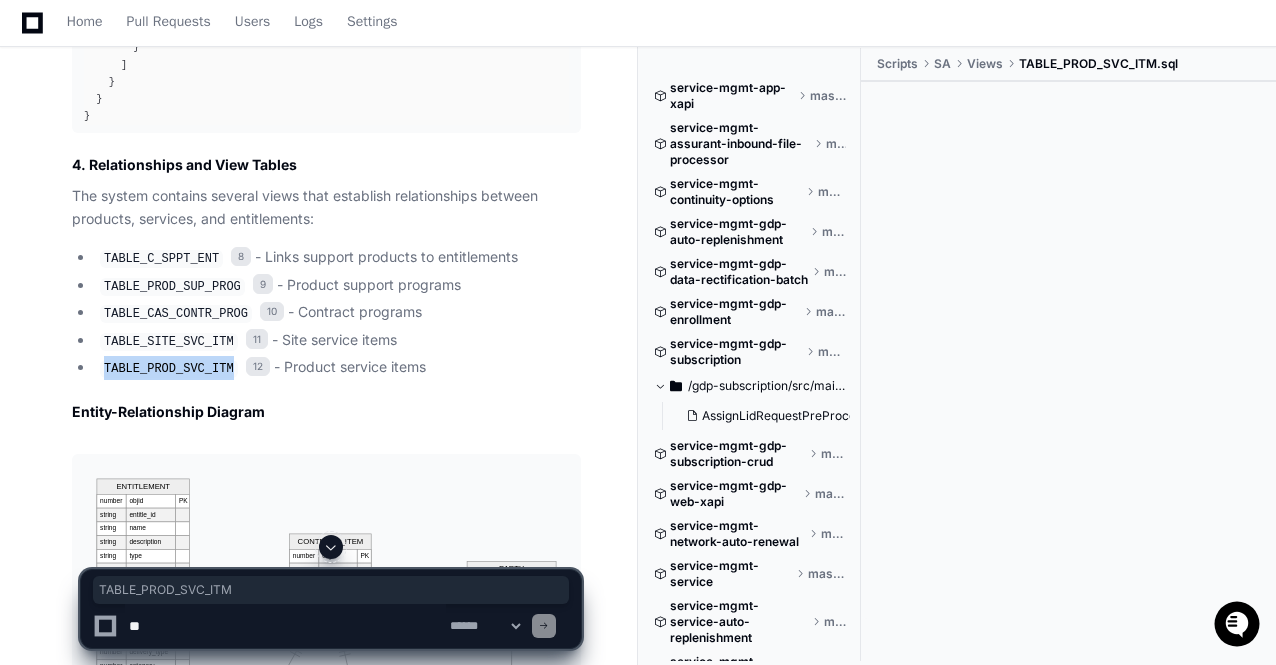 drag, startPoint x: 104, startPoint y: 401, endPoint x: 221, endPoint y: 397, distance: 117.06836 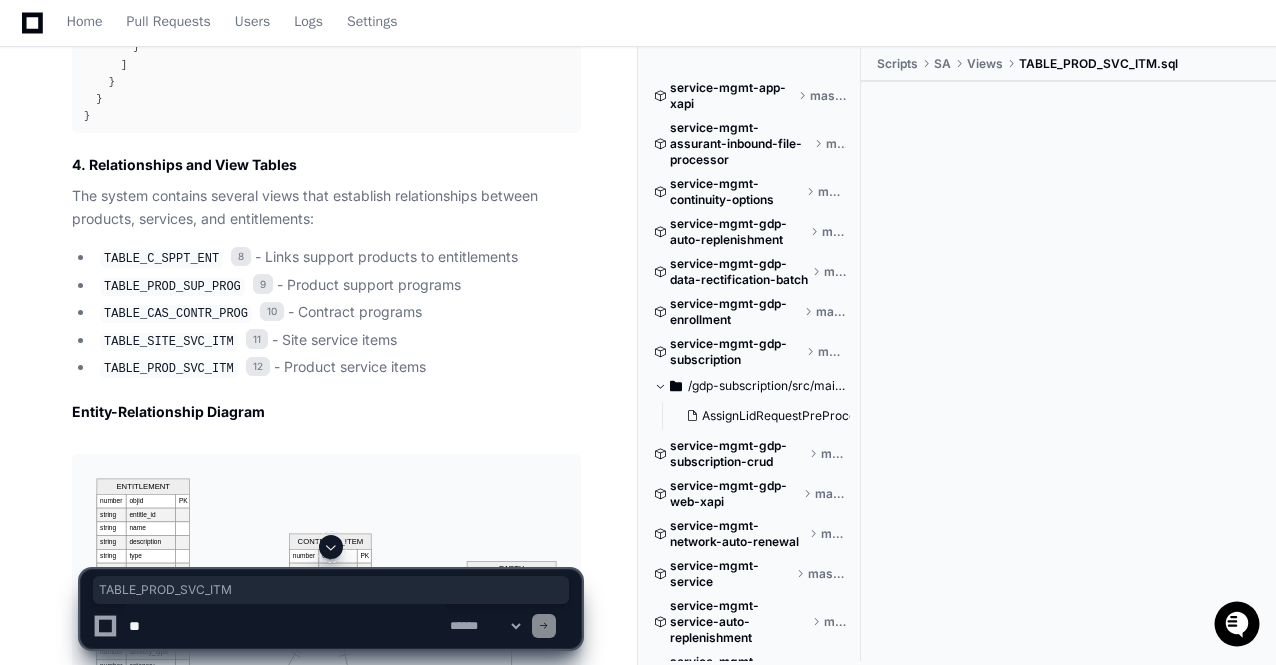 click on "TABLE_C_SPPT_ENT   8  - Links support products to entitlements" 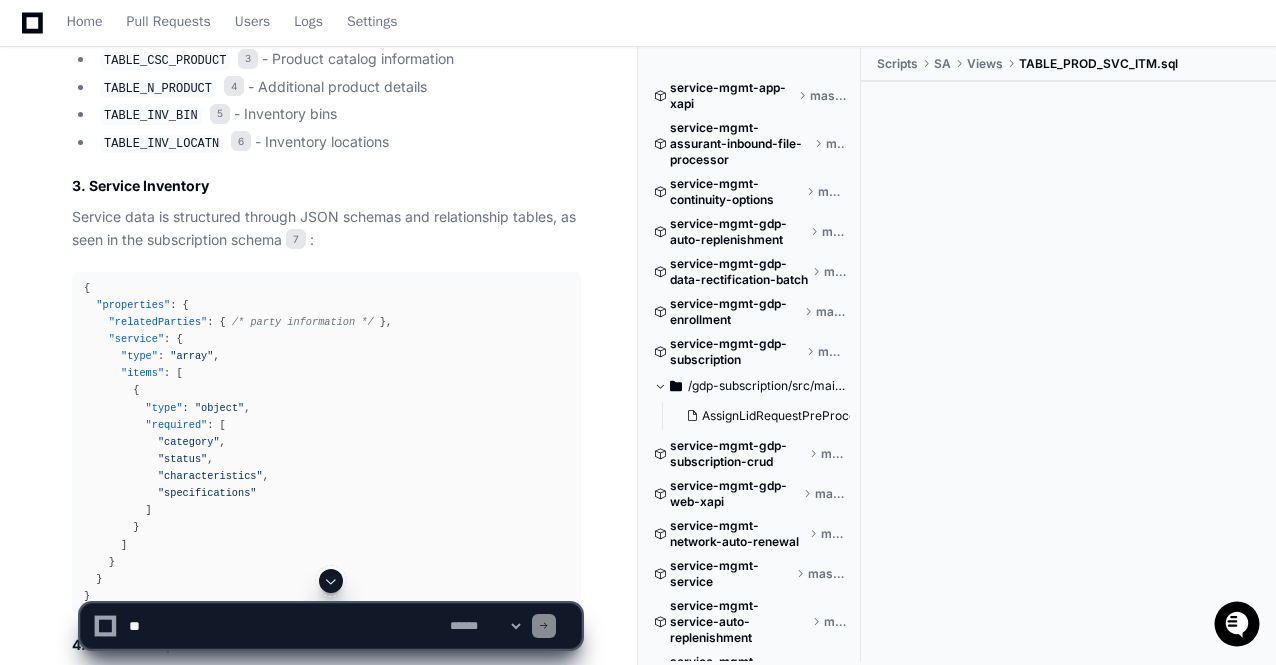 scroll, scrollTop: 2408, scrollLeft: 0, axis: vertical 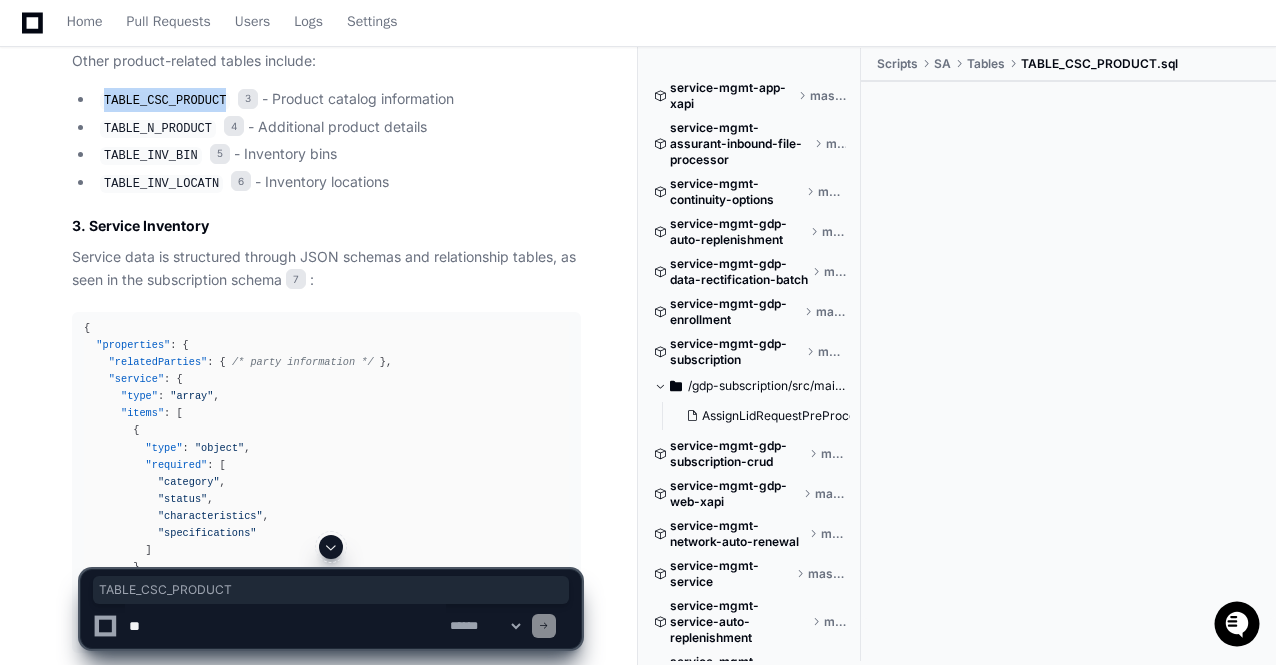 drag, startPoint x: 104, startPoint y: 140, endPoint x: 213, endPoint y: 137, distance: 109.041275 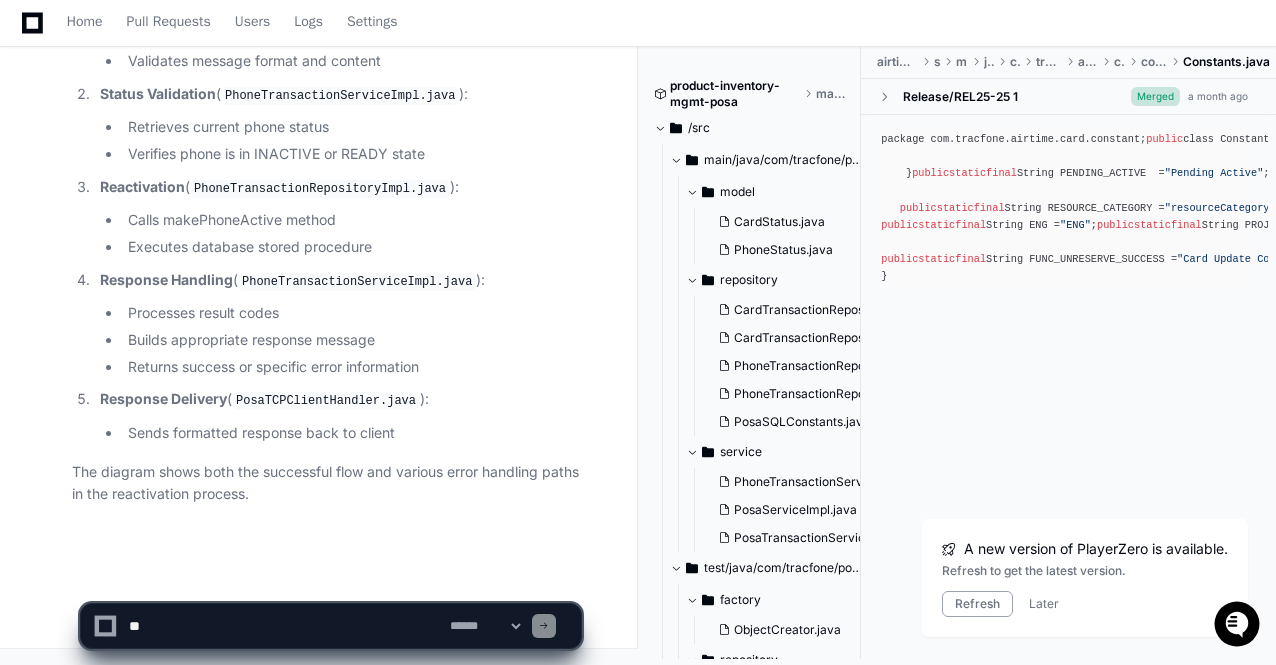scroll, scrollTop: 0, scrollLeft: 0, axis: both 